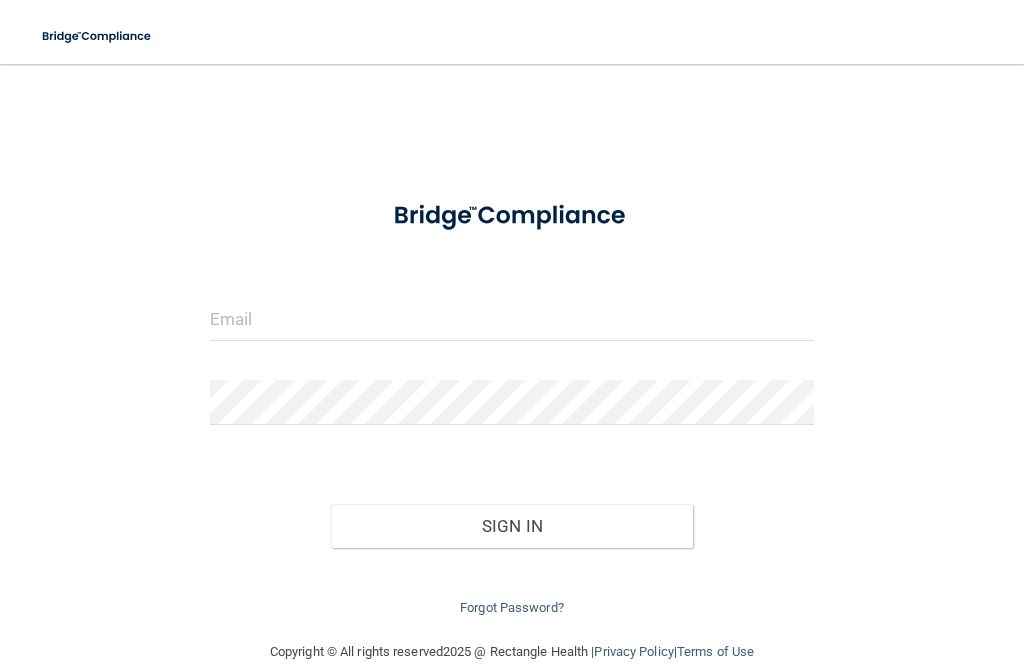 scroll, scrollTop: 52, scrollLeft: 0, axis: vertical 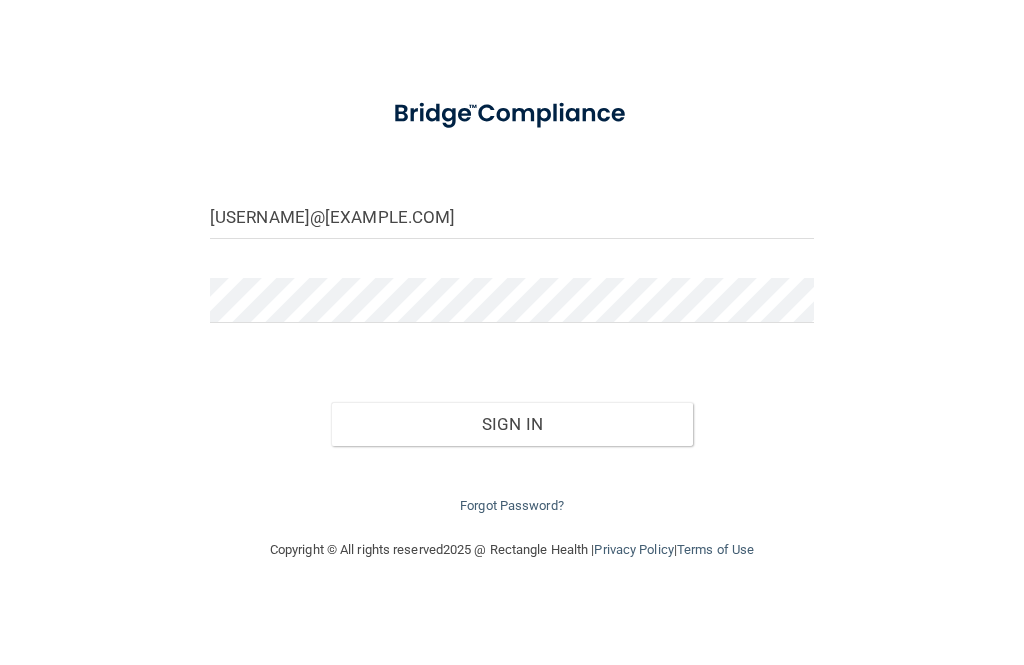 click on "[USERNAME]@[EXAMPLE.COM]" at bounding box center (512, 291) 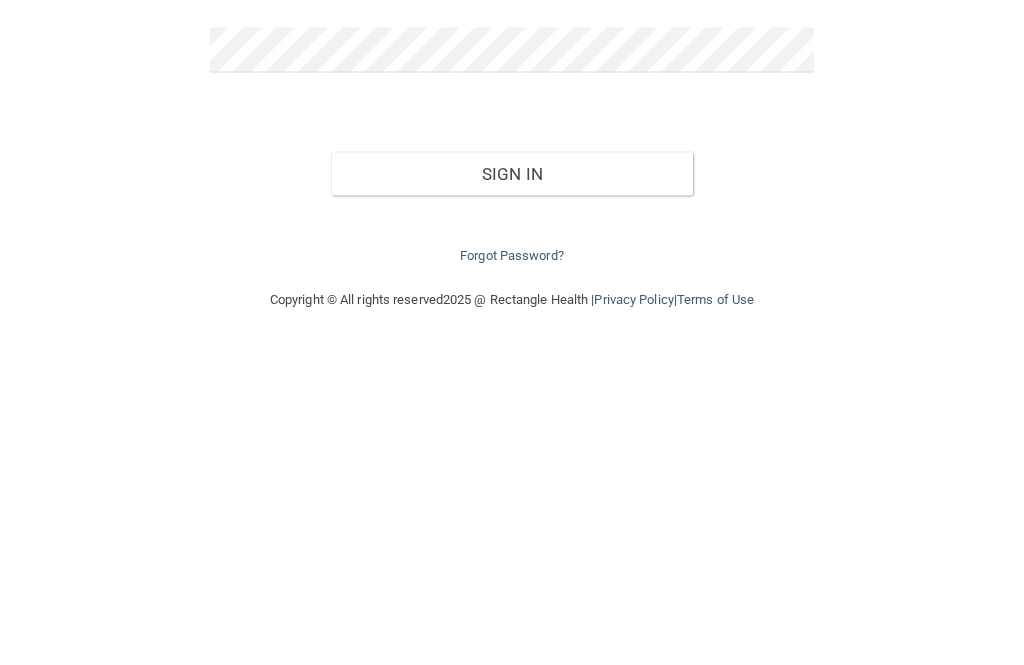 click on "Sign In" at bounding box center [512, 499] 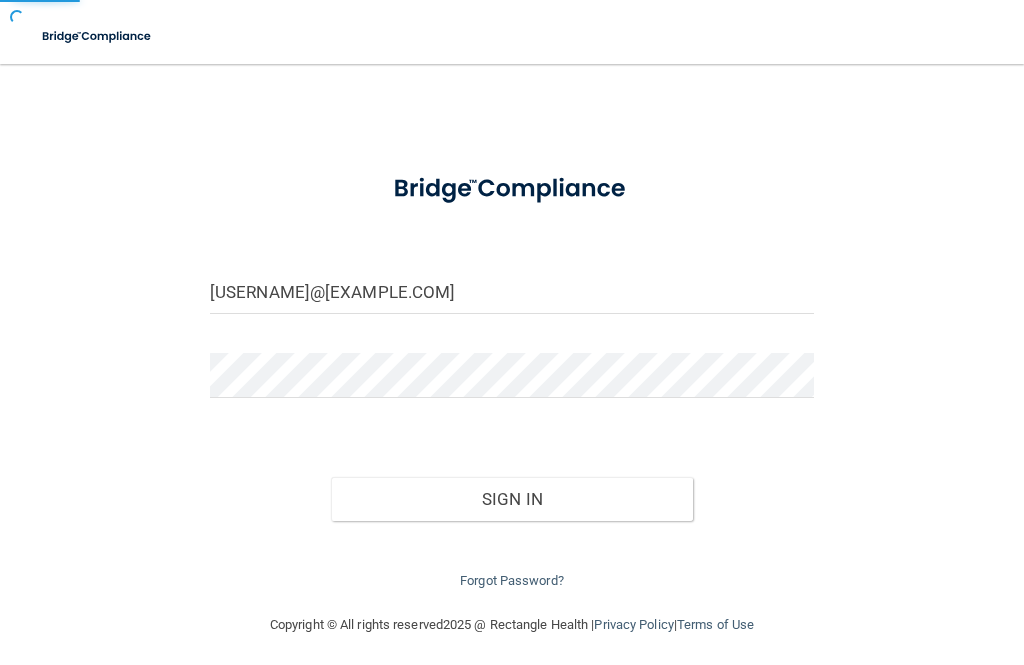 scroll, scrollTop: 0, scrollLeft: 0, axis: both 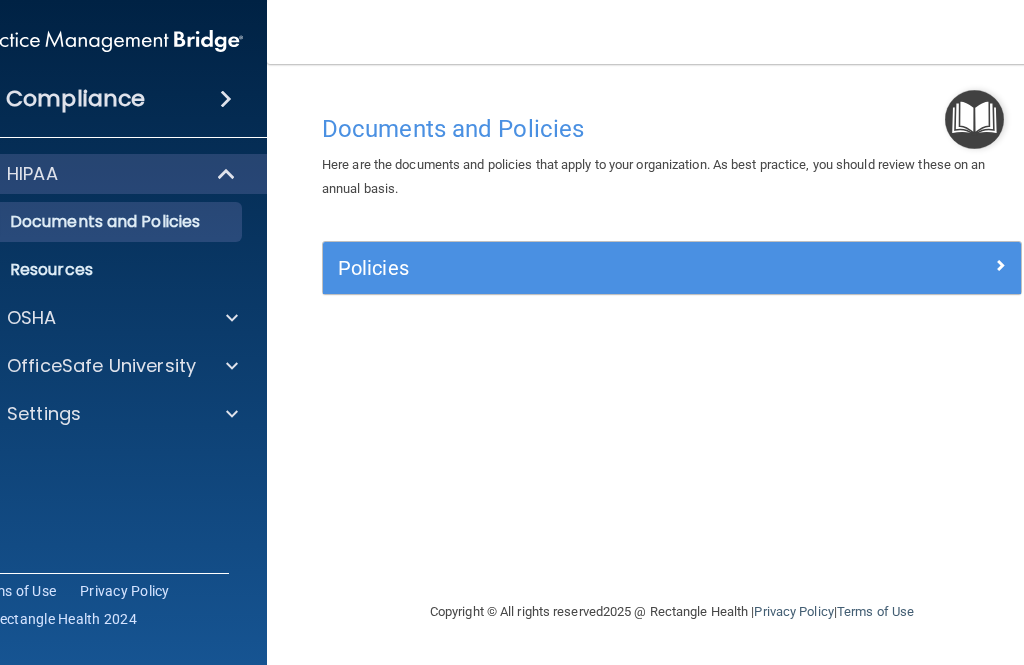 click on "Resources" at bounding box center [96, 270] 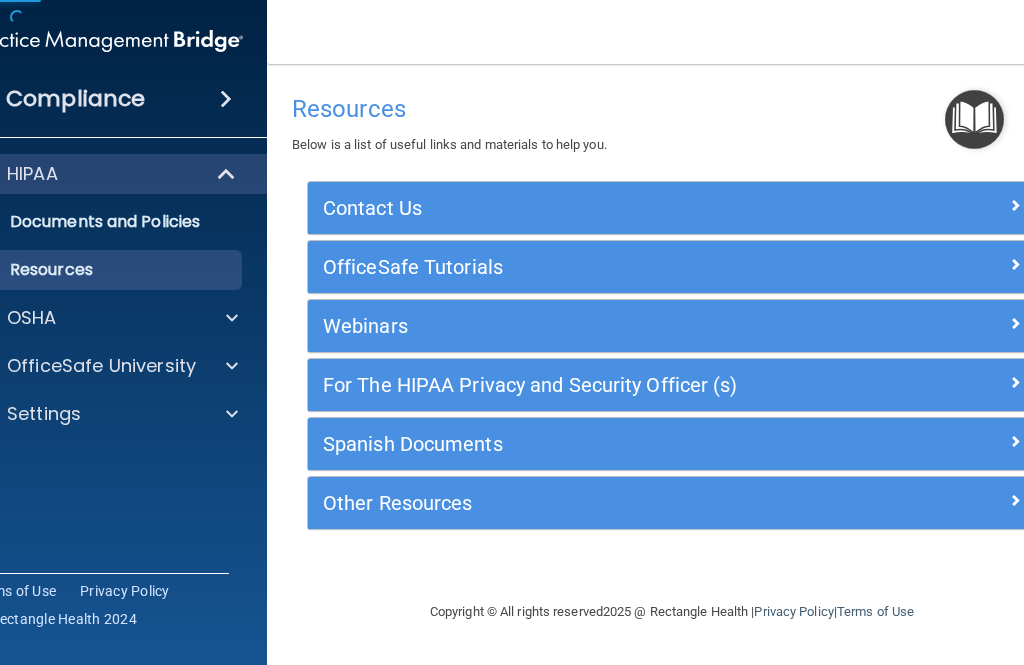 click at bounding box center (229, 318) 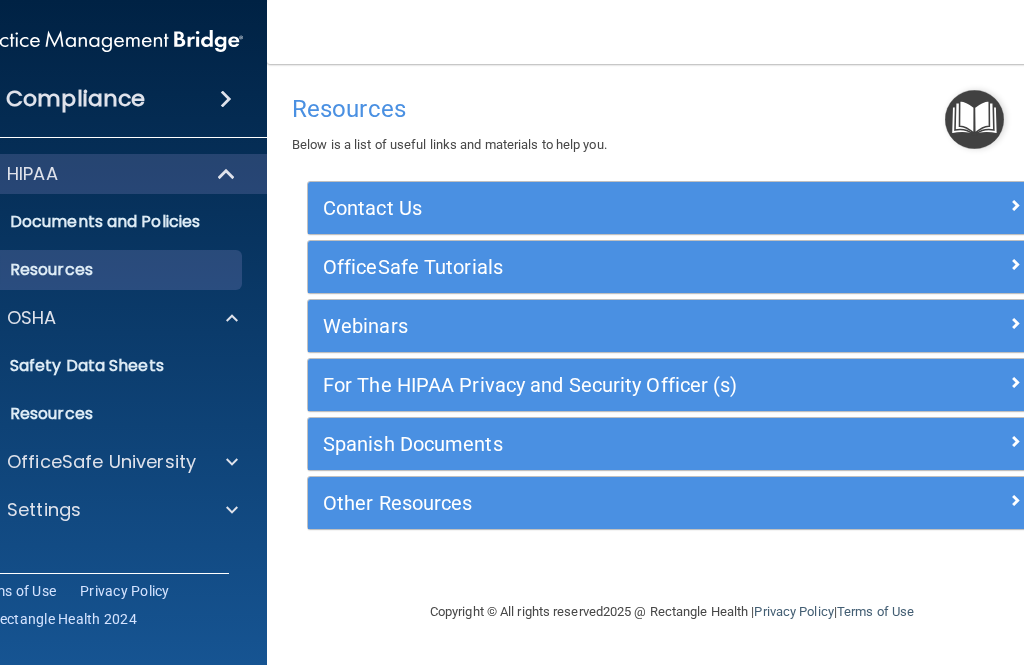 click at bounding box center [228, 174] 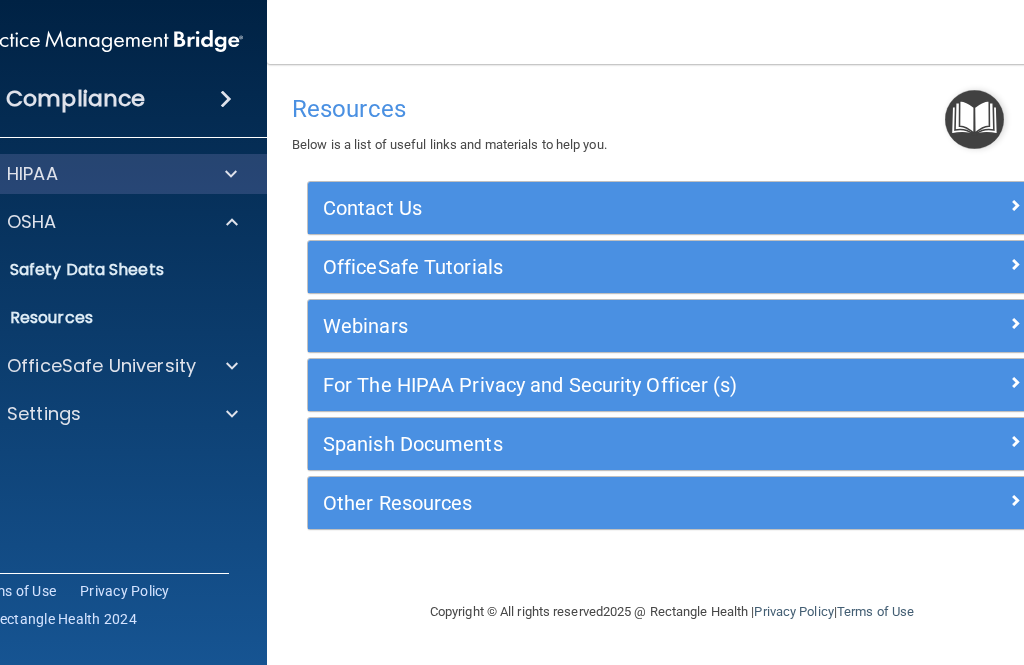 click at bounding box center [231, 174] 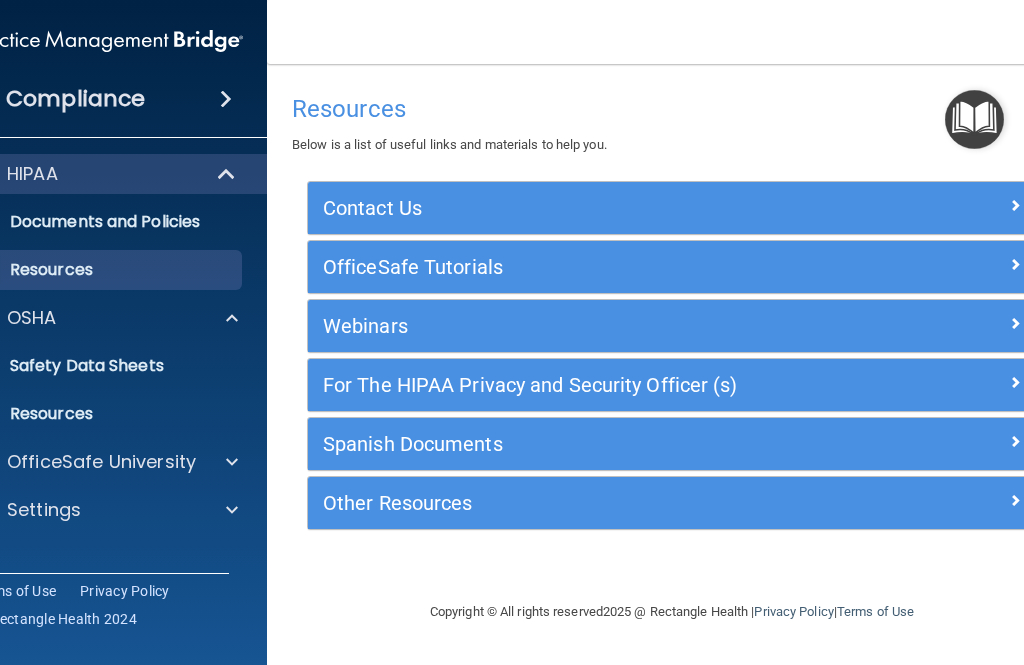 click on "Resources" at bounding box center (96, 270) 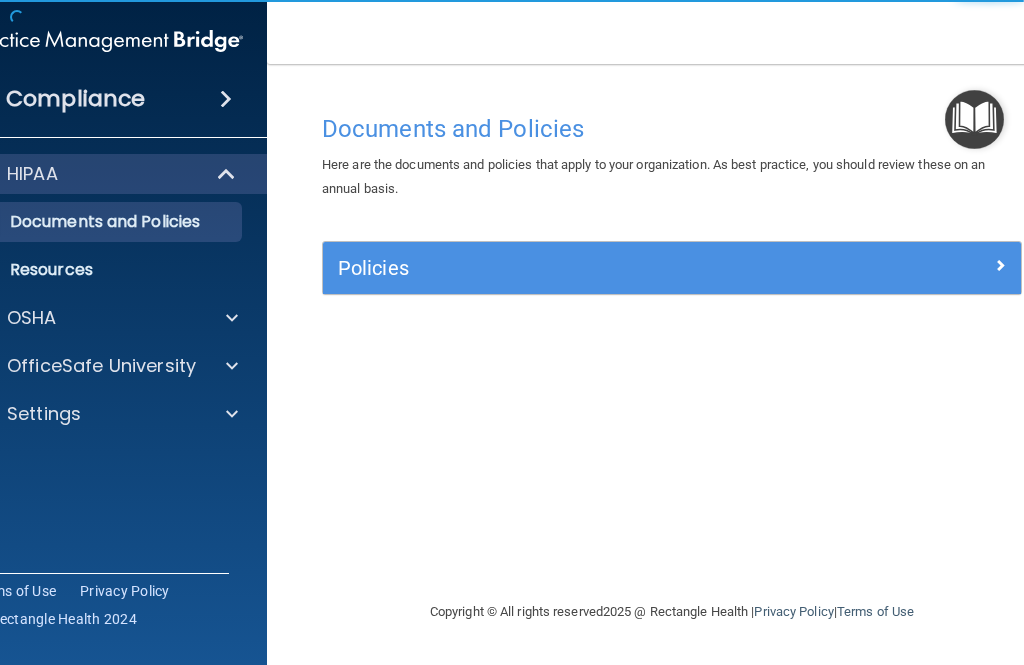 click on "Compliance" at bounding box center [75, 99] 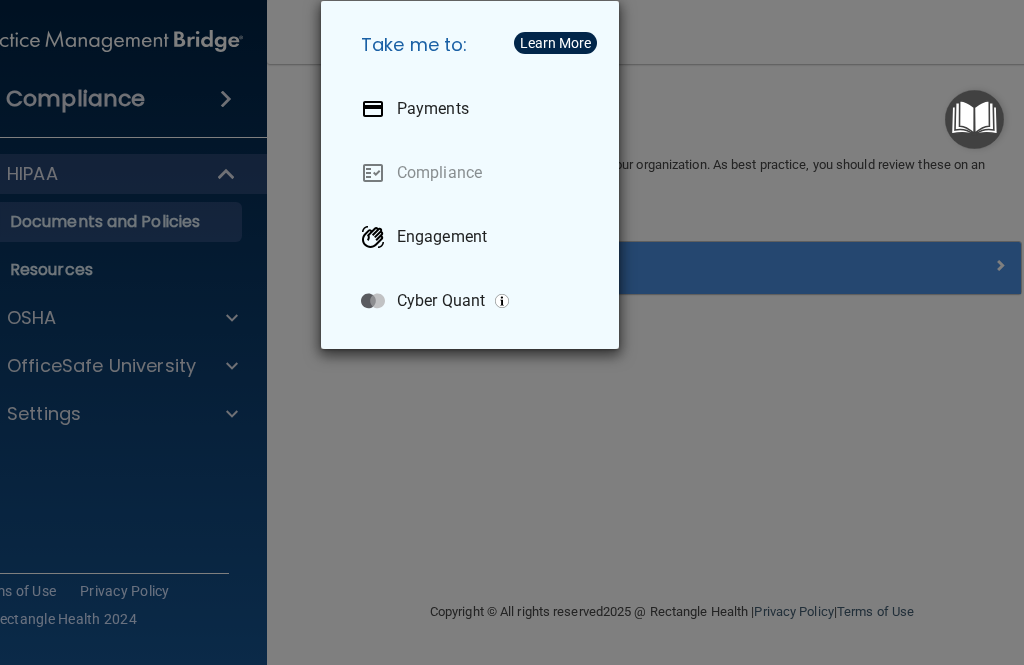click on "Take me to:             Payments                   Compliance                     Engagement                     Cyber Quant" at bounding box center (512, 332) 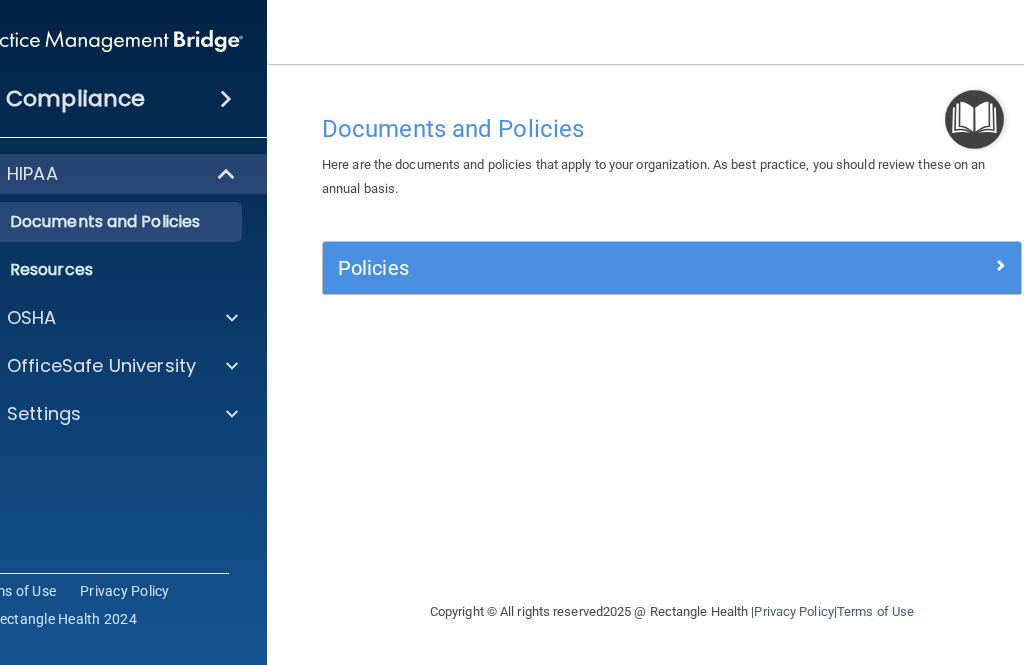 click on "OfficeSafe University" at bounding box center (101, 366) 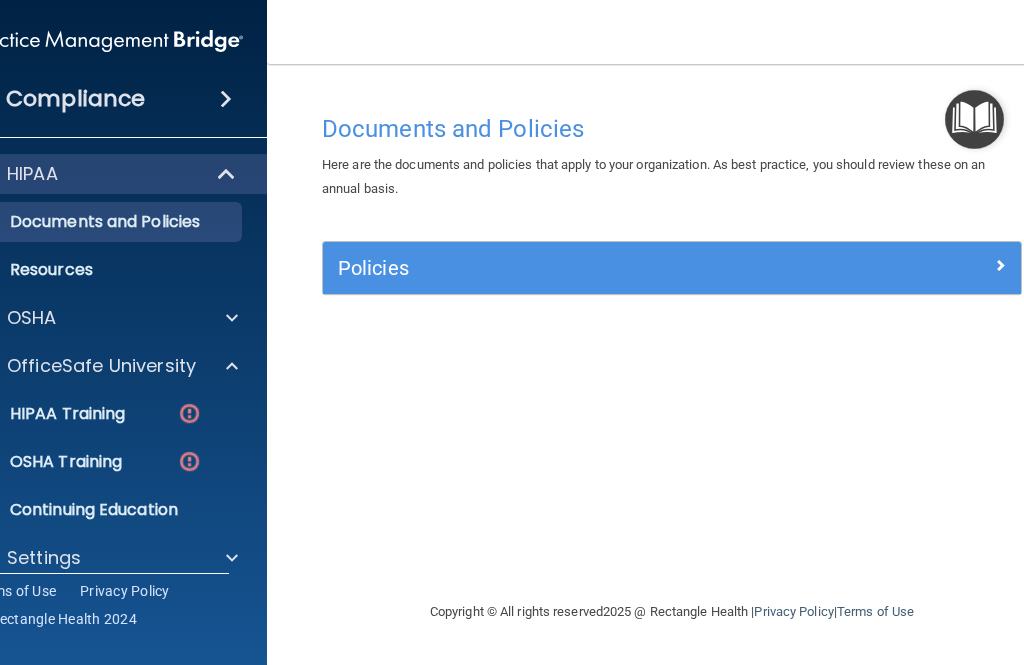 click on "HIPAA Training" at bounding box center (42, 414) 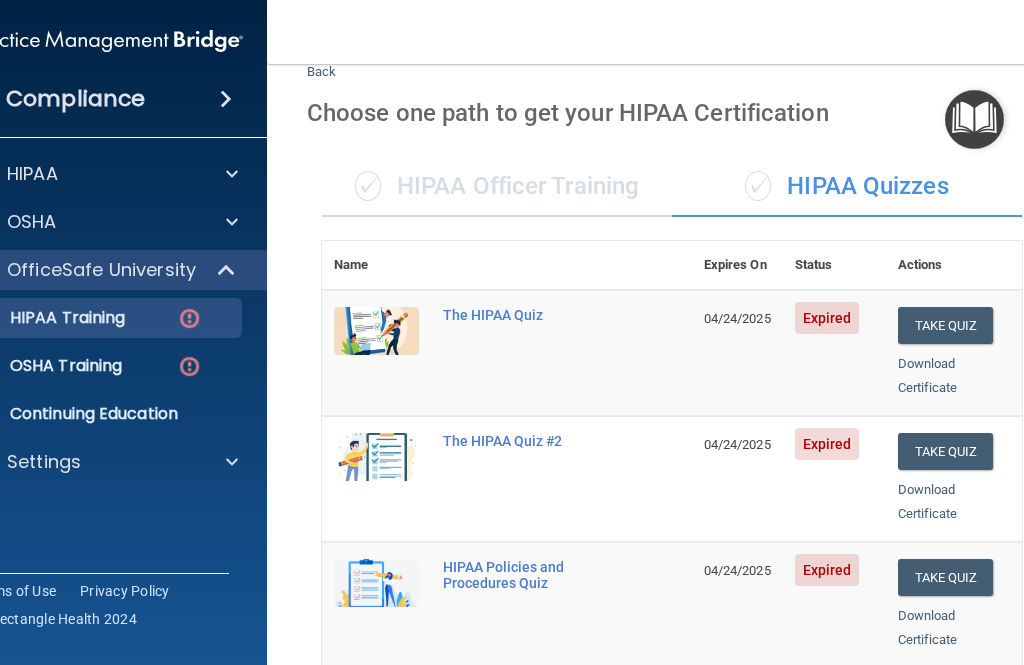 scroll, scrollTop: 53, scrollLeft: 0, axis: vertical 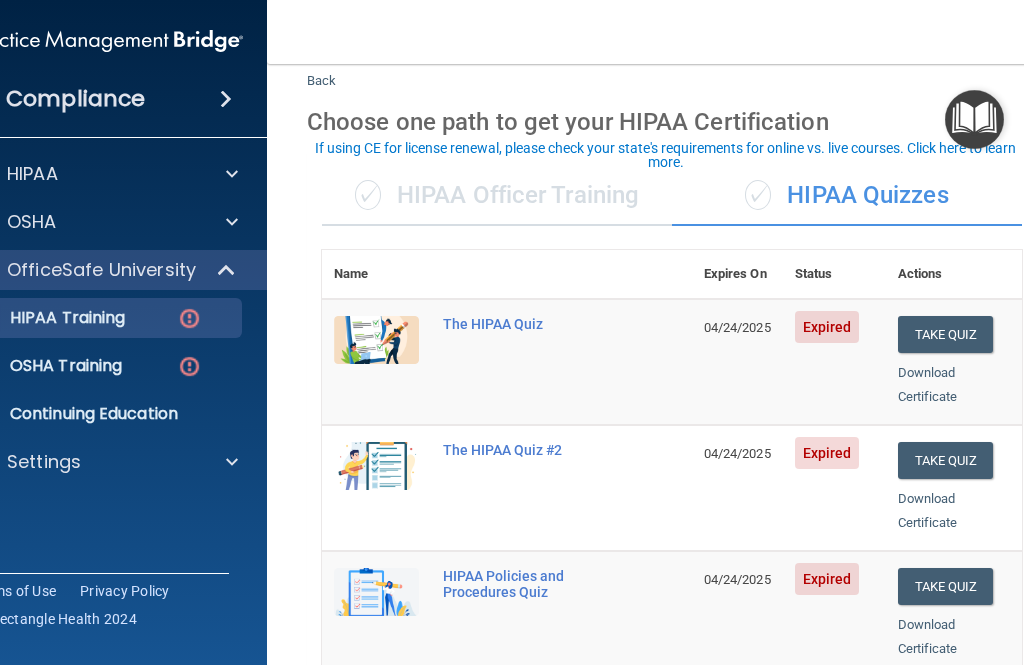 click on "Take Quiz" at bounding box center (946, 334) 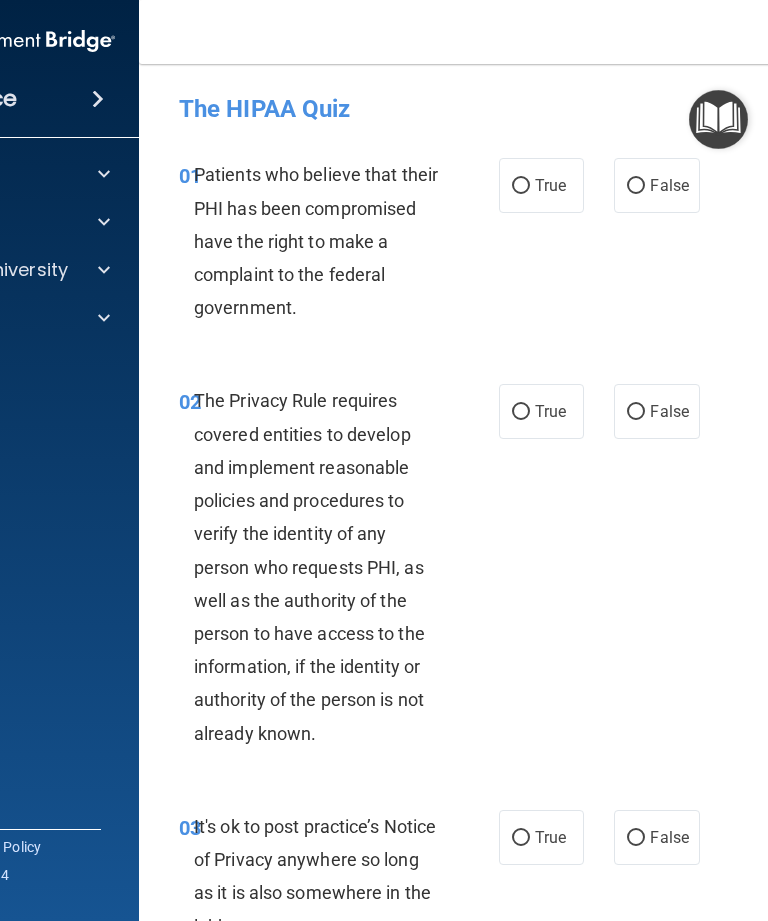scroll, scrollTop: 0, scrollLeft: 0, axis: both 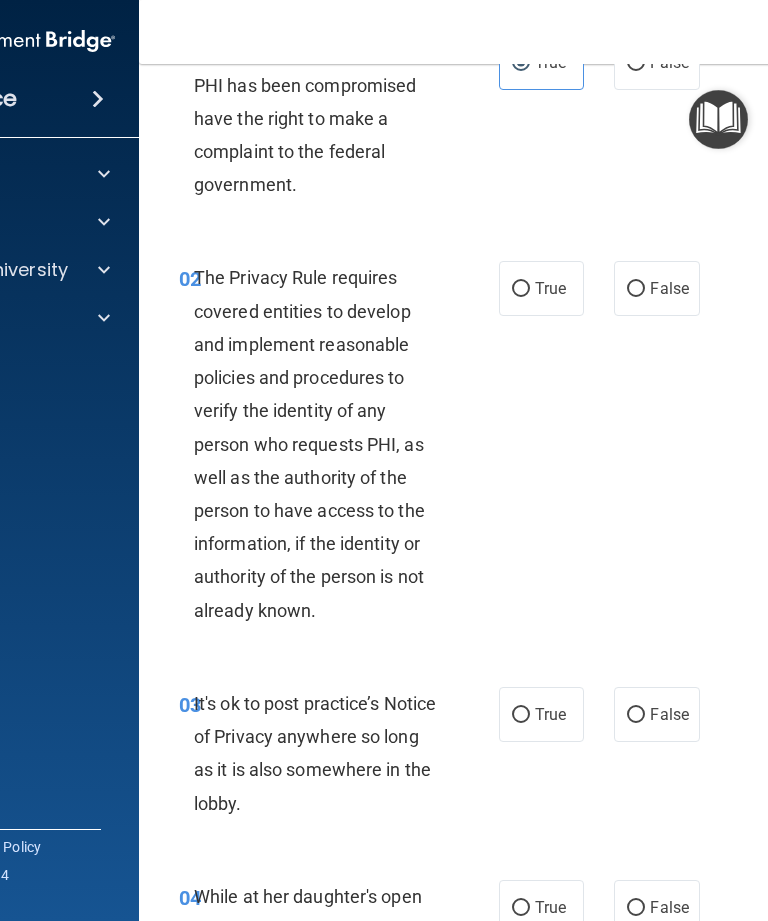 click on "True" at bounding box center (541, 288) 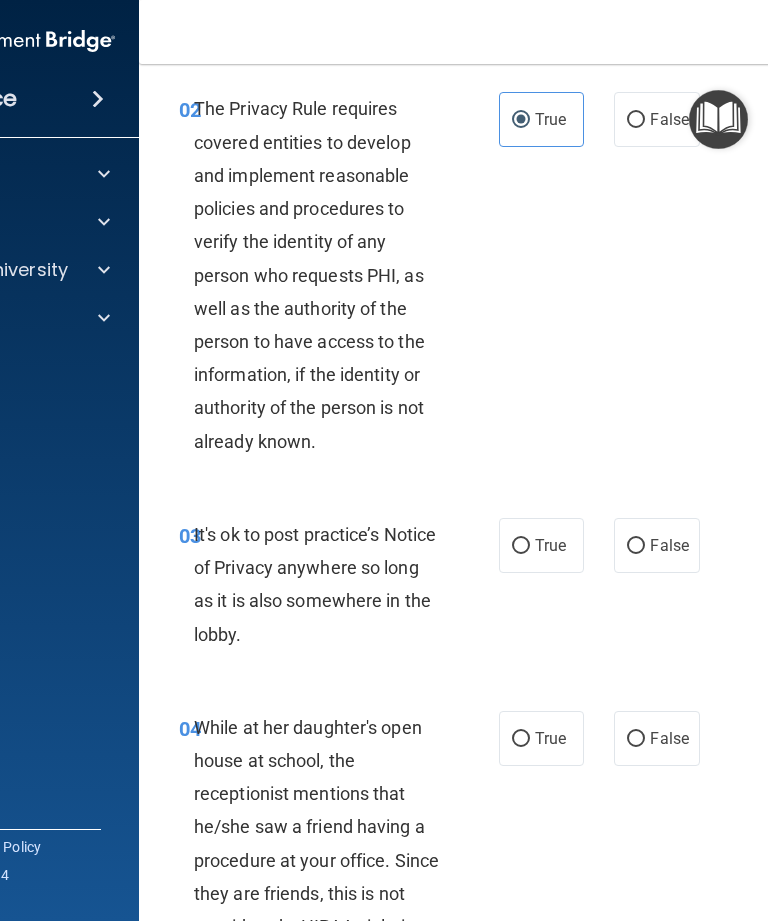 click on "True" at bounding box center [550, 545] 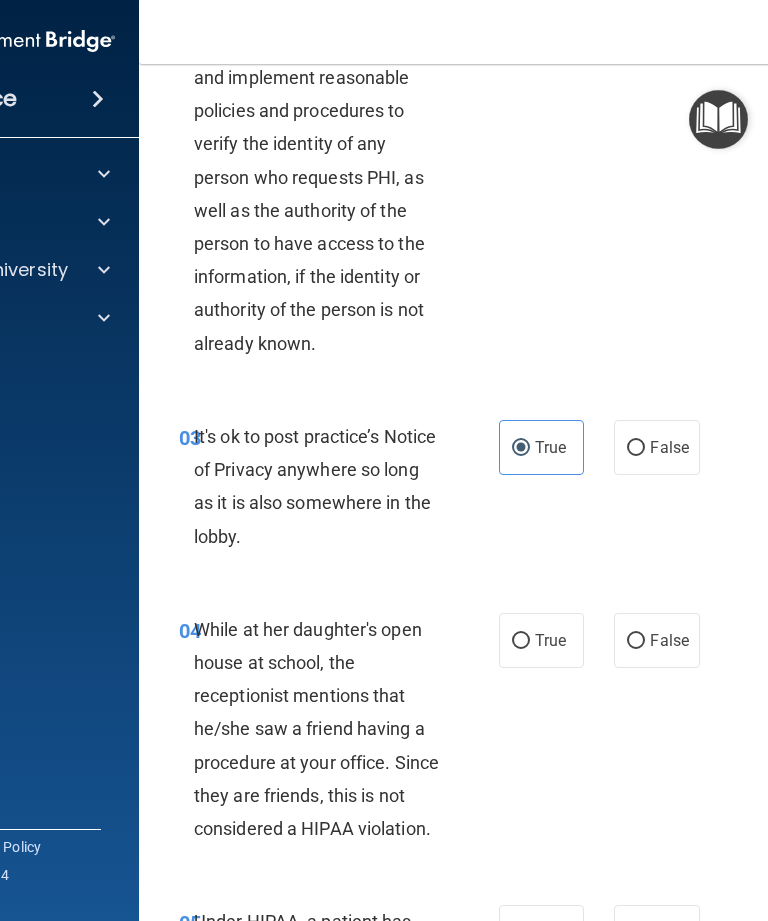 scroll, scrollTop: 388, scrollLeft: 0, axis: vertical 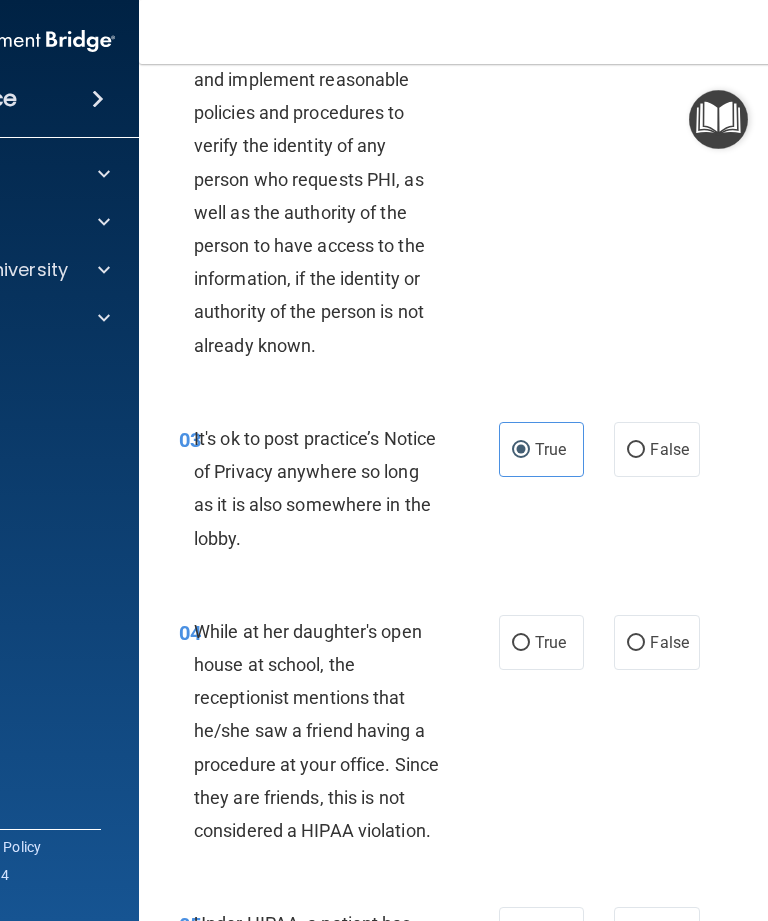 click on "True" at bounding box center (541, 449) 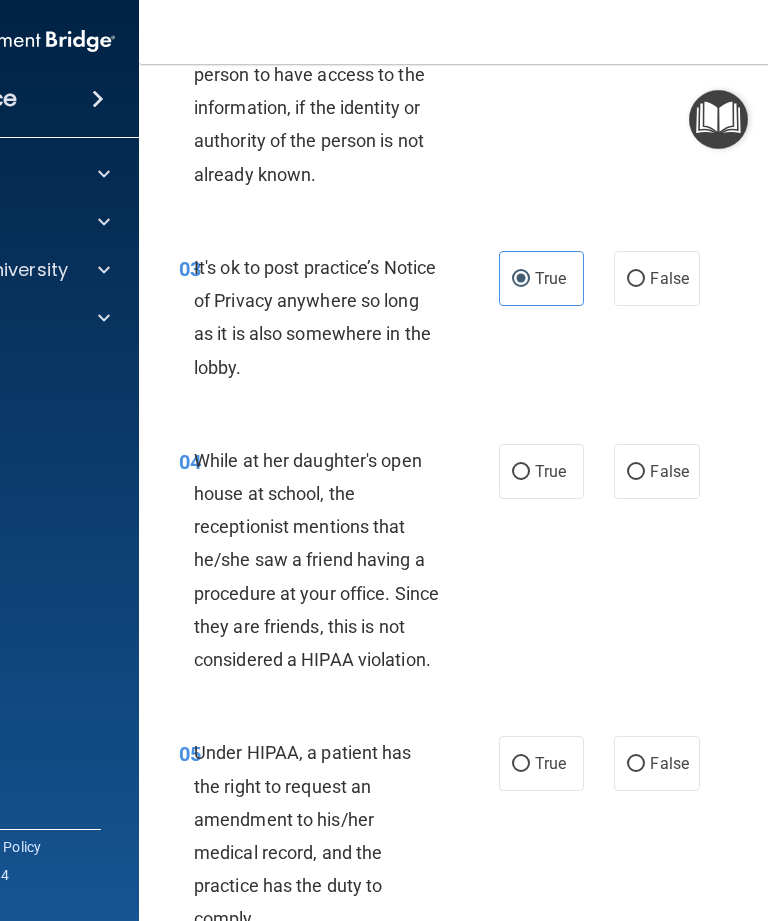 scroll, scrollTop: 583, scrollLeft: 0, axis: vertical 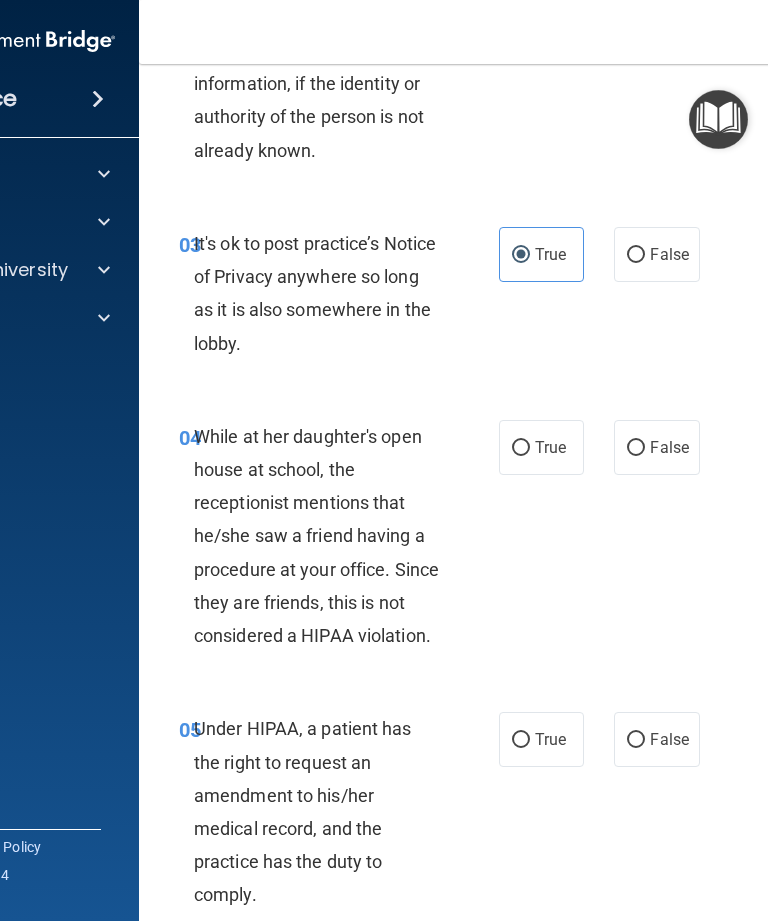 click on "04       While at her daughter's open house at school, the receptionist mentions that he/she saw a friend having a procedure at your office.  Since they are friends, this is not considered a HIPAA violation.                 True           False" at bounding box center (544, 541) 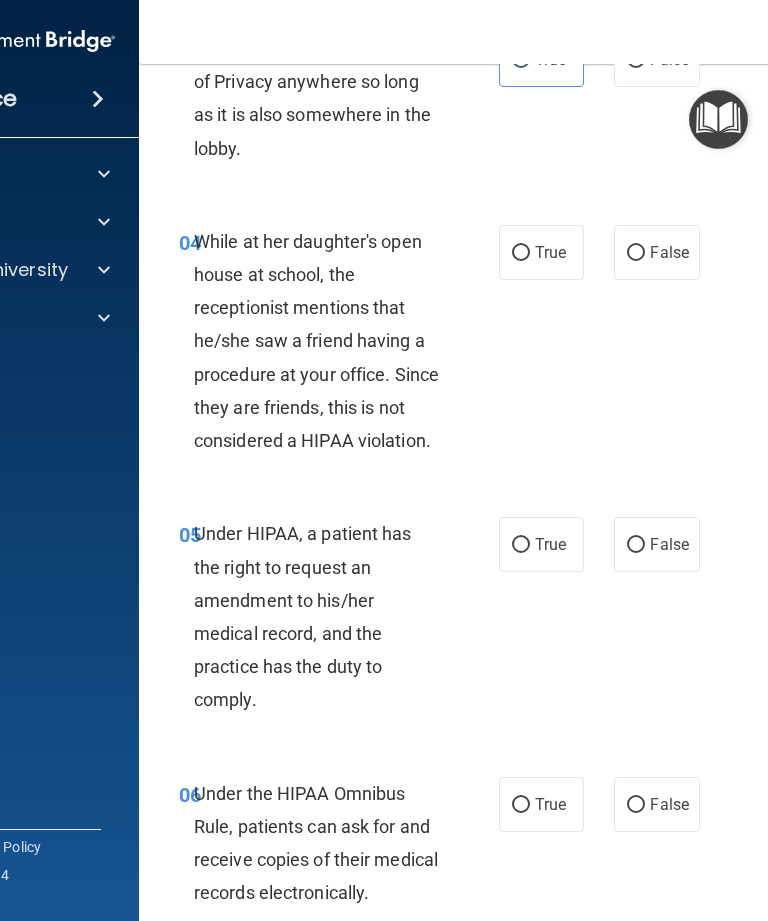 scroll, scrollTop: 780, scrollLeft: 0, axis: vertical 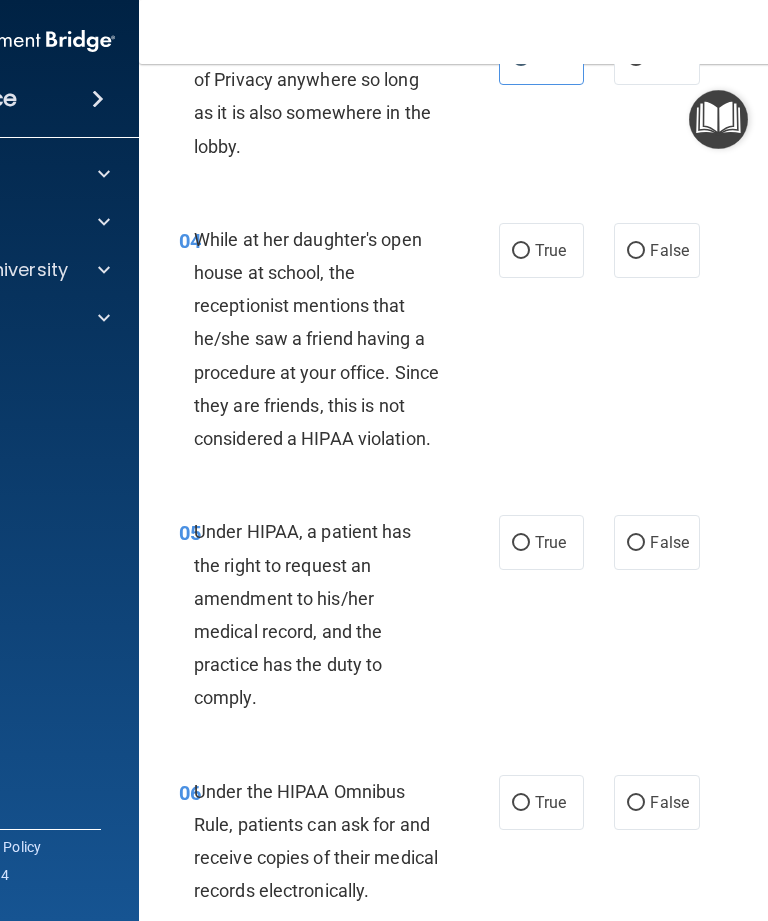 click on "False" at bounding box center (636, 251) 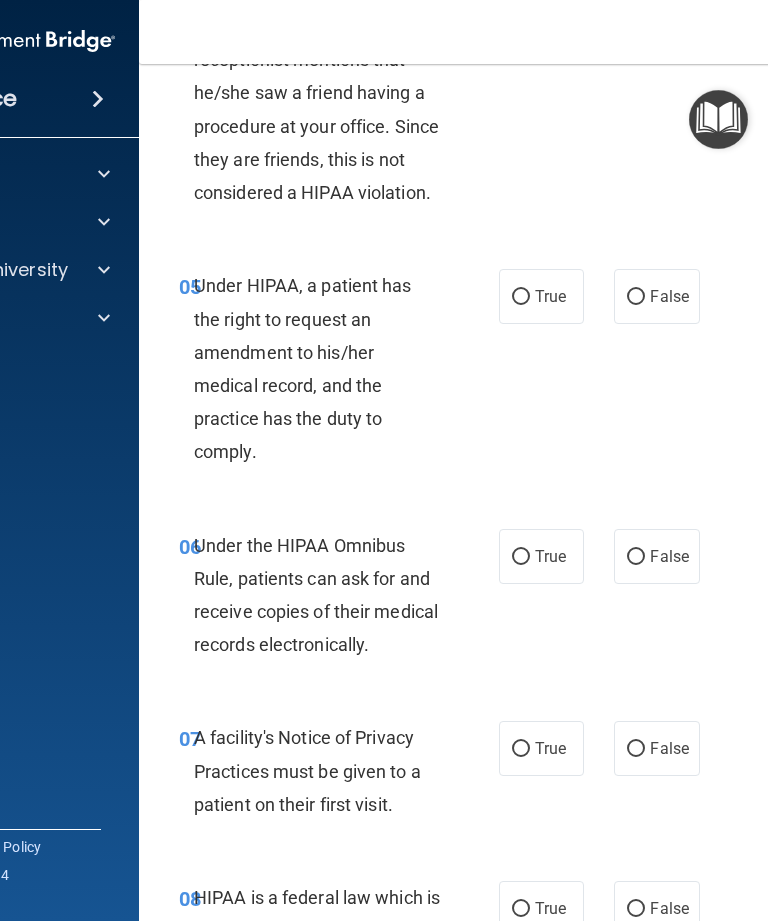 scroll, scrollTop: 1028, scrollLeft: 0, axis: vertical 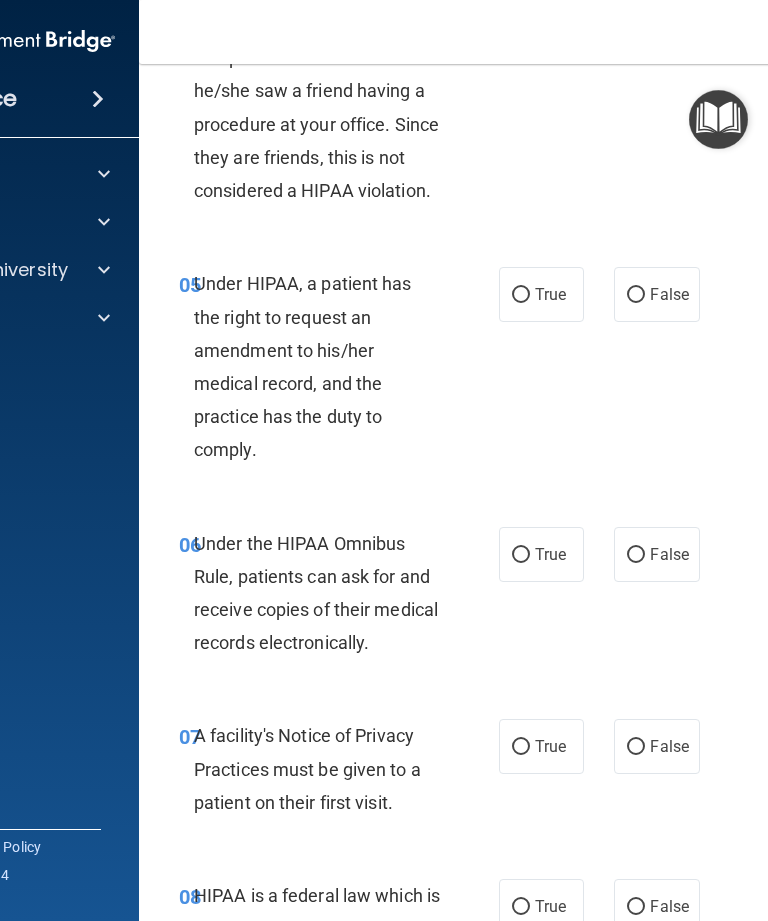 click on "True" at bounding box center (521, 295) 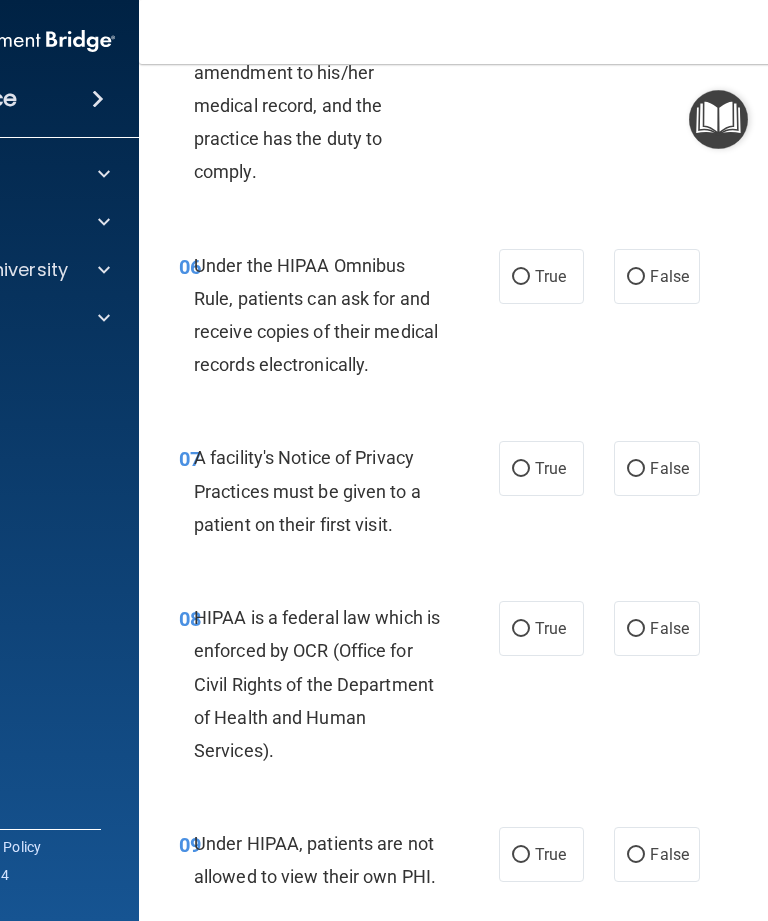 scroll, scrollTop: 1324, scrollLeft: 0, axis: vertical 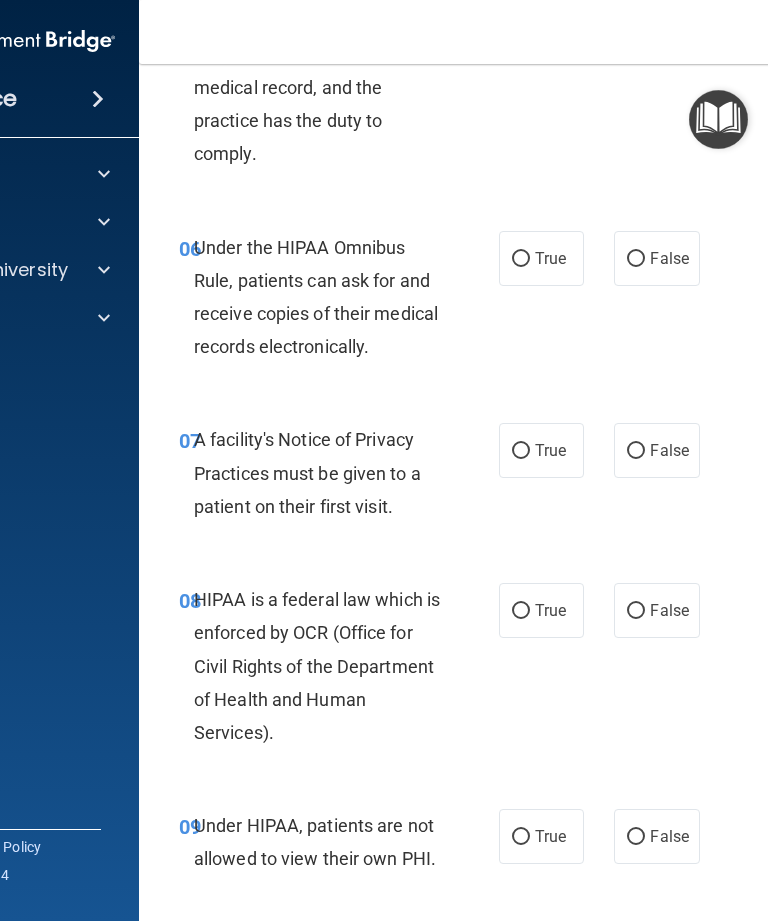 click on "True" at bounding box center (521, 259) 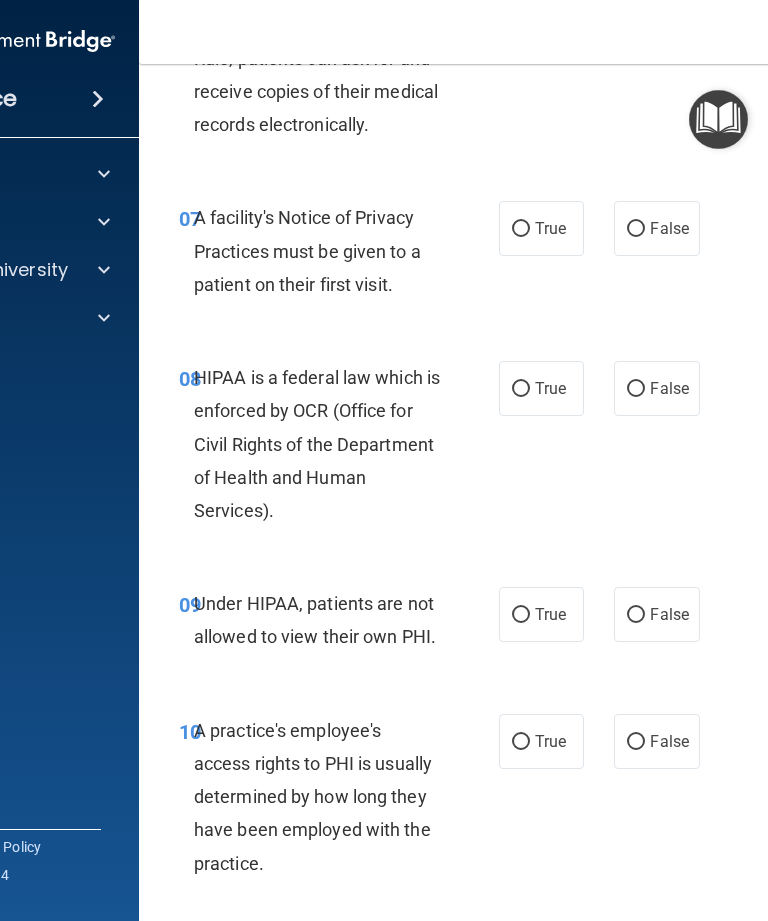 scroll, scrollTop: 1552, scrollLeft: 0, axis: vertical 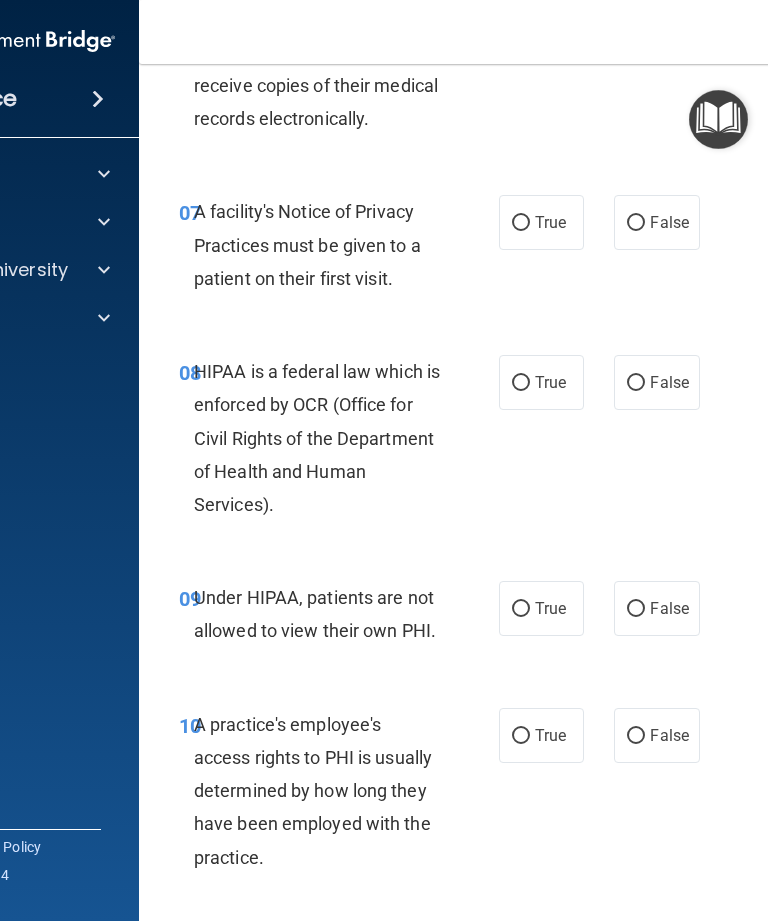 click on "True" at bounding box center (550, 222) 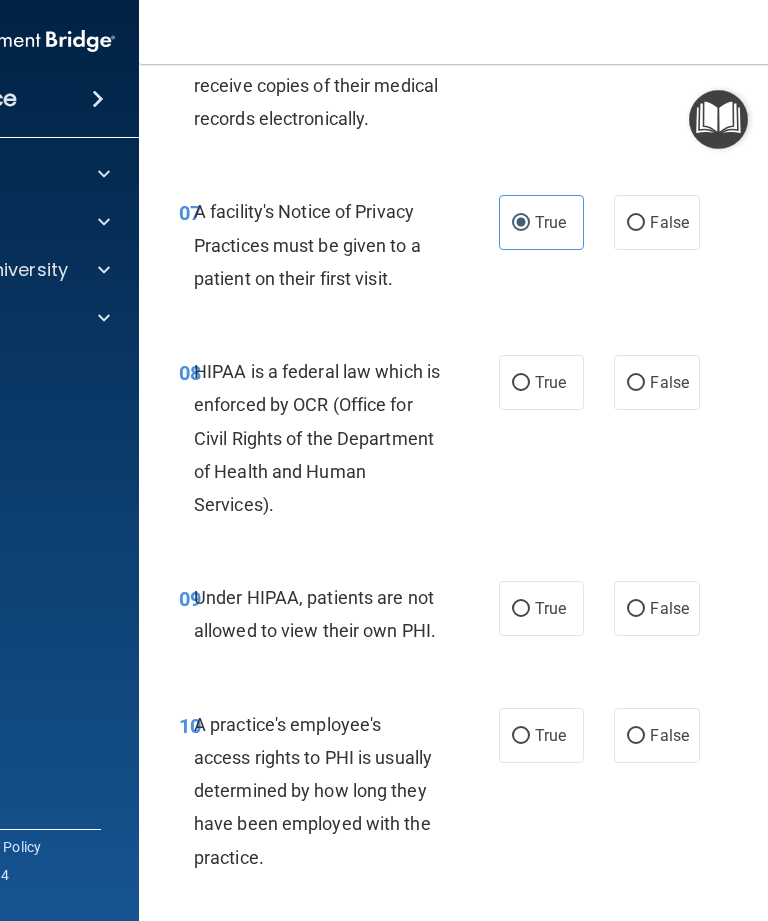 click on "True" at bounding box center [550, 382] 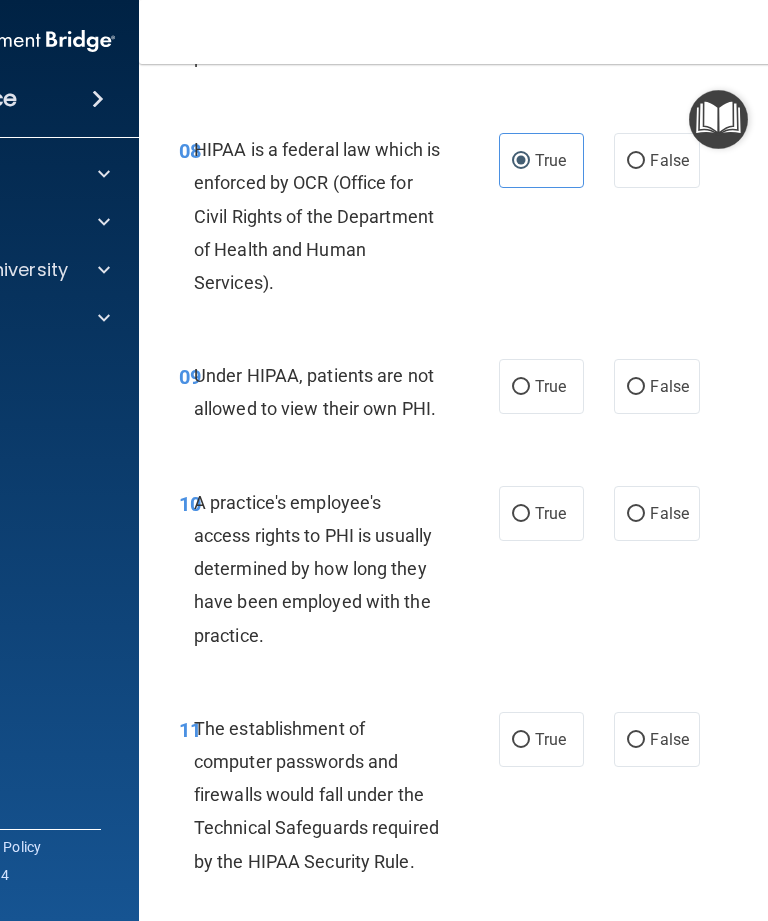 scroll, scrollTop: 1780, scrollLeft: 0, axis: vertical 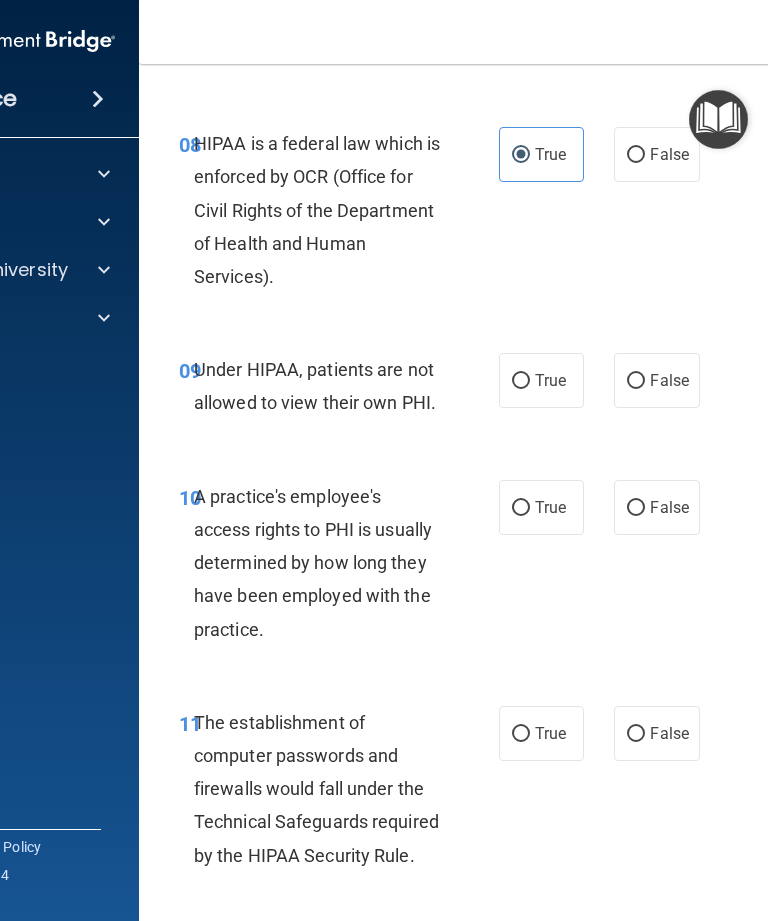 click on "False" at bounding box center (656, 380) 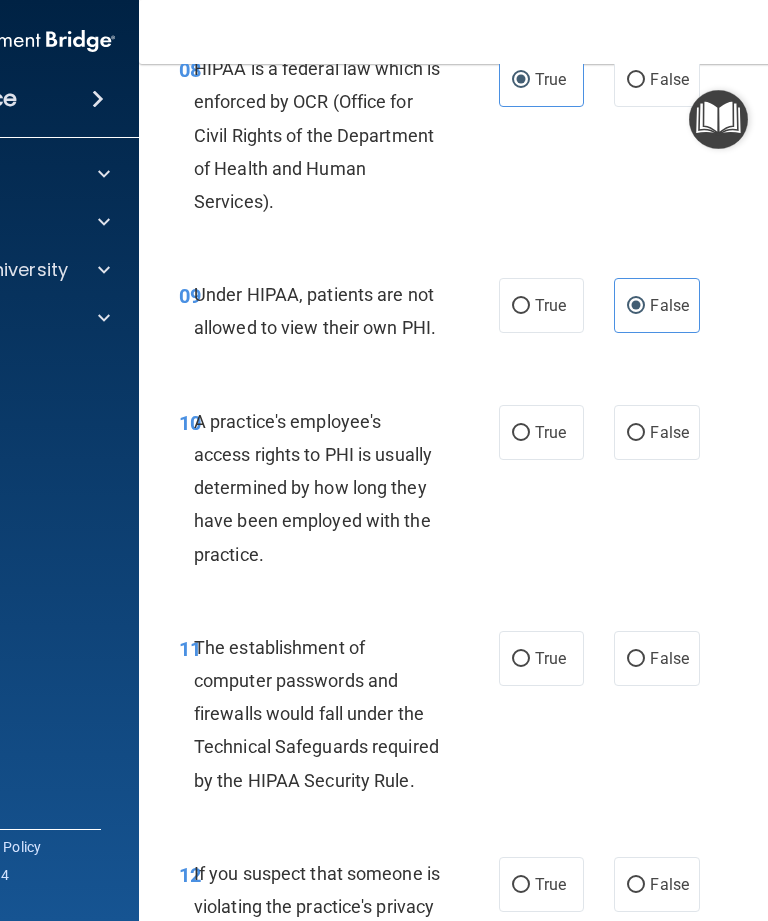 scroll, scrollTop: 1863, scrollLeft: 0, axis: vertical 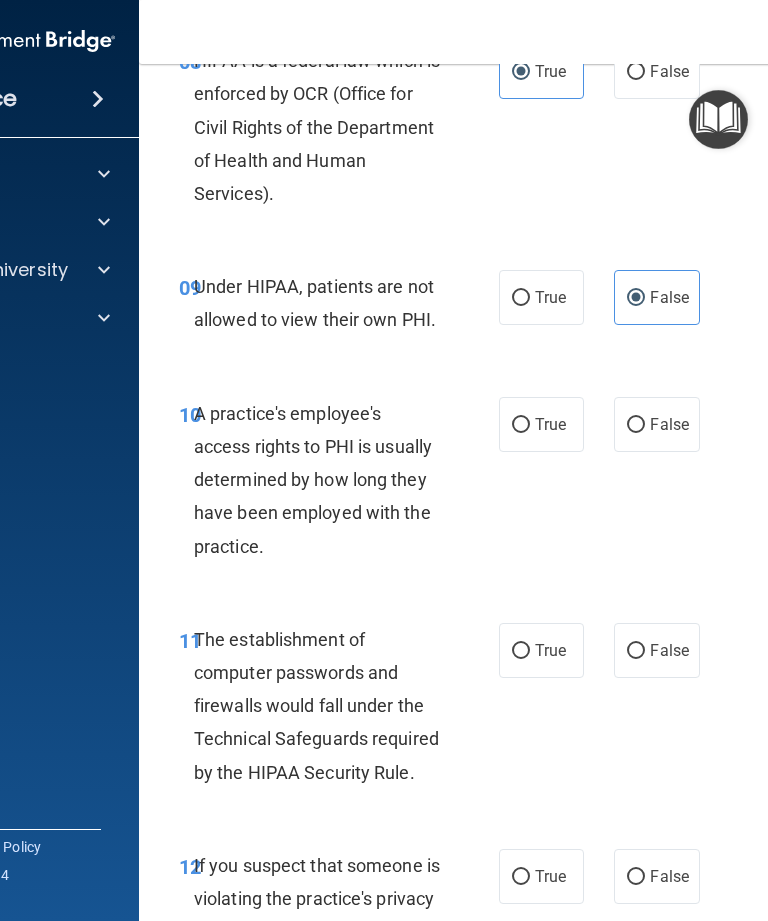 click on "False" at bounding box center [656, 424] 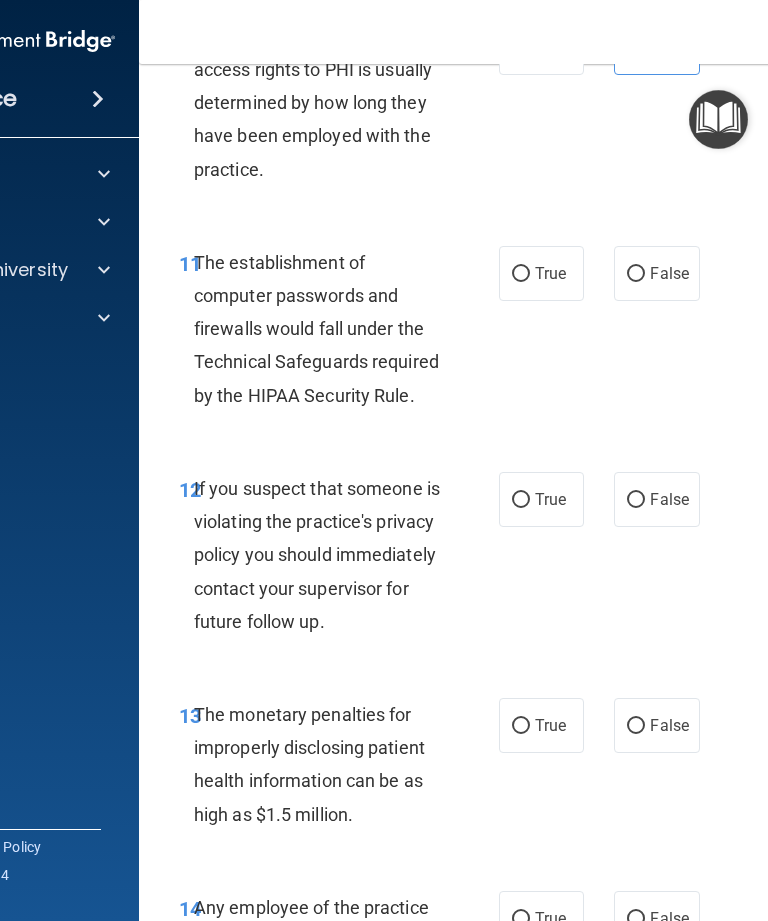 scroll, scrollTop: 2241, scrollLeft: 0, axis: vertical 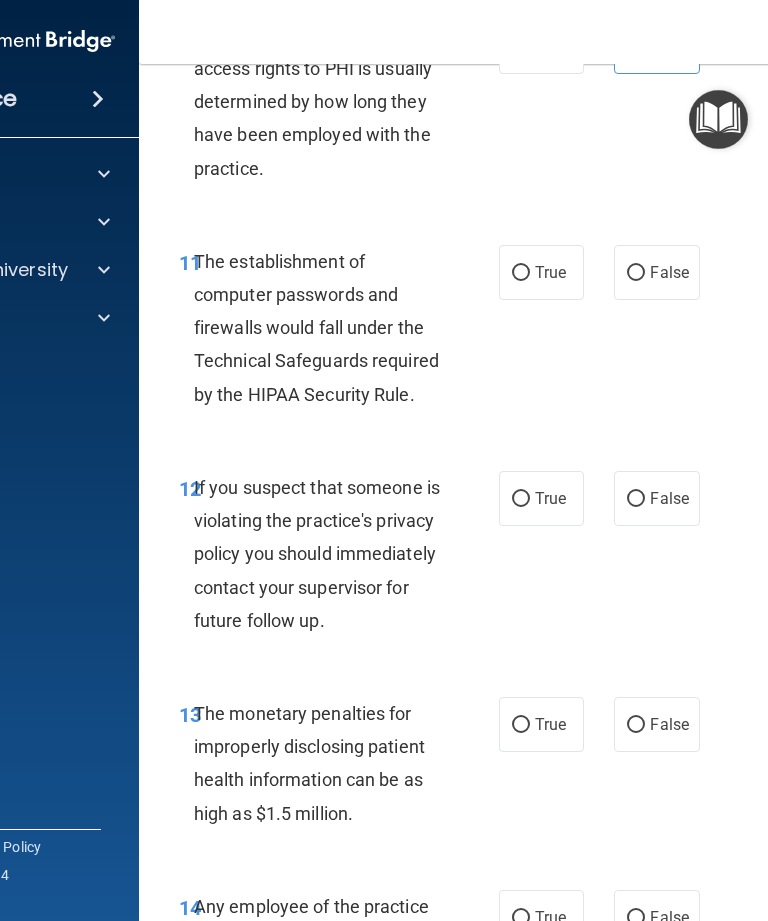 click on "True" at bounding box center (541, 272) 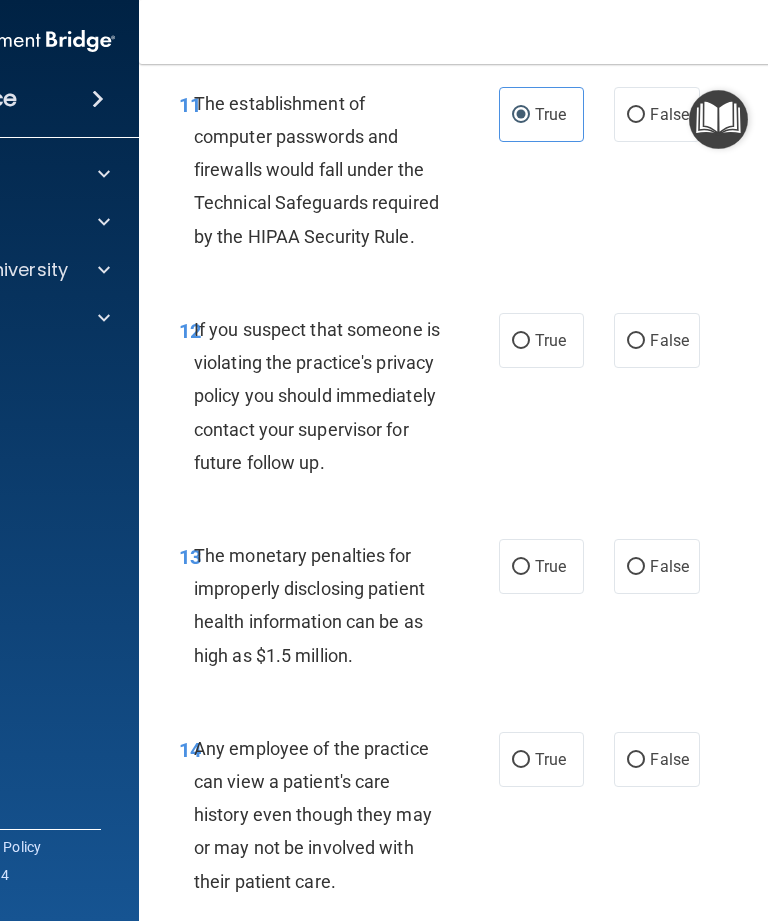 scroll, scrollTop: 2404, scrollLeft: 0, axis: vertical 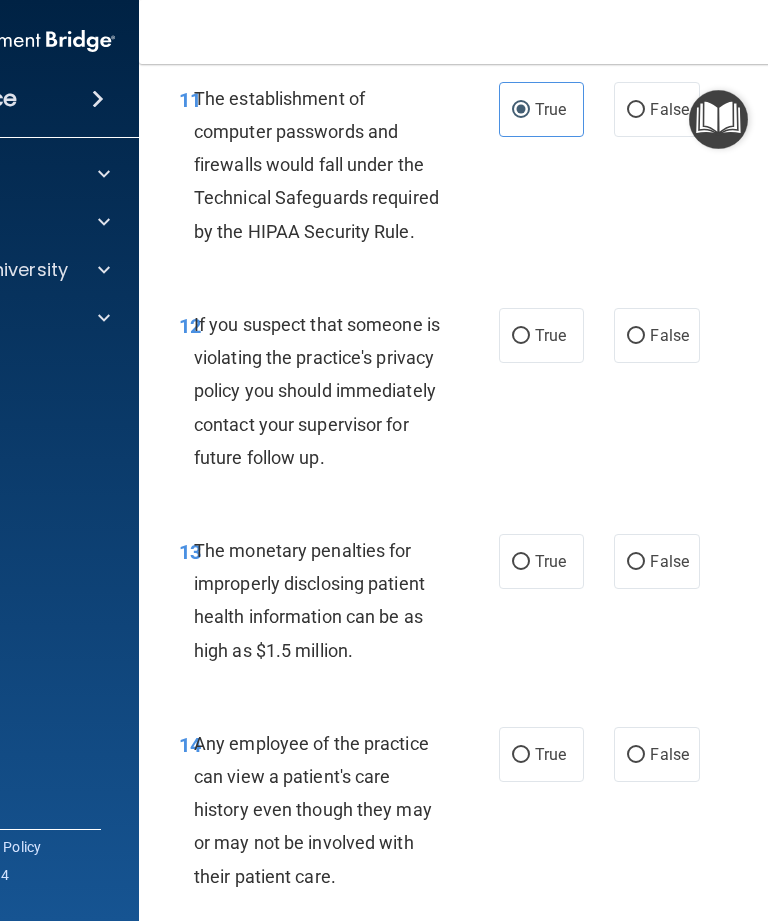 click on "True" at bounding box center [550, 335] 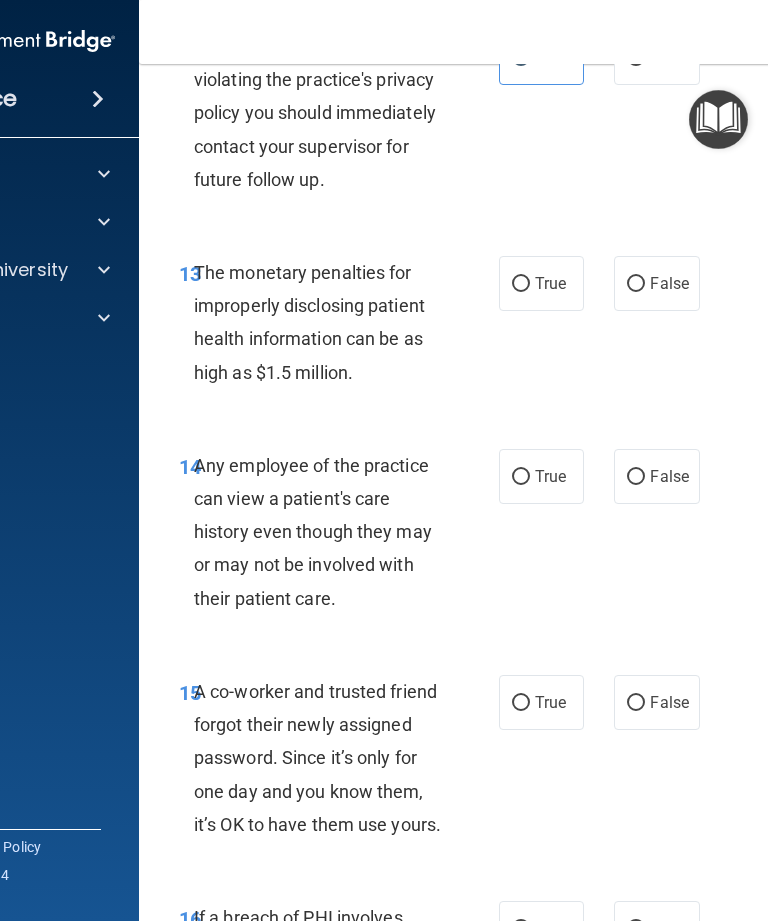 scroll, scrollTop: 2695, scrollLeft: 0, axis: vertical 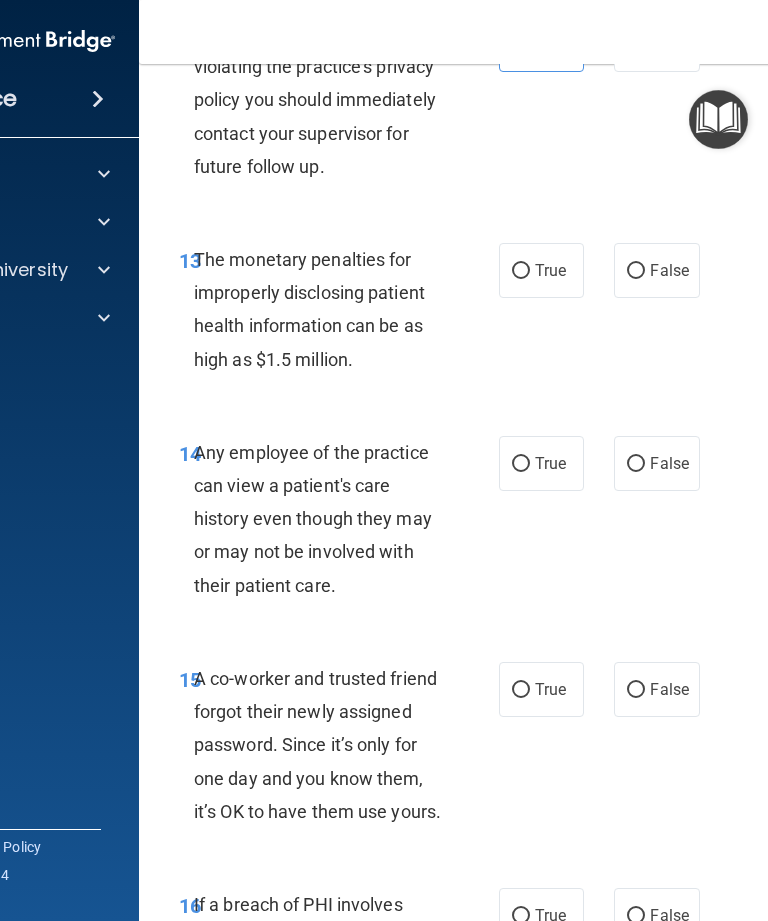 click on "True" at bounding box center [541, 270] 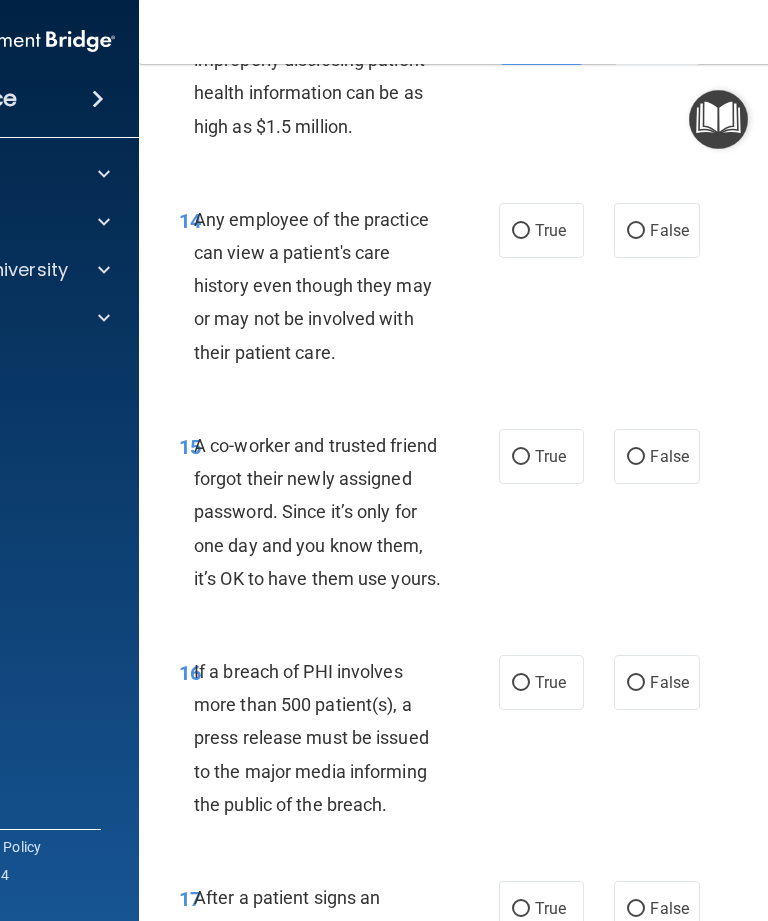scroll, scrollTop: 2927, scrollLeft: 0, axis: vertical 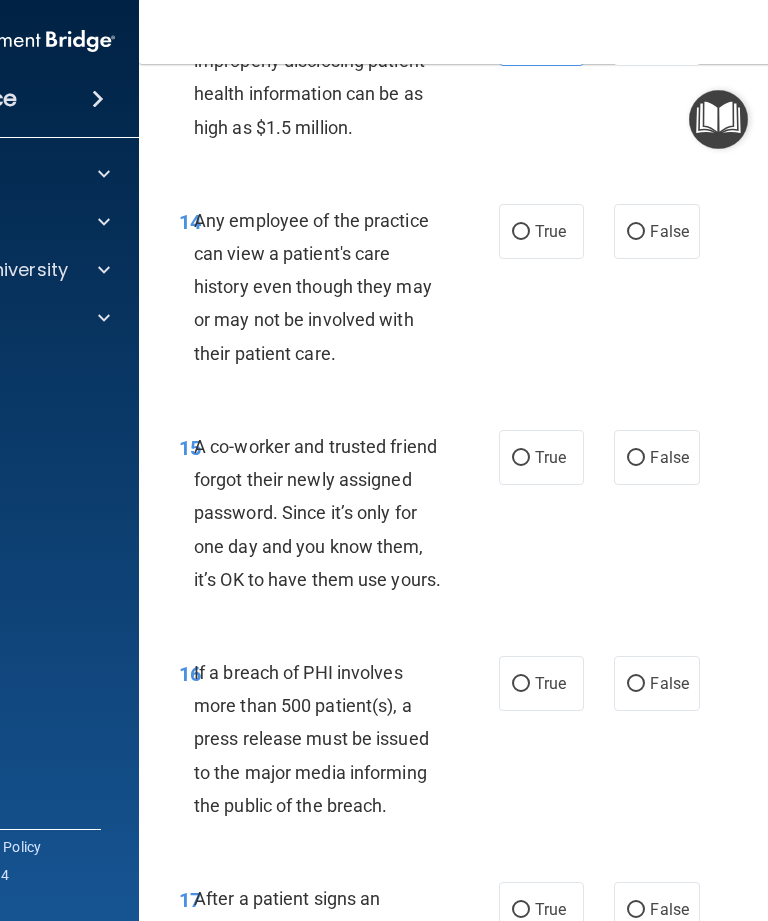 click on "False" at bounding box center [669, 231] 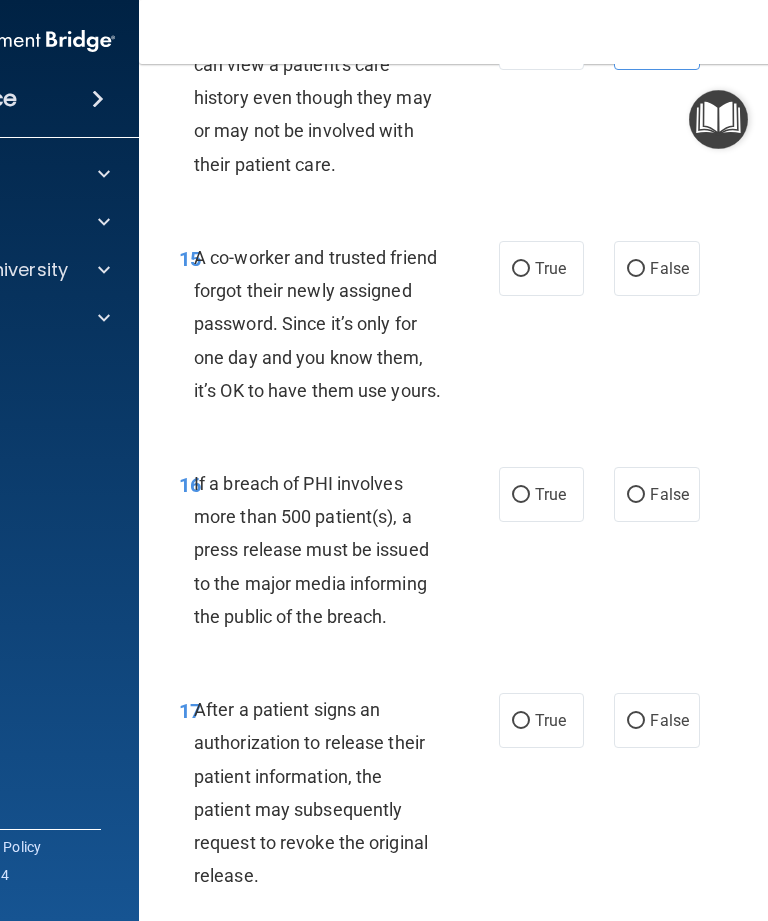 scroll, scrollTop: 3125, scrollLeft: 0, axis: vertical 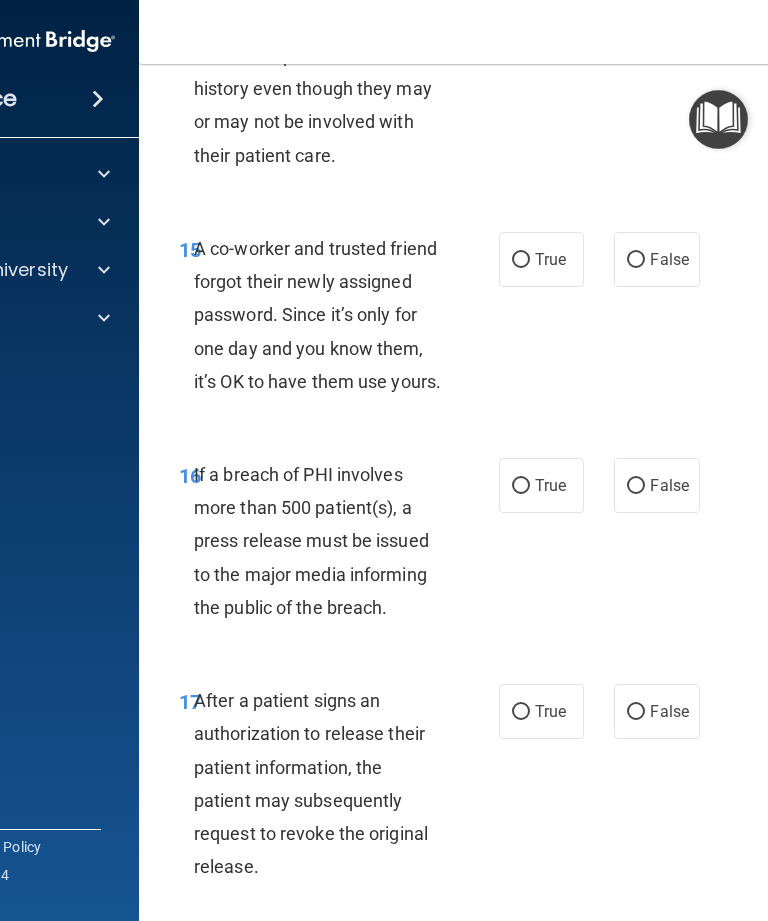click on "False" at bounding box center [656, 259] 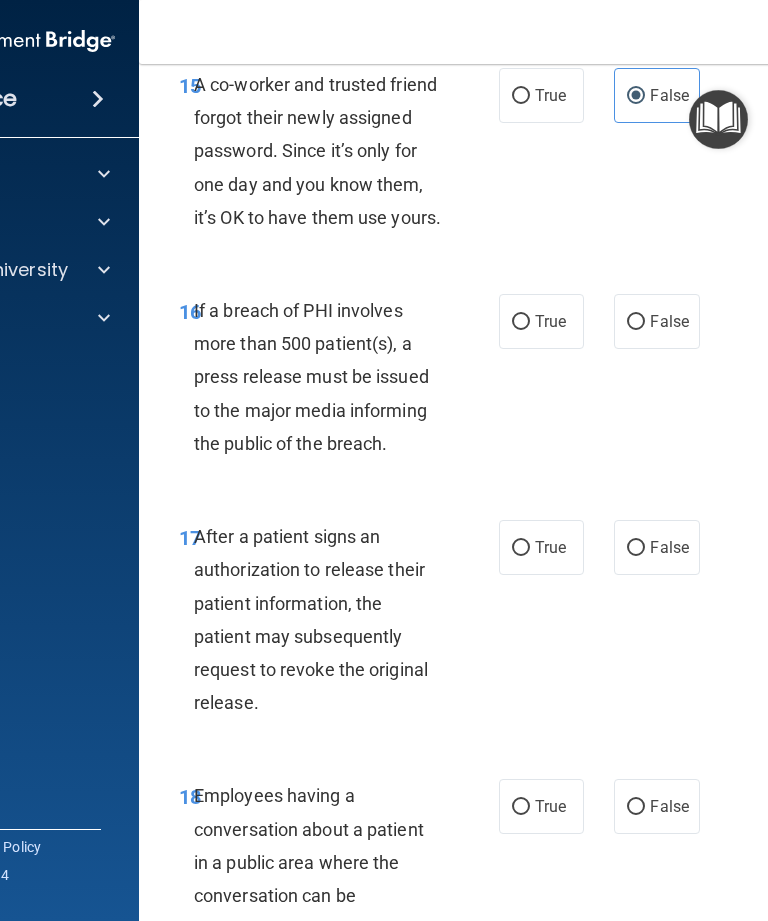scroll, scrollTop: 3295, scrollLeft: 0, axis: vertical 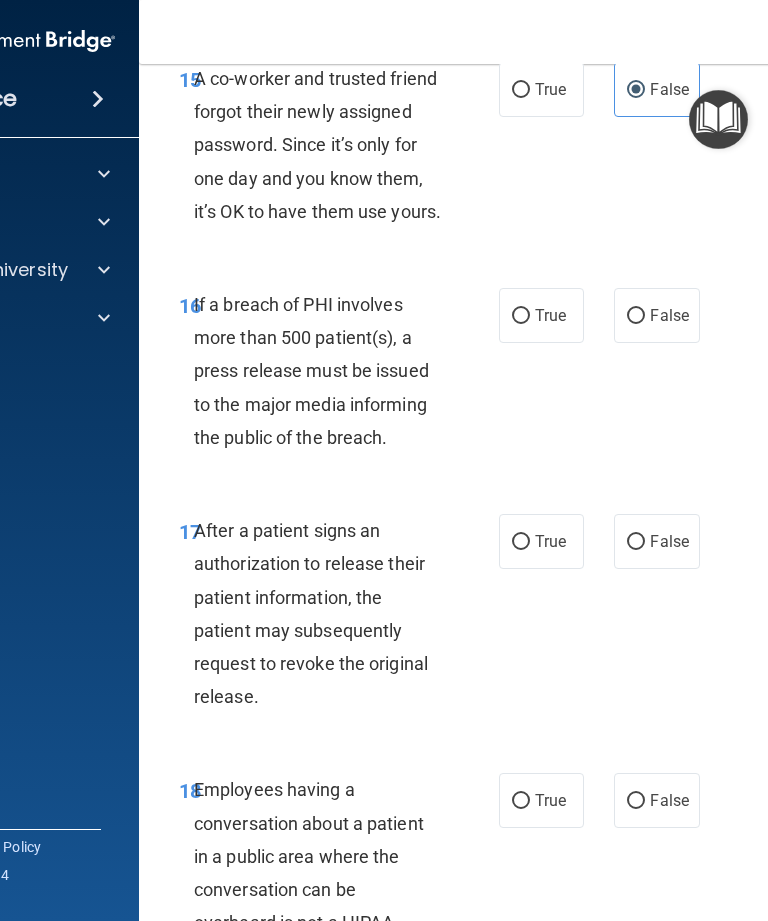 click on "True" at bounding box center (541, 315) 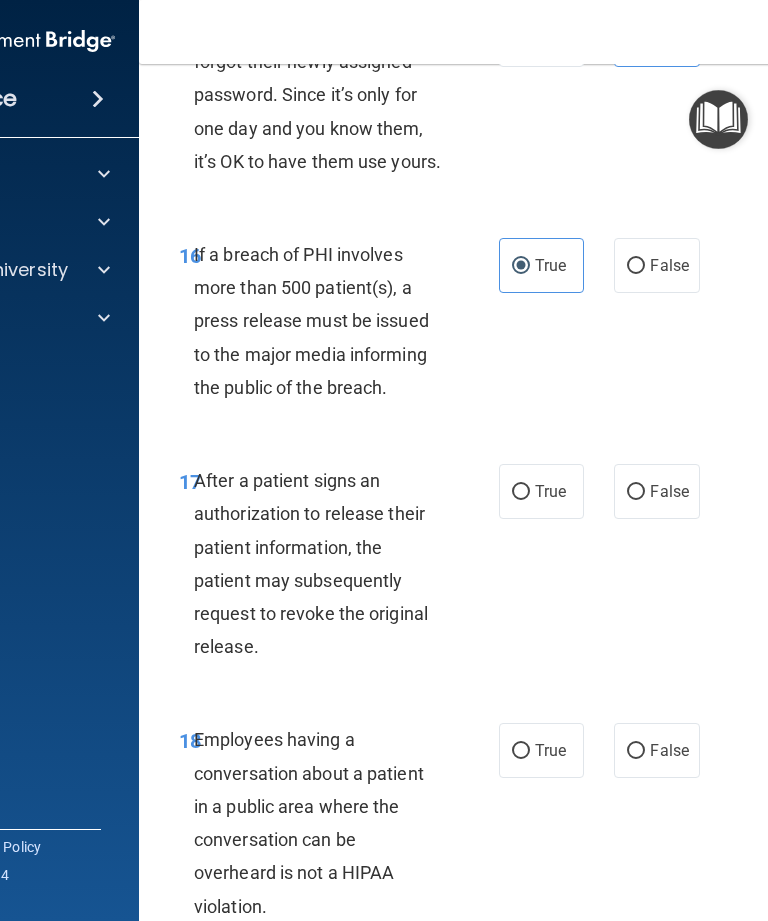 scroll, scrollTop: 3375, scrollLeft: 0, axis: vertical 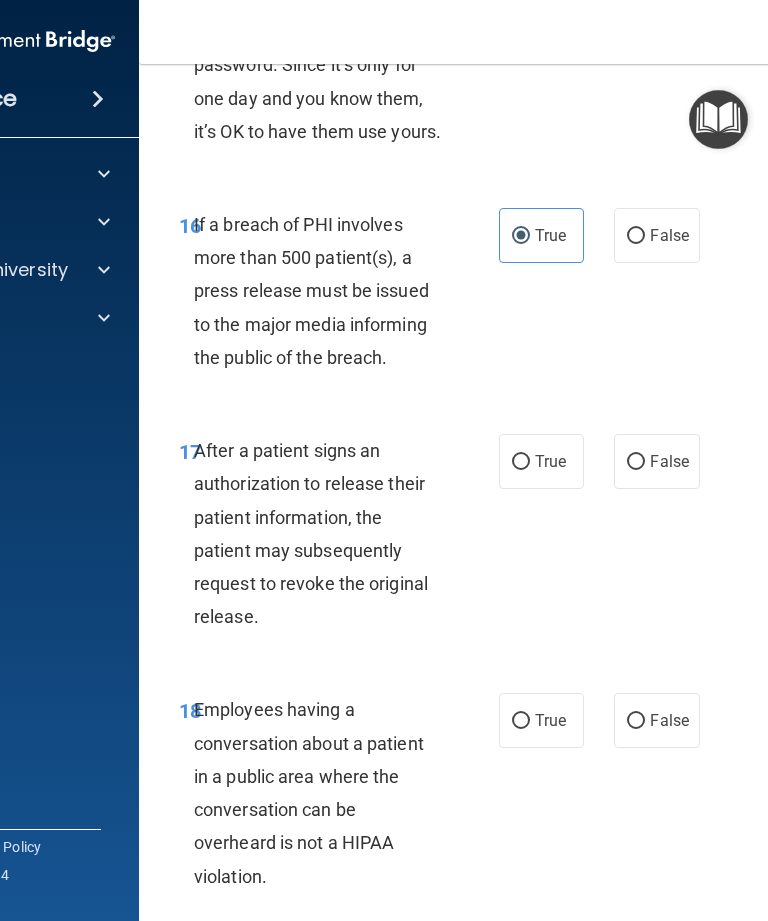 click on "True" at bounding box center [550, 461] 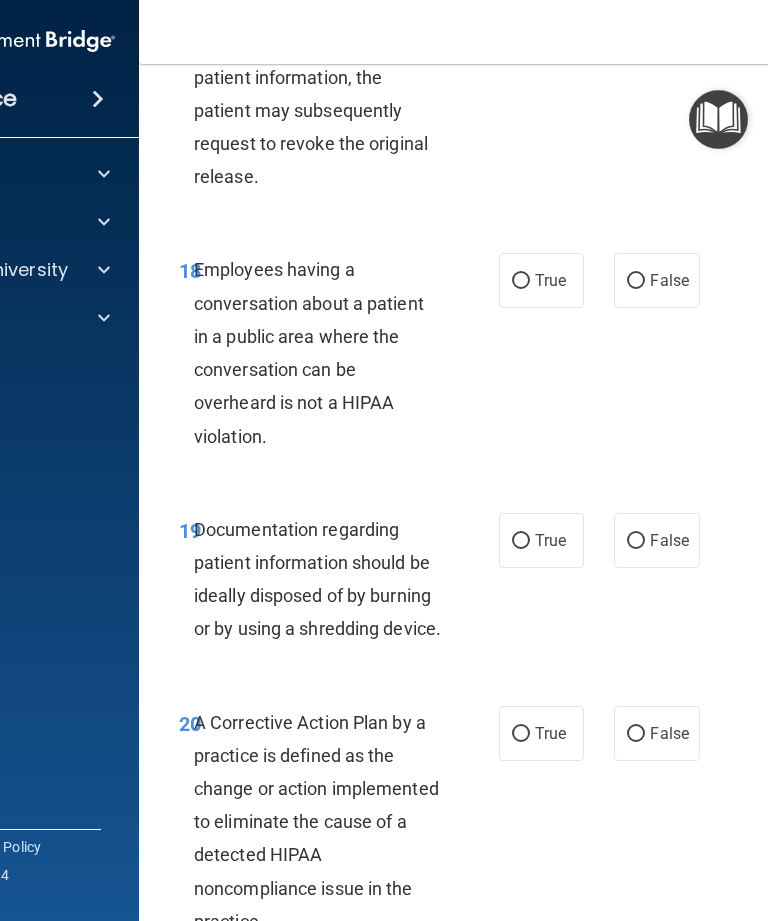 scroll, scrollTop: 3820, scrollLeft: 0, axis: vertical 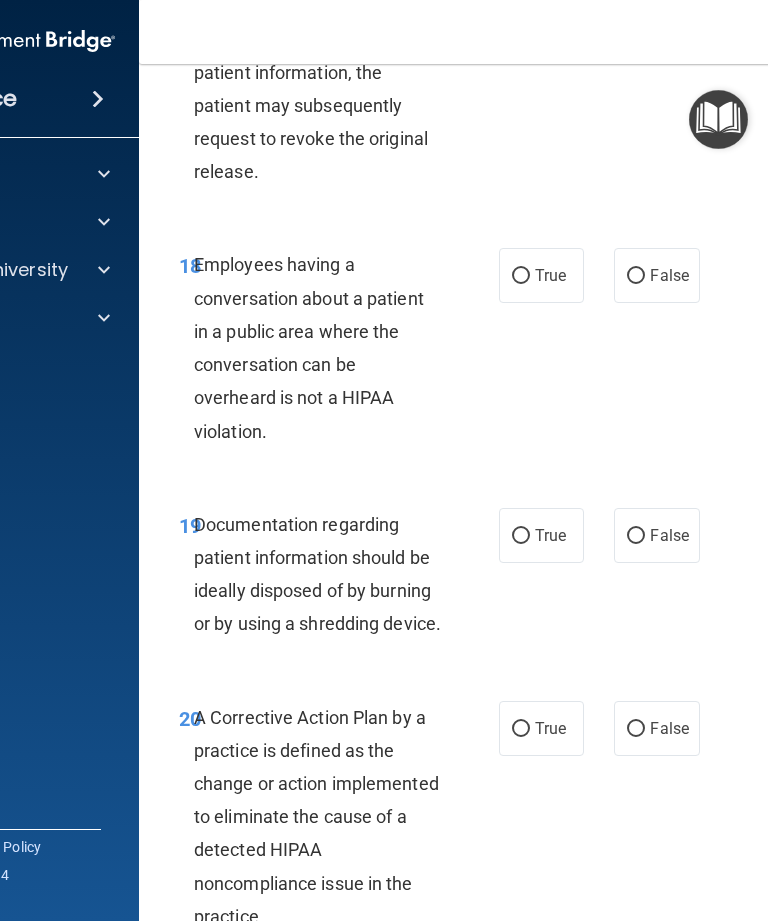 click on "False" at bounding box center (669, 275) 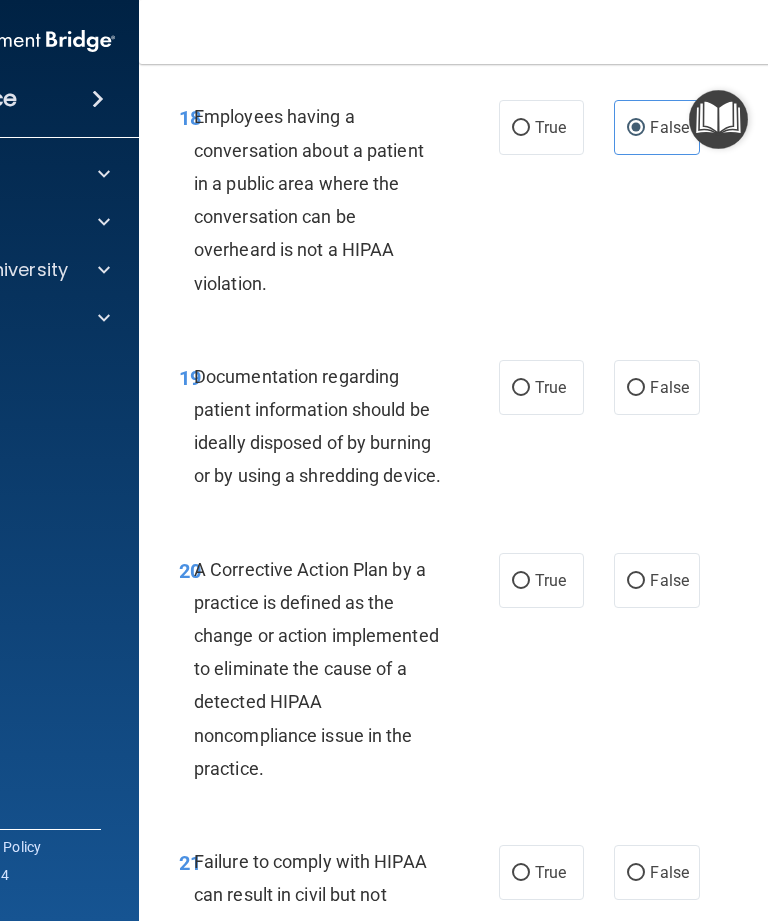 scroll, scrollTop: 4015, scrollLeft: 0, axis: vertical 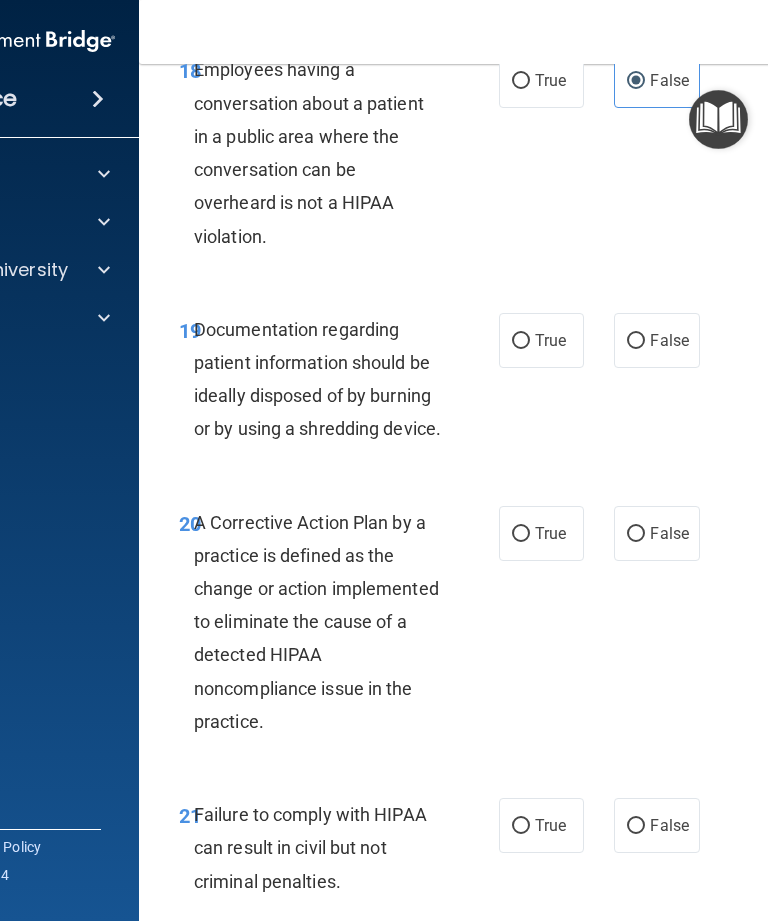 click on "True" at bounding box center [550, 340] 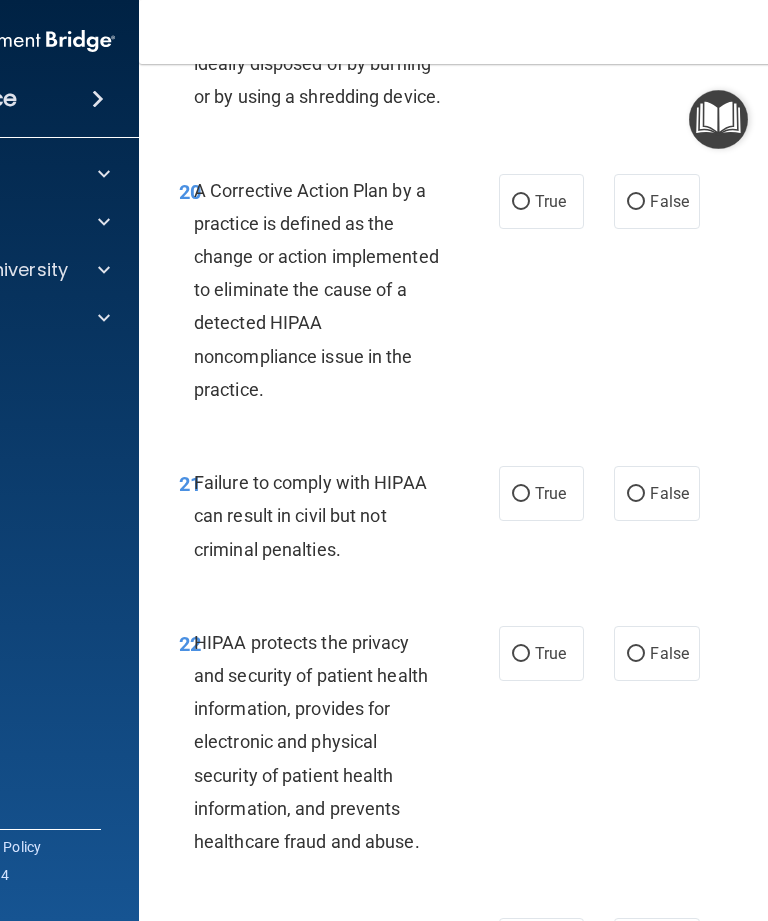 scroll, scrollTop: 4351, scrollLeft: 0, axis: vertical 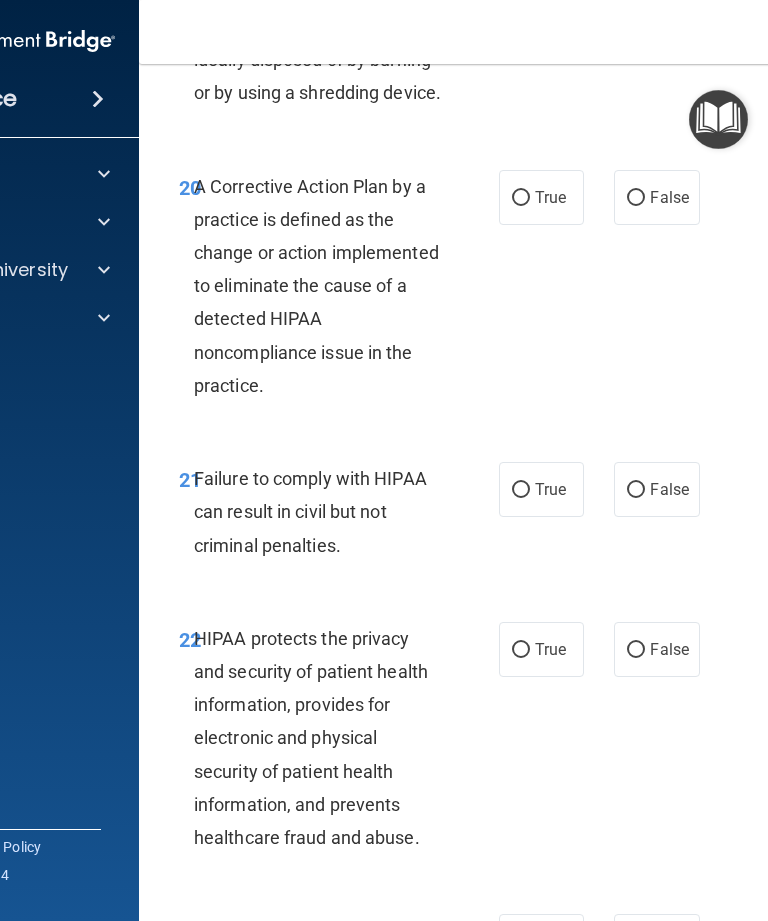 click on "True" at bounding box center (541, 197) 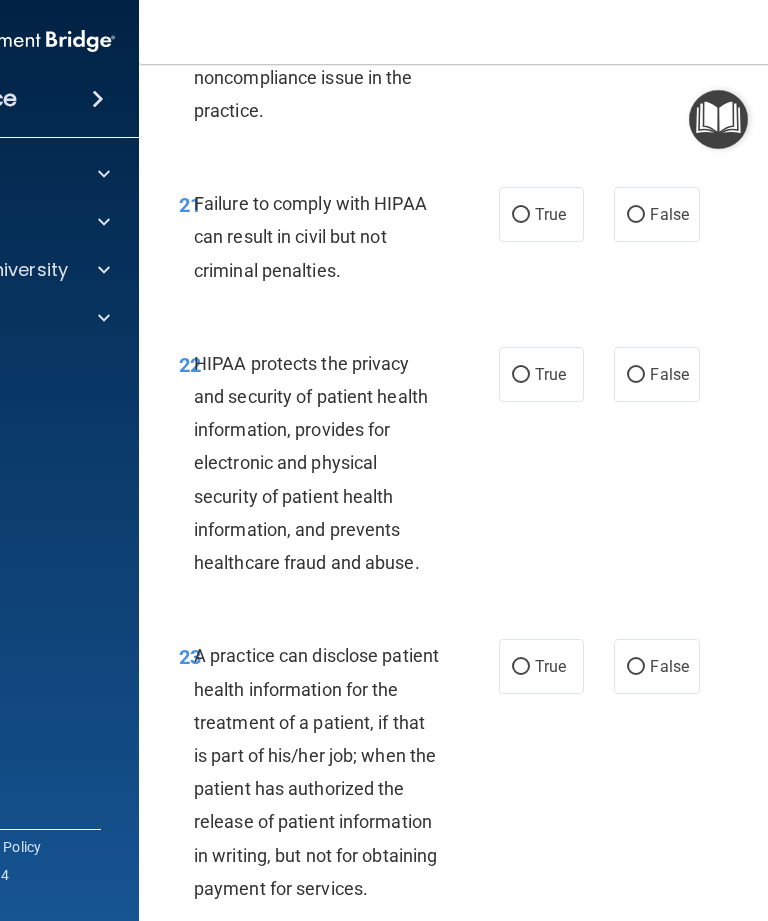 scroll, scrollTop: 4638, scrollLeft: 0, axis: vertical 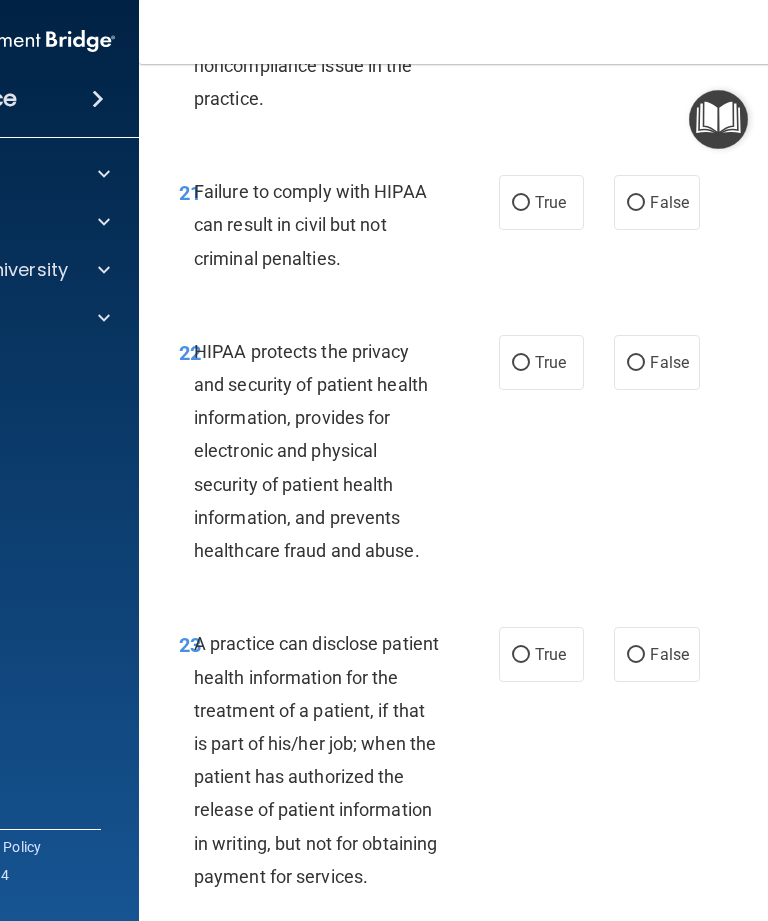 click on "False" at bounding box center (669, 202) 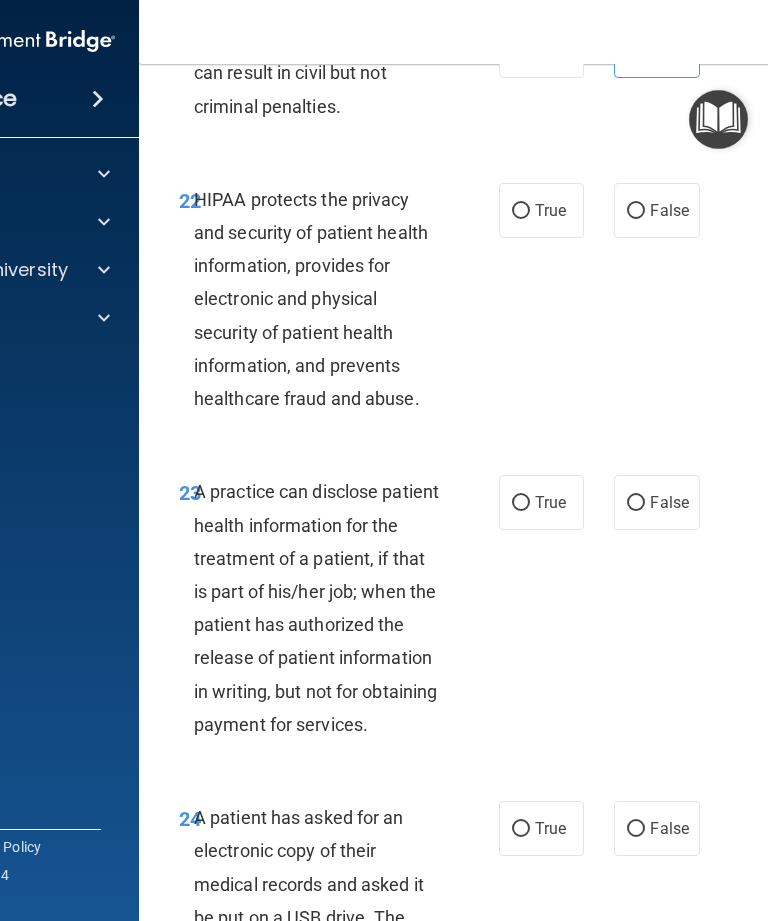 scroll, scrollTop: 4787, scrollLeft: 0, axis: vertical 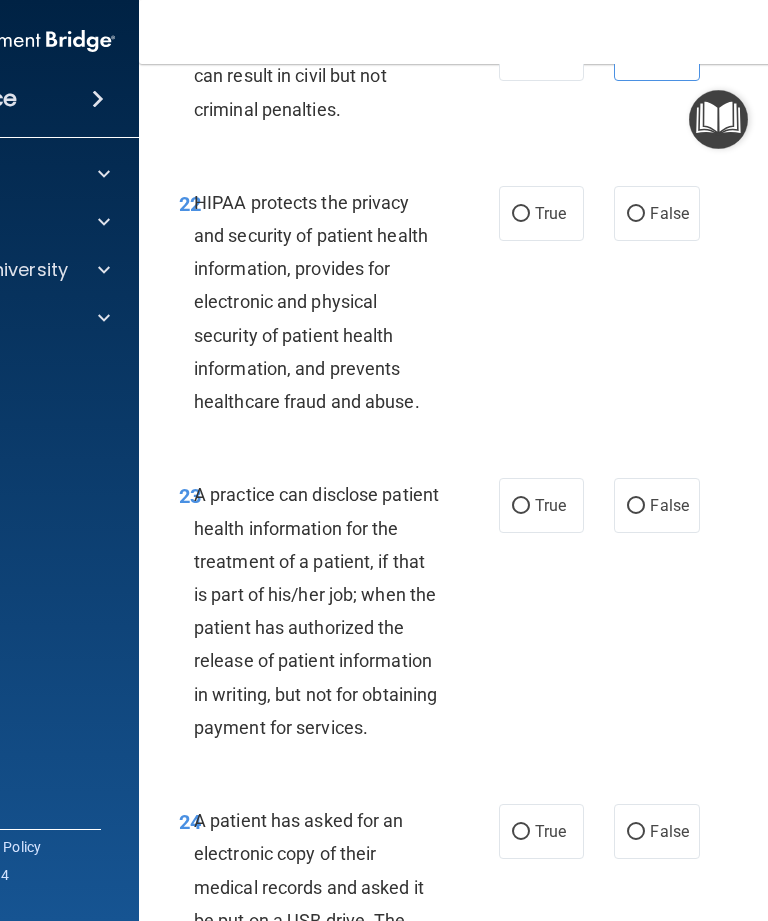 click on "True" at bounding box center [541, 213] 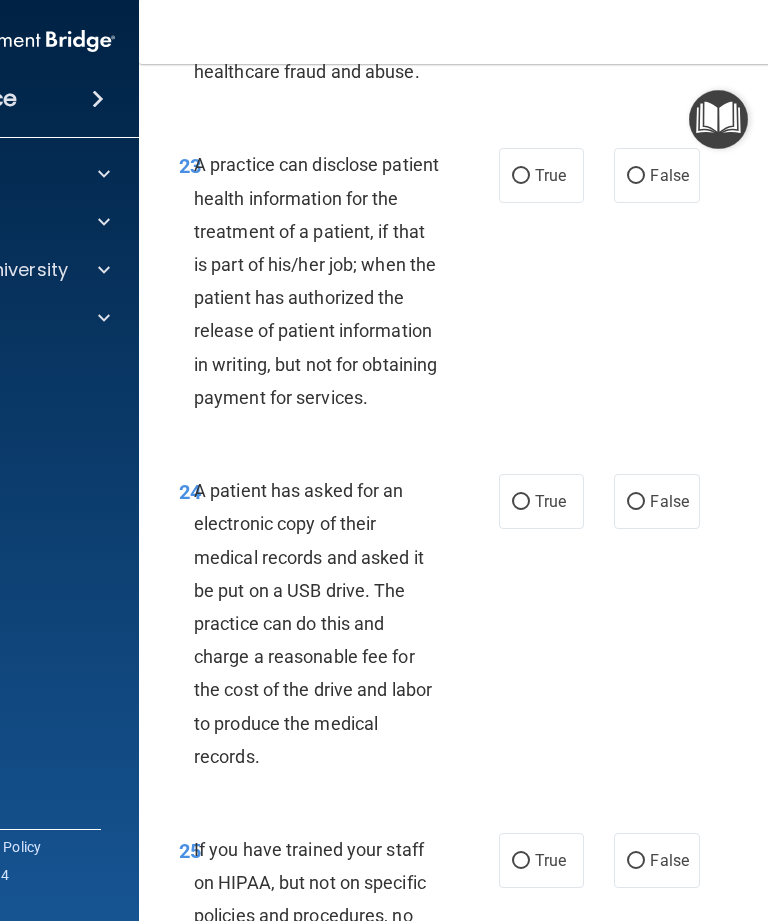 scroll, scrollTop: 5118, scrollLeft: 0, axis: vertical 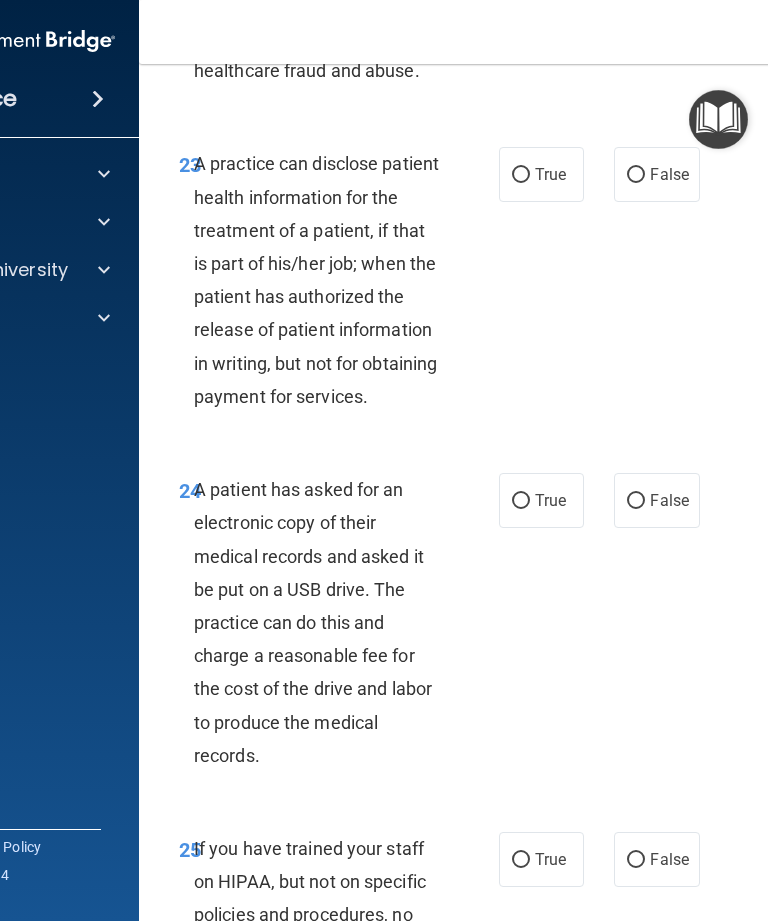click on "True" at bounding box center [541, 174] 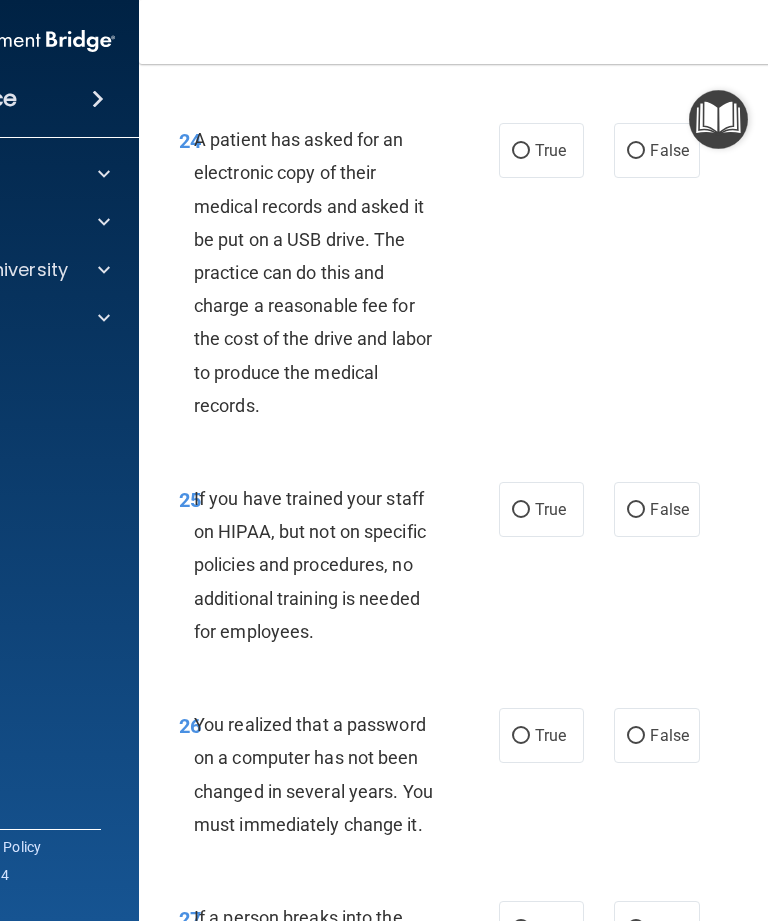 scroll, scrollTop: 5469, scrollLeft: 0, axis: vertical 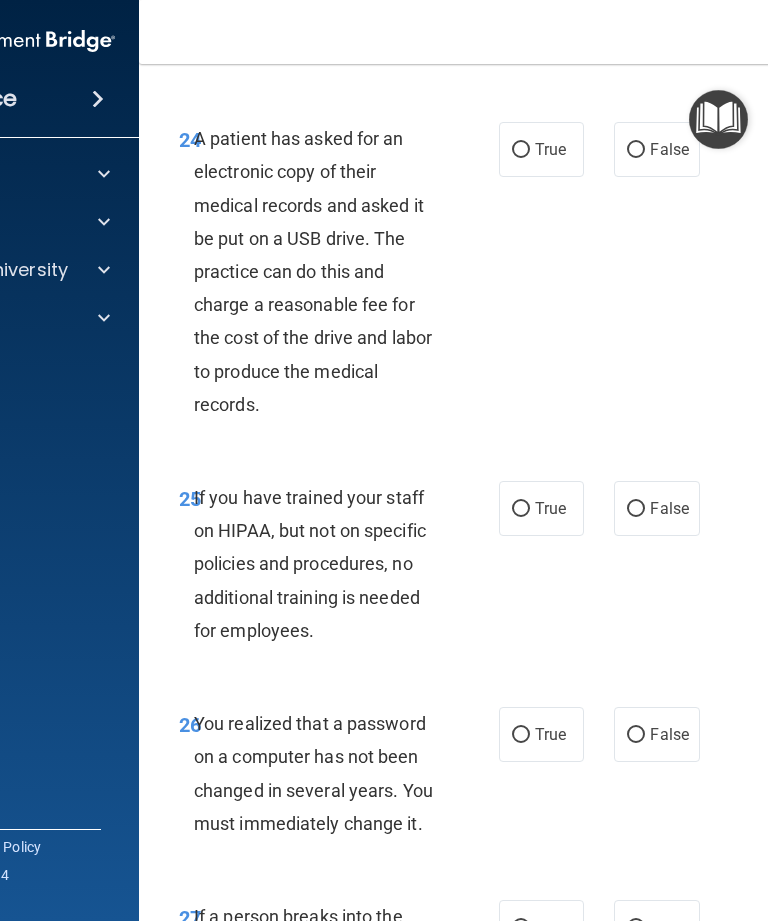 click on "False" at bounding box center [669, 149] 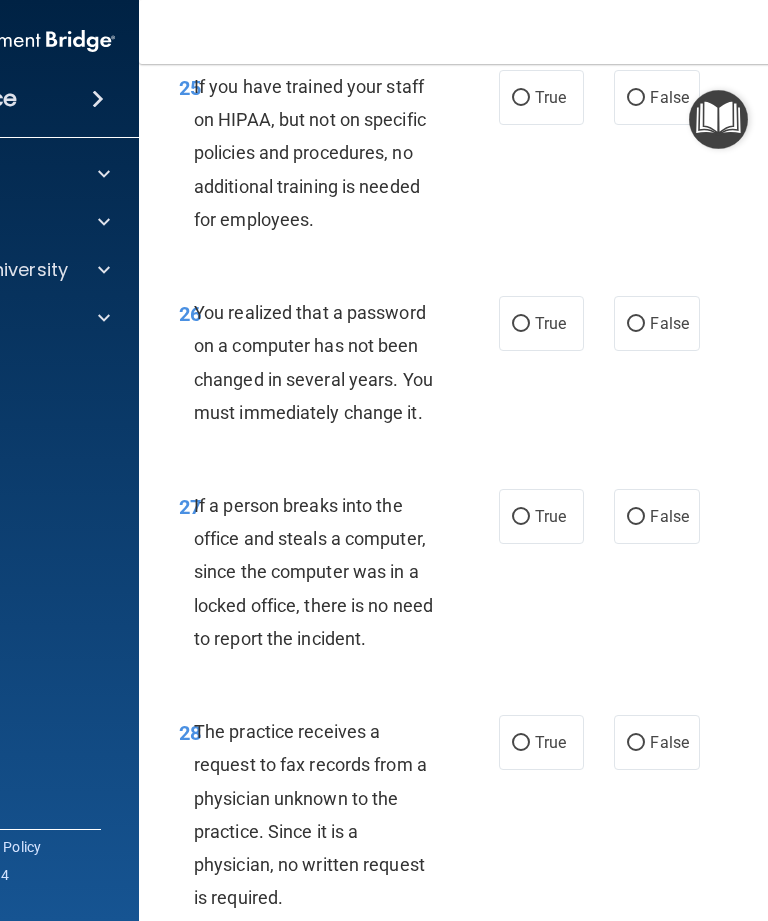 scroll, scrollTop: 5881, scrollLeft: 0, axis: vertical 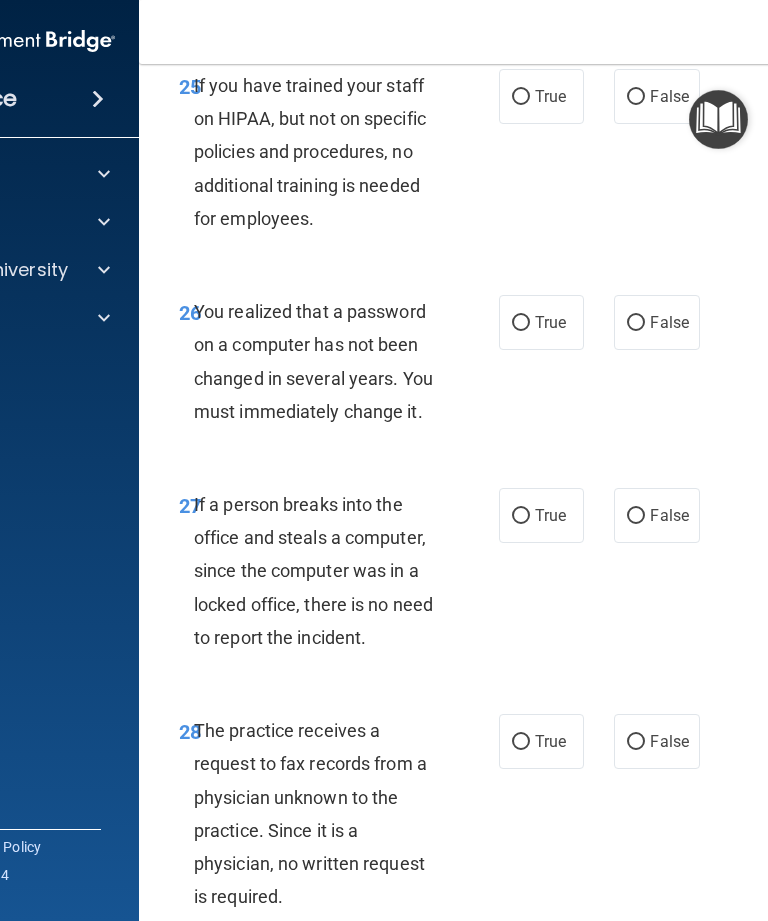 click on "False" at bounding box center [656, 96] 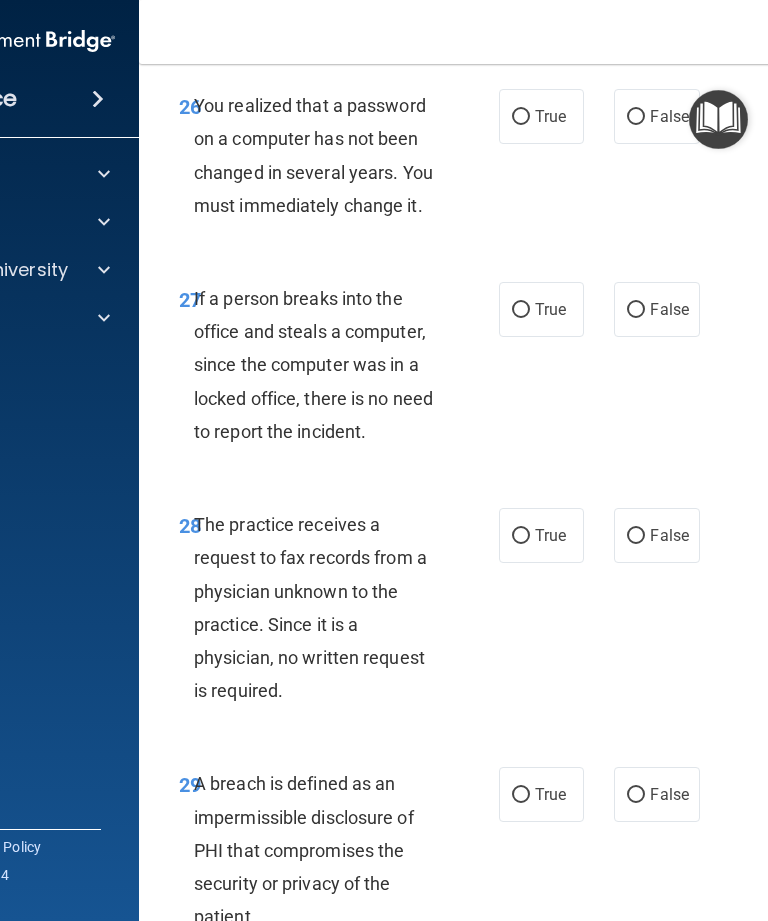 scroll, scrollTop: 6082, scrollLeft: 0, axis: vertical 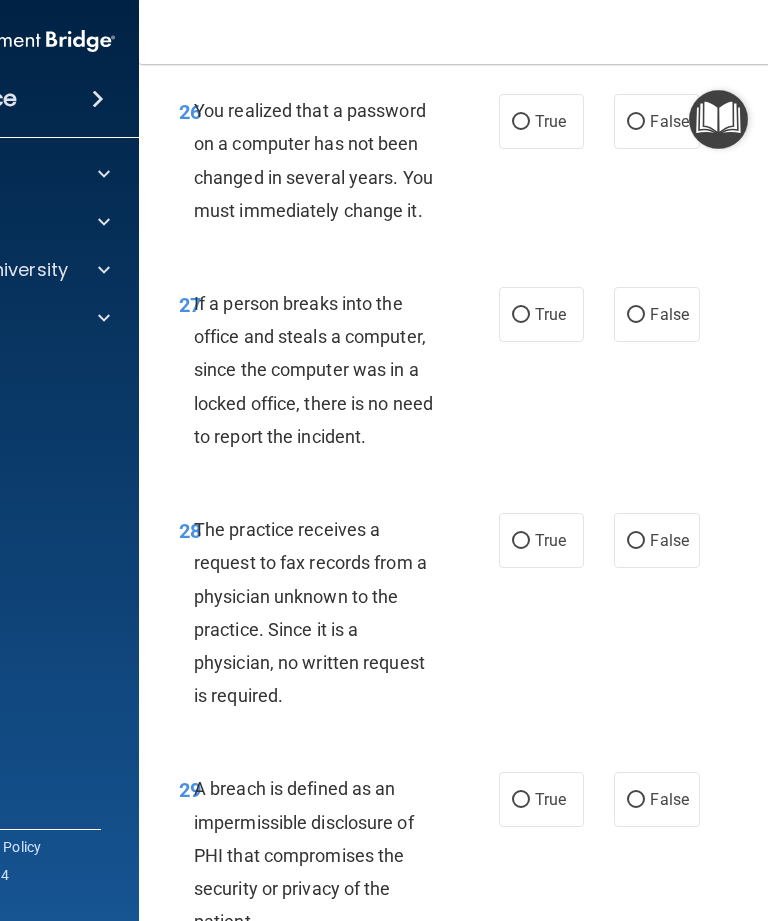 click on "True" at bounding box center (550, 121) 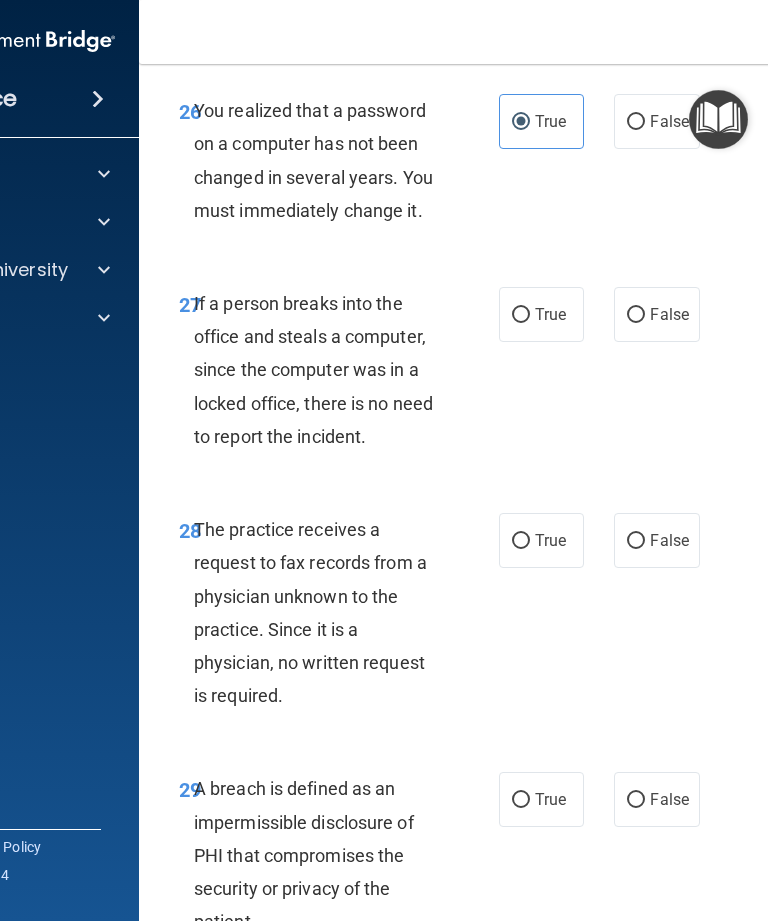 click on "False" at bounding box center [656, 314] 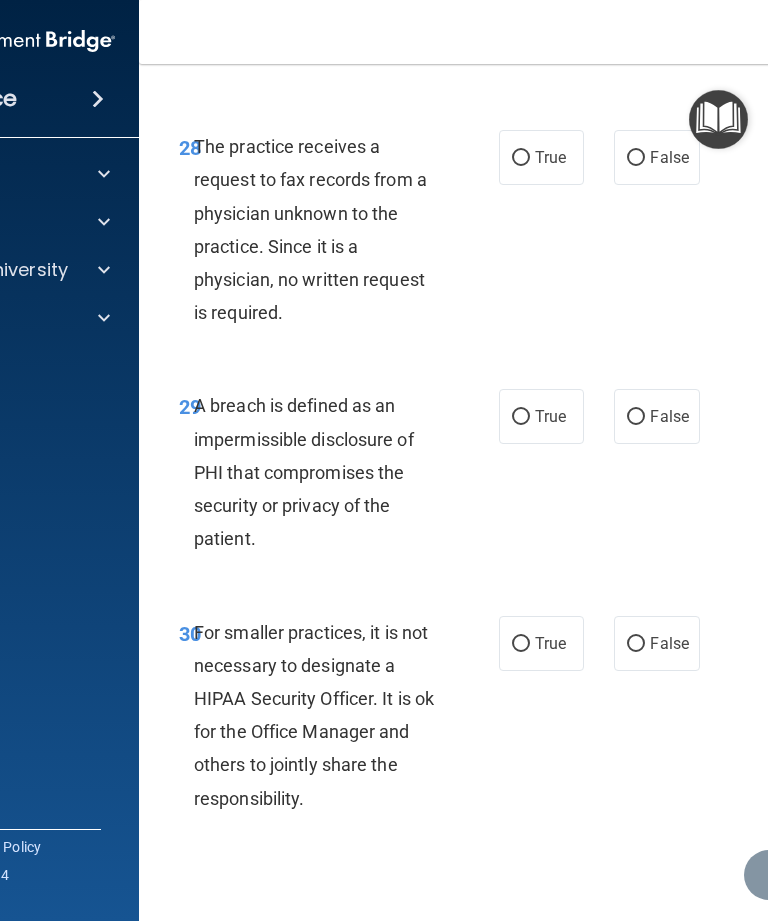 scroll, scrollTop: 6446, scrollLeft: 0, axis: vertical 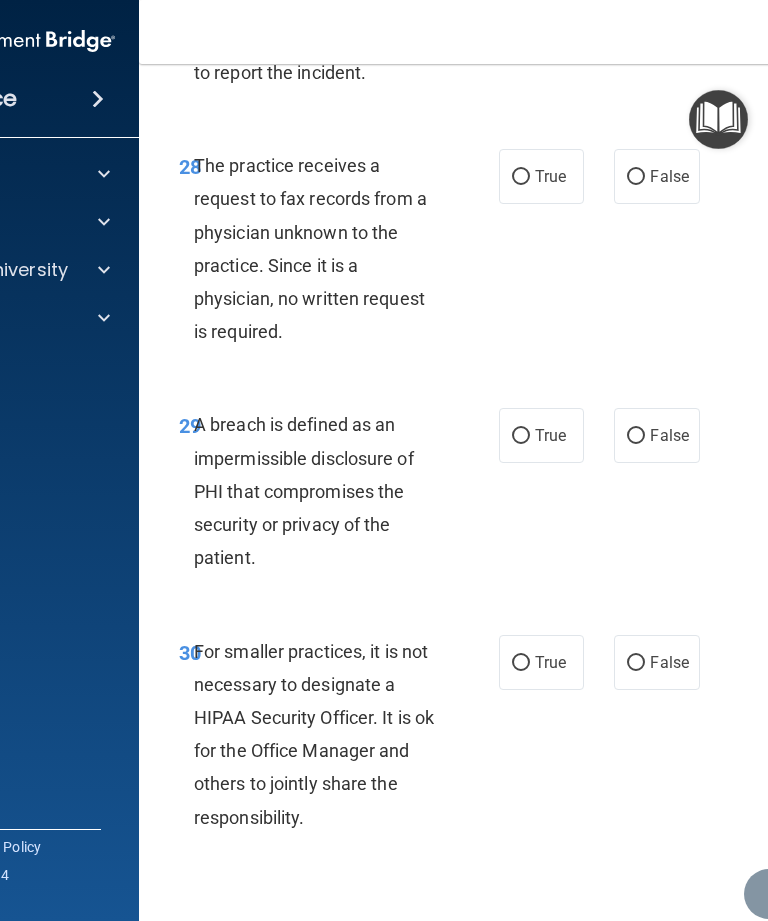 click on "False" at bounding box center (669, 176) 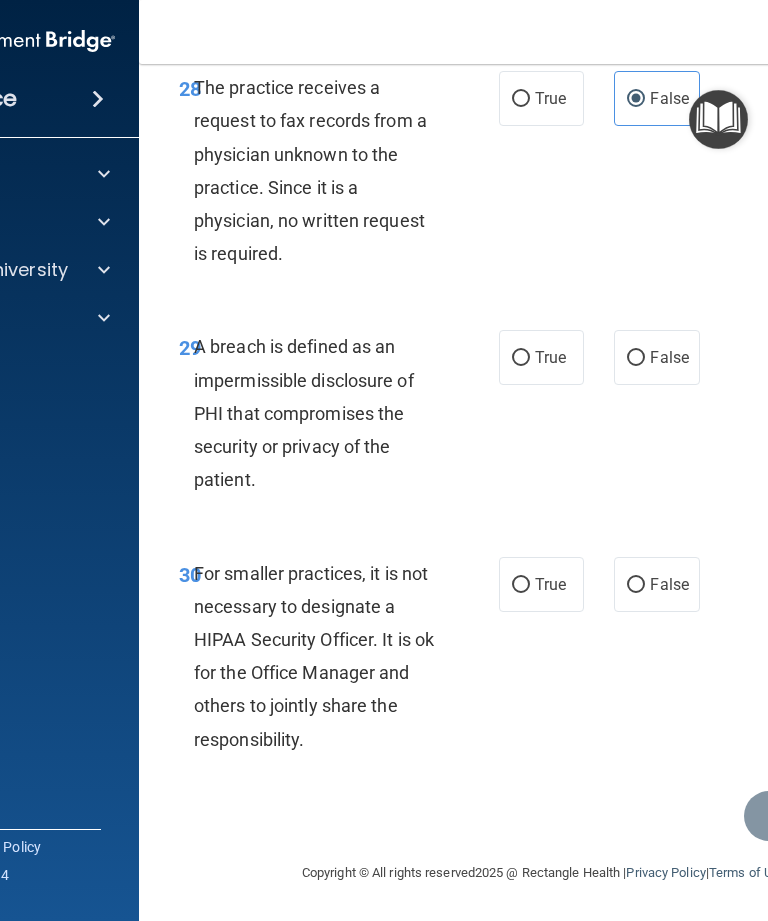 scroll, scrollTop: 6620, scrollLeft: 0, axis: vertical 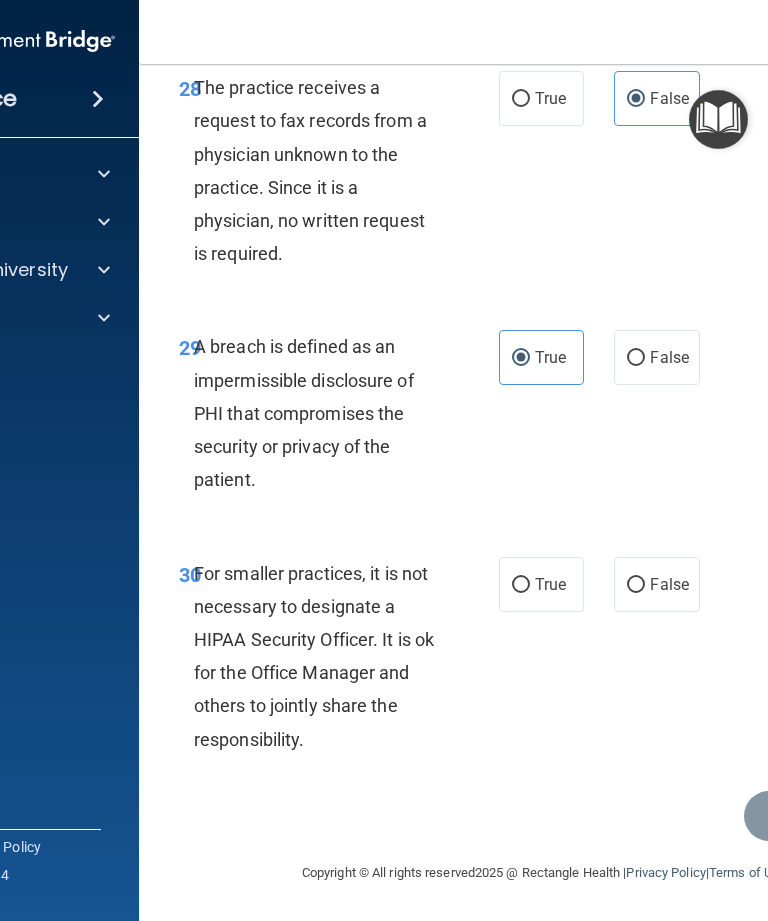 click on "False" at bounding box center [669, 584] 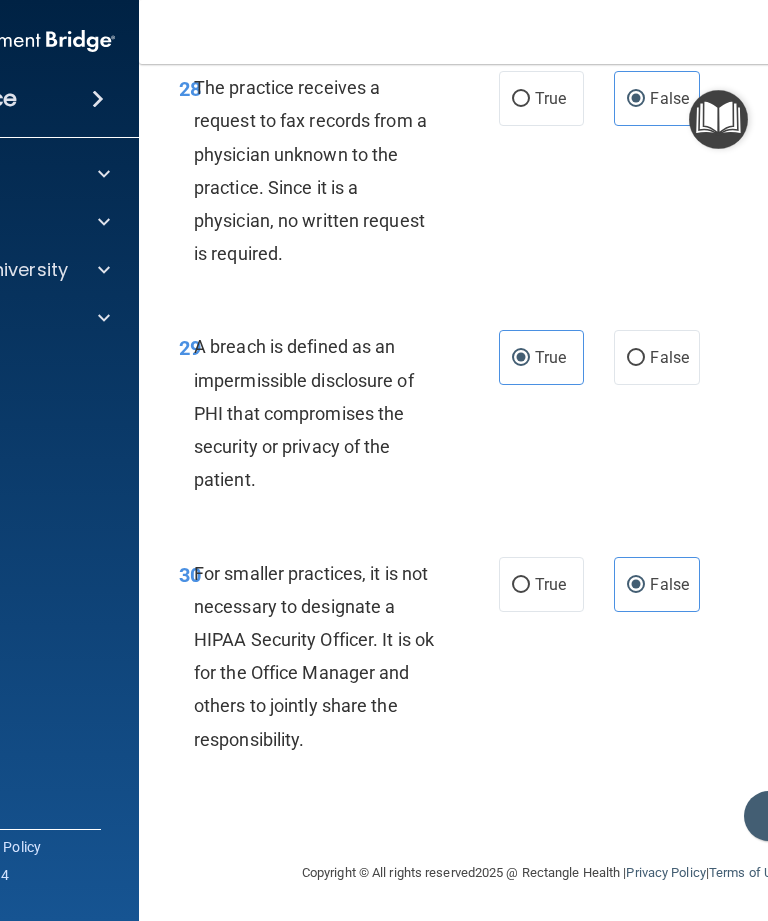 scroll, scrollTop: 6620, scrollLeft: 0, axis: vertical 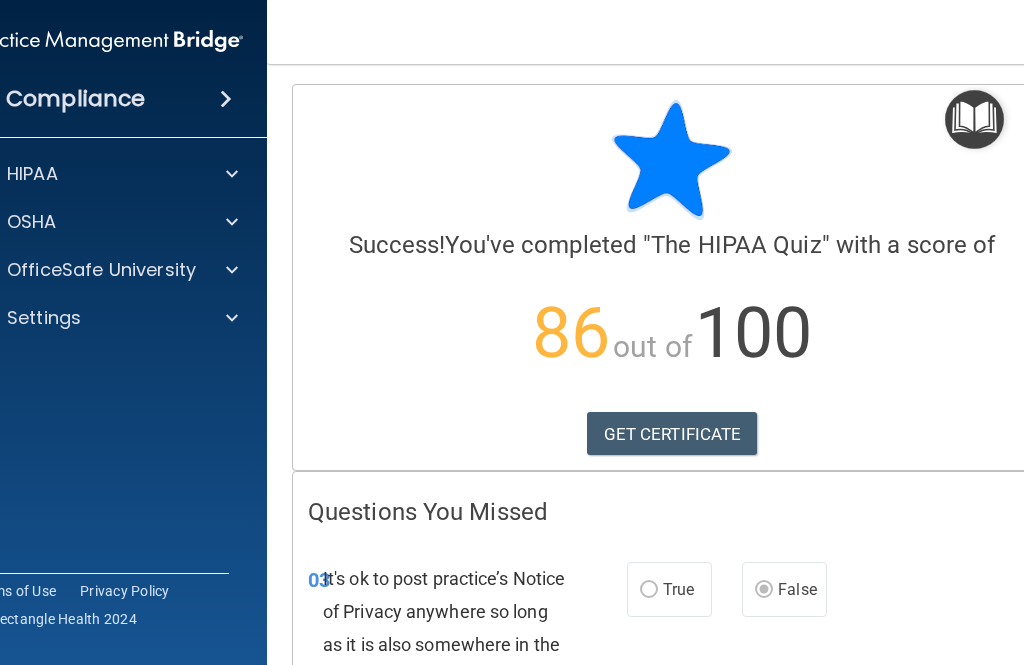 click on "GET CERTIFICATE" at bounding box center [672, 434] 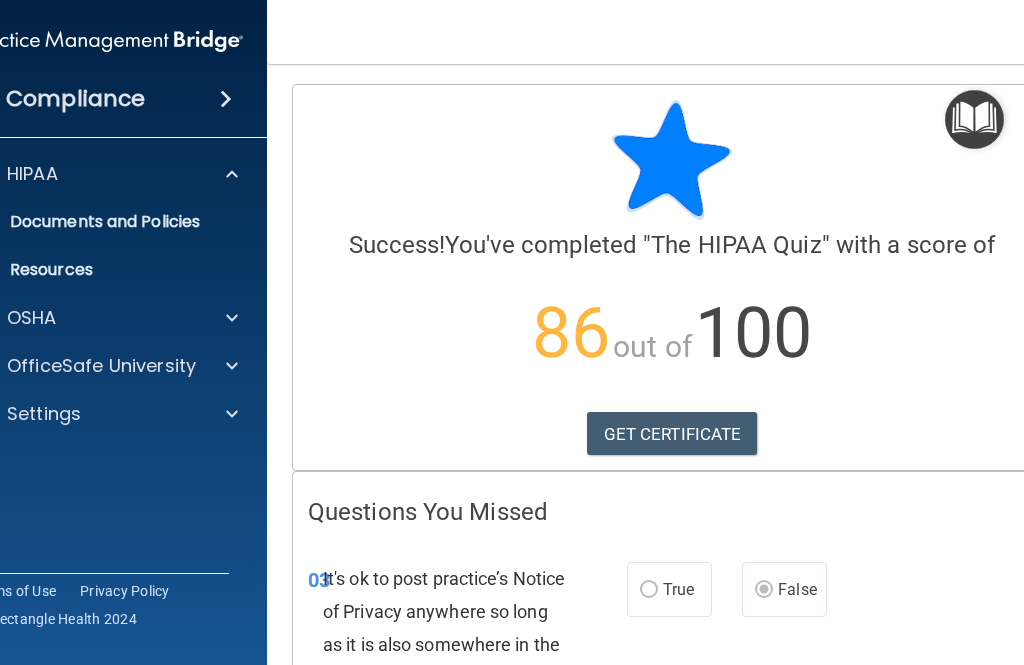 click at bounding box center [229, 174] 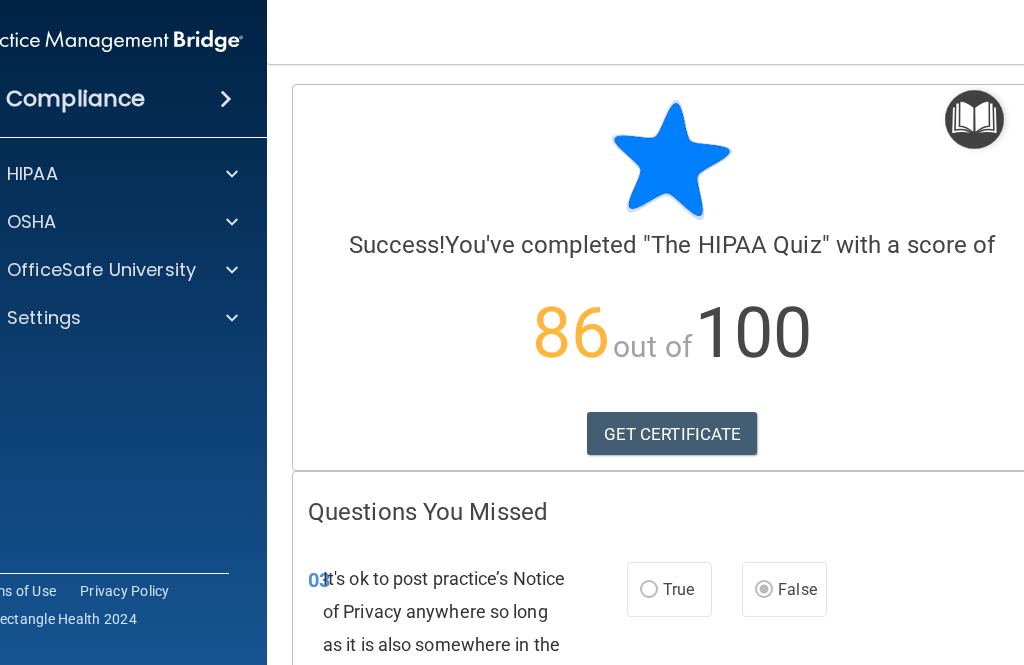 click at bounding box center (232, 270) 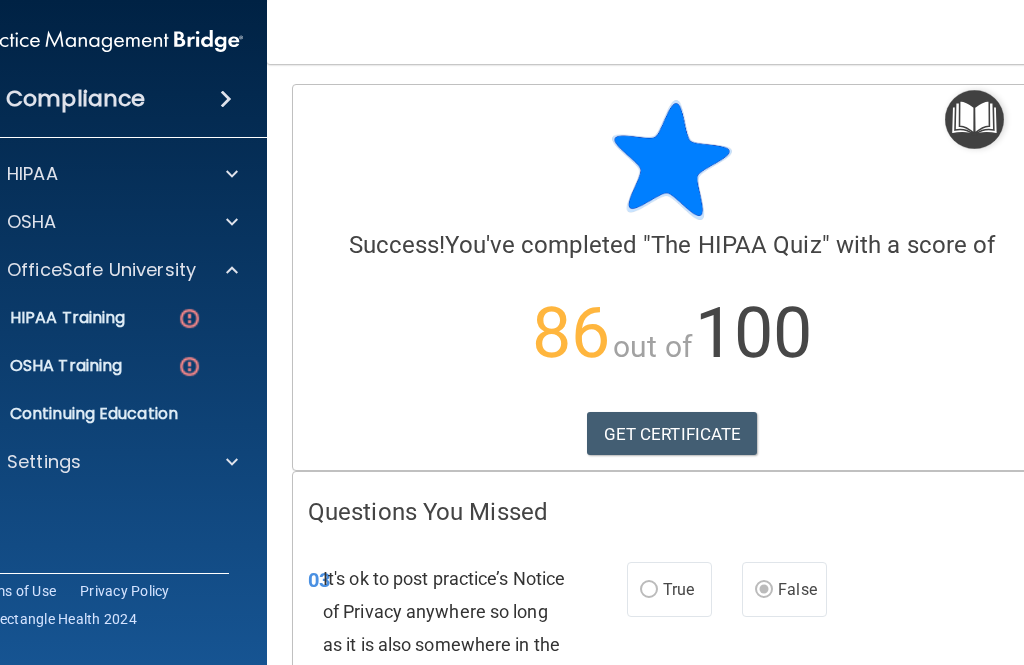 click at bounding box center [189, 318] 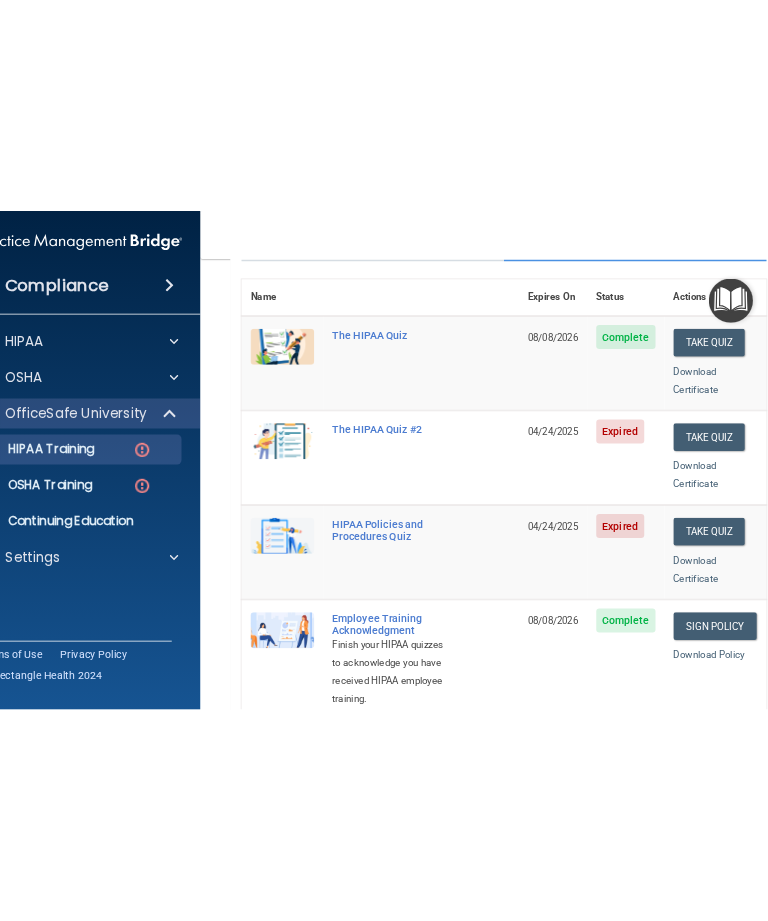 scroll, scrollTop: 211, scrollLeft: 0, axis: vertical 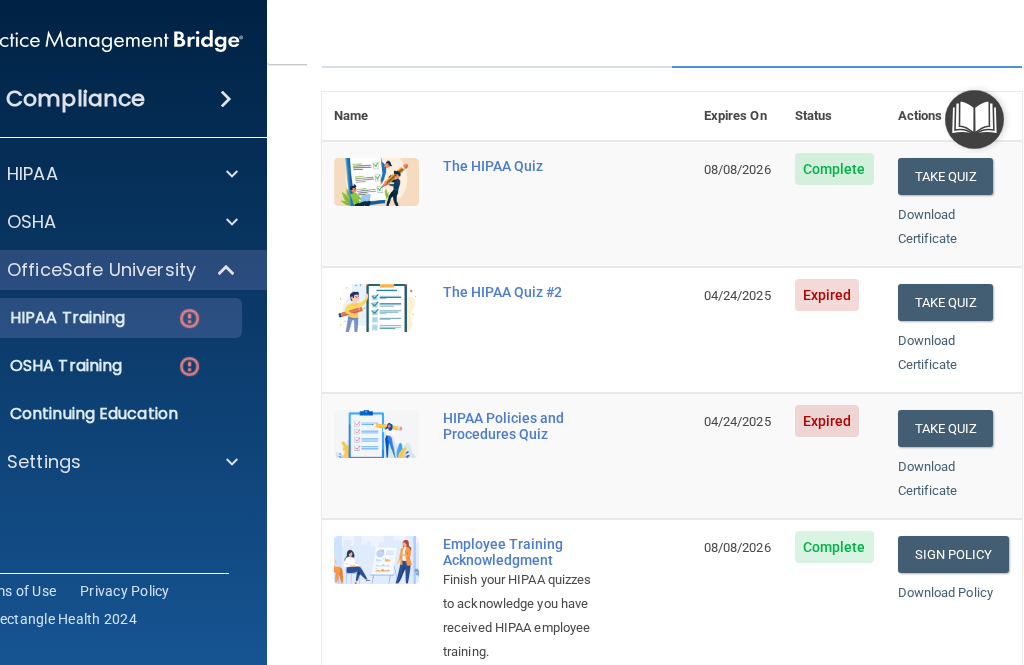 click on "Take Quiz" at bounding box center (946, 302) 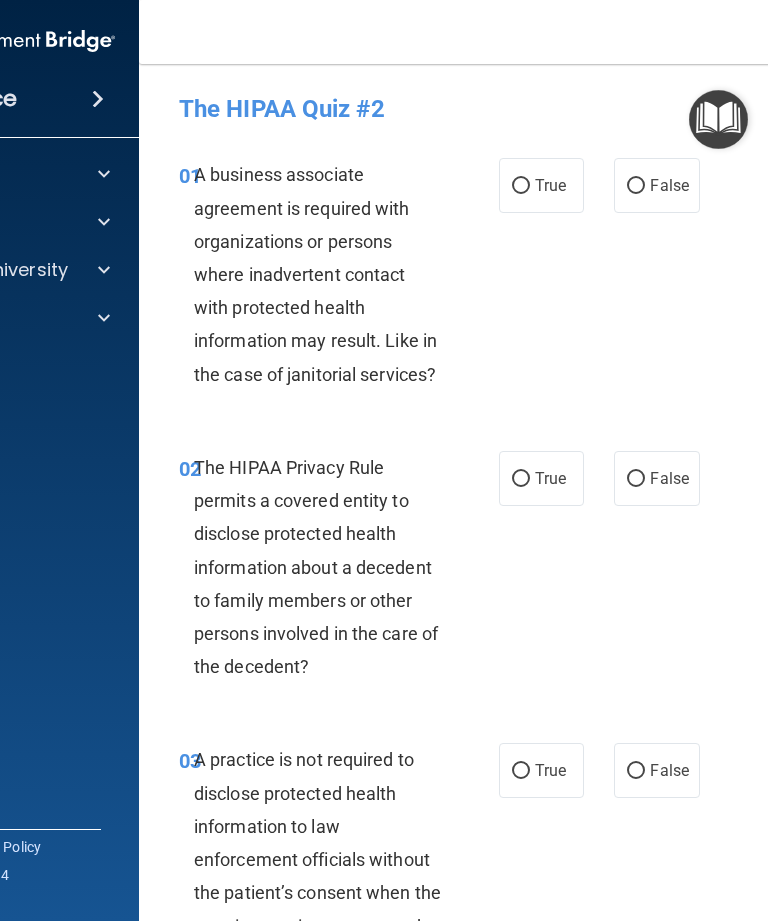 scroll, scrollTop: 0, scrollLeft: 0, axis: both 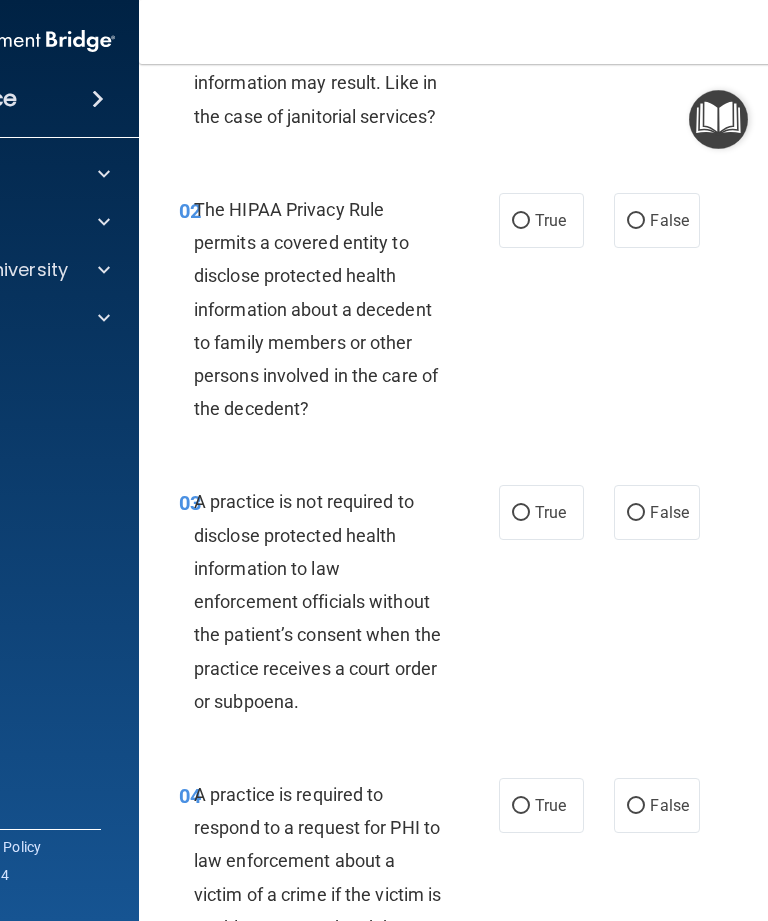click on "02       The HIPAA Privacy Rule permits a covered entity to disclose protected health information about a decedent to family members or other persons involved in the care of the decedent?                 True           False" at bounding box center (544, 314) 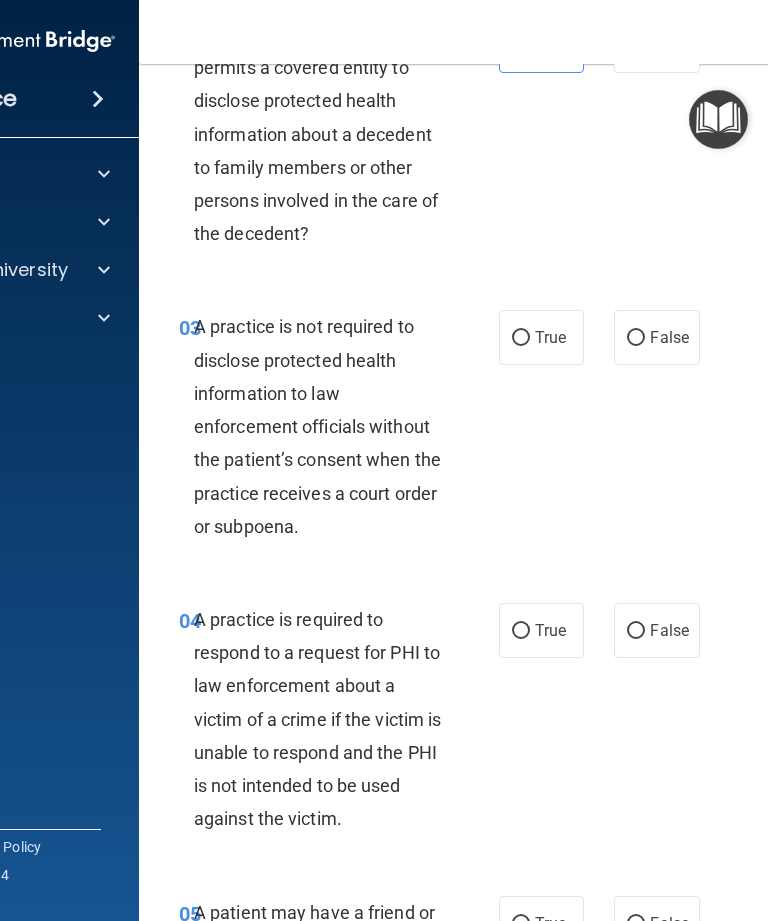 scroll, scrollTop: 437, scrollLeft: 0, axis: vertical 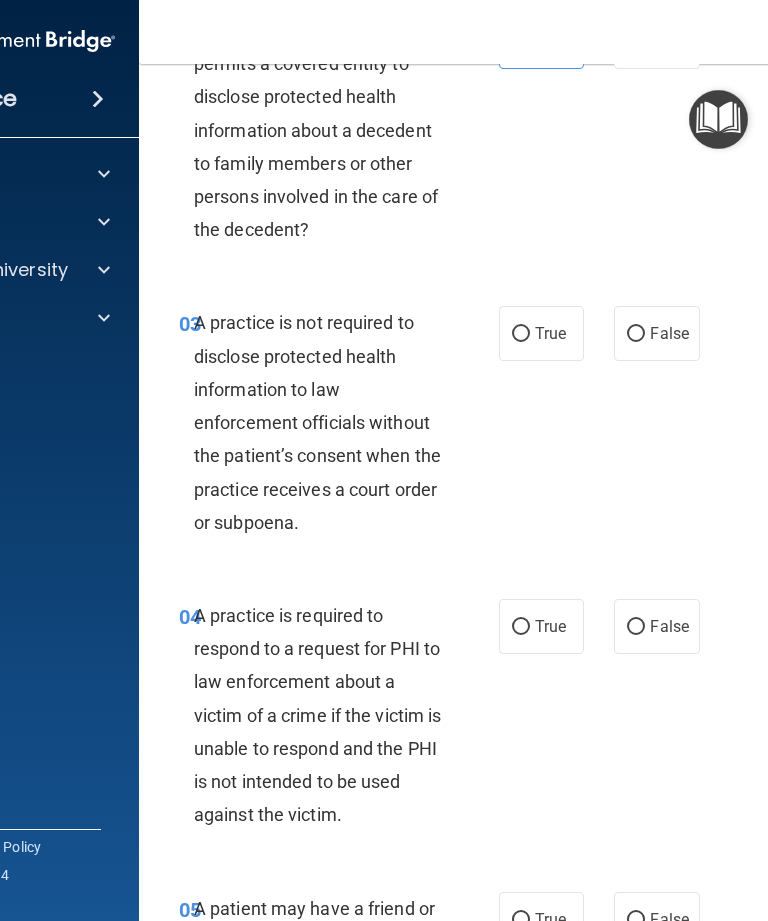click on "False" at bounding box center (669, 333) 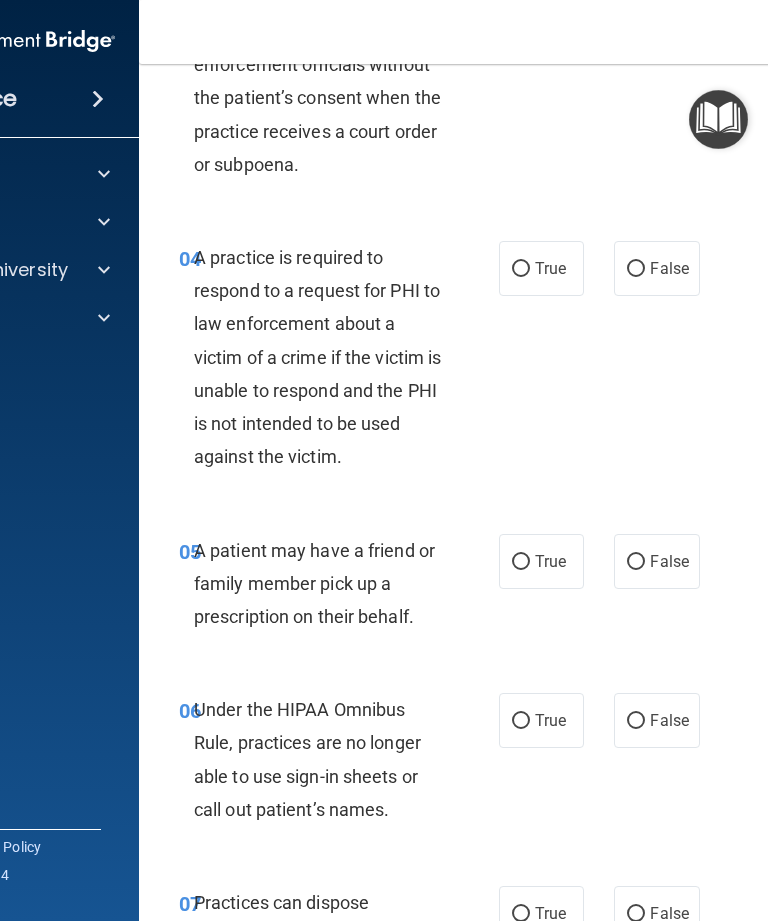 scroll, scrollTop: 796, scrollLeft: 0, axis: vertical 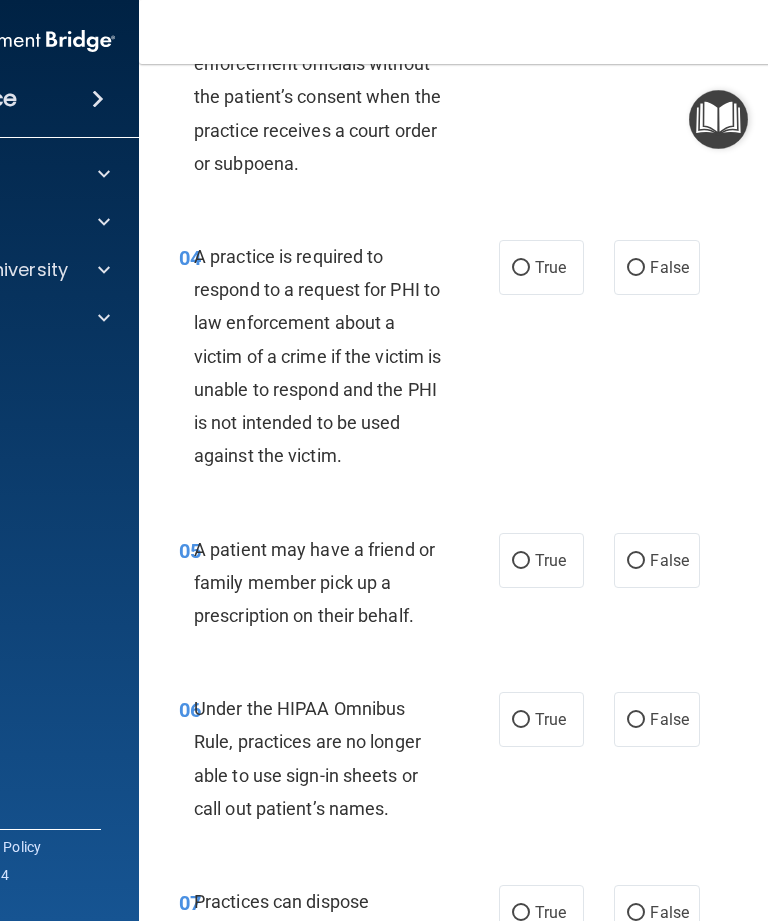 click on "False" at bounding box center [656, 267] 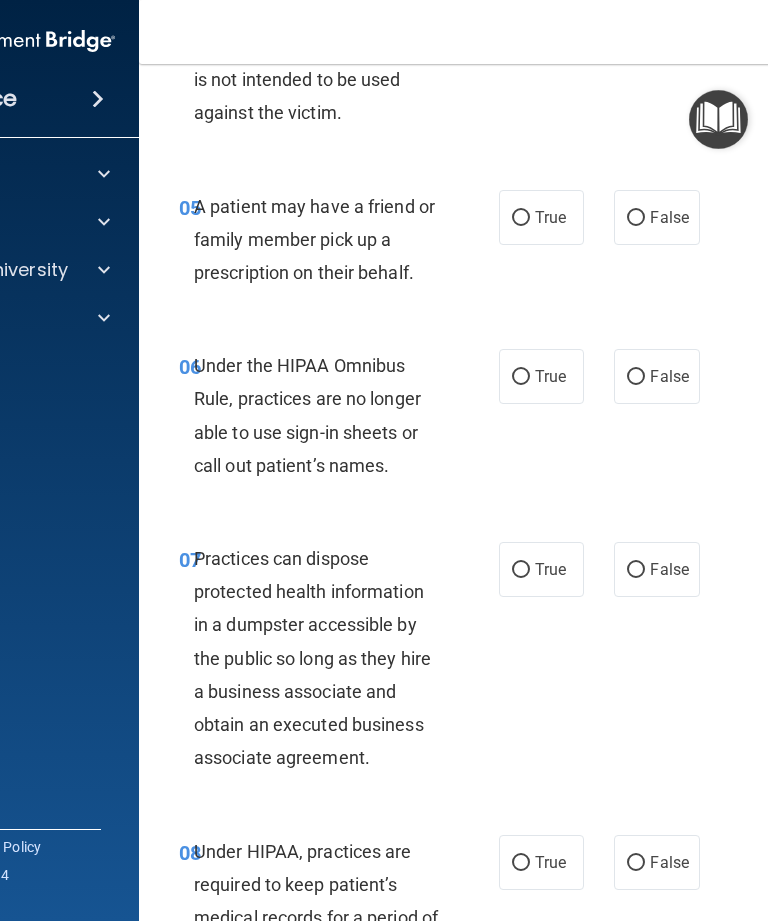 scroll, scrollTop: 1188, scrollLeft: 0, axis: vertical 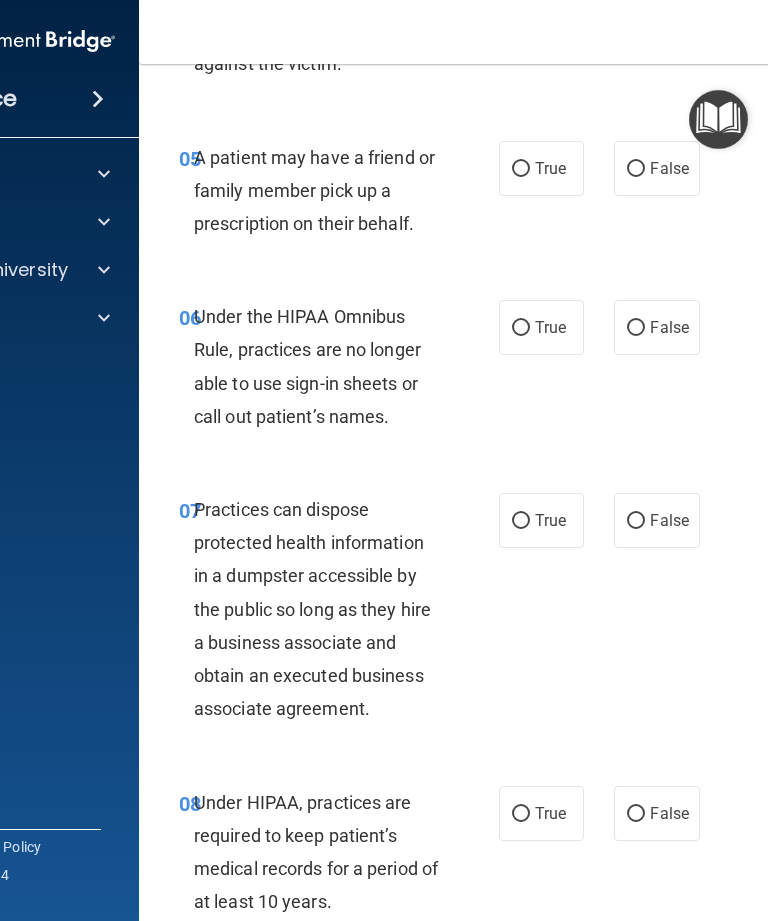 click on "False" at bounding box center [669, 168] 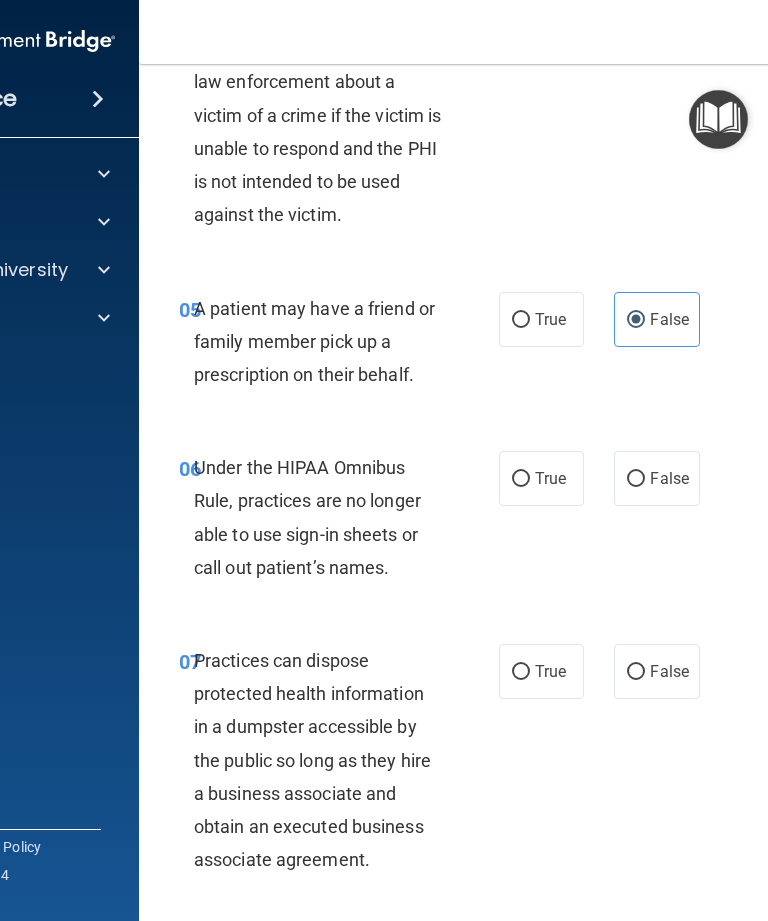 scroll, scrollTop: 1036, scrollLeft: 0, axis: vertical 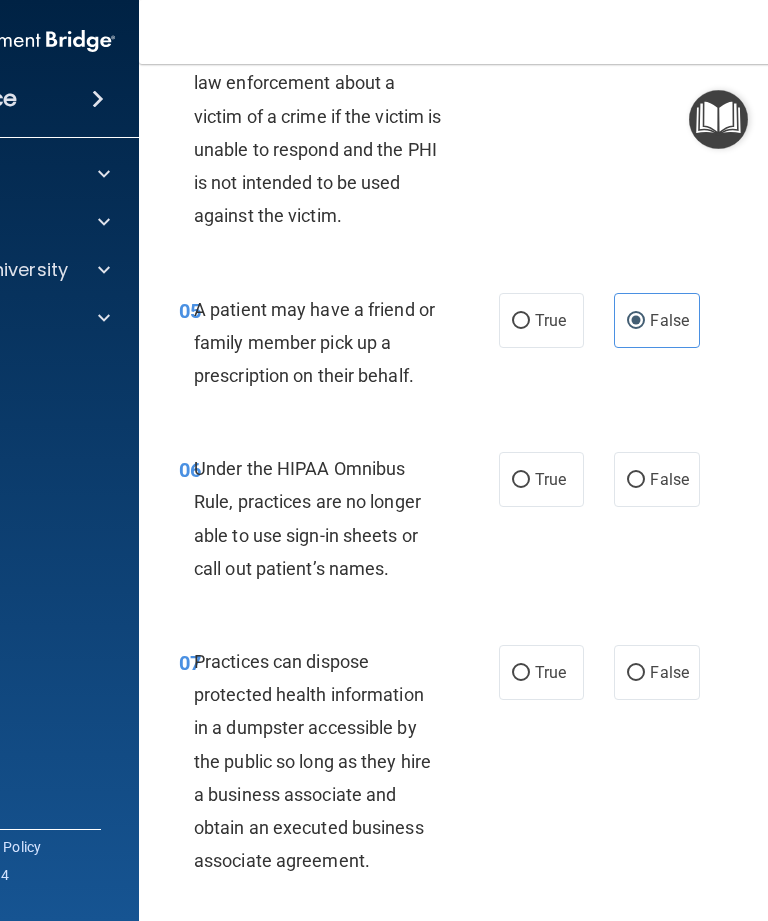 click on "False" at bounding box center (656, 479) 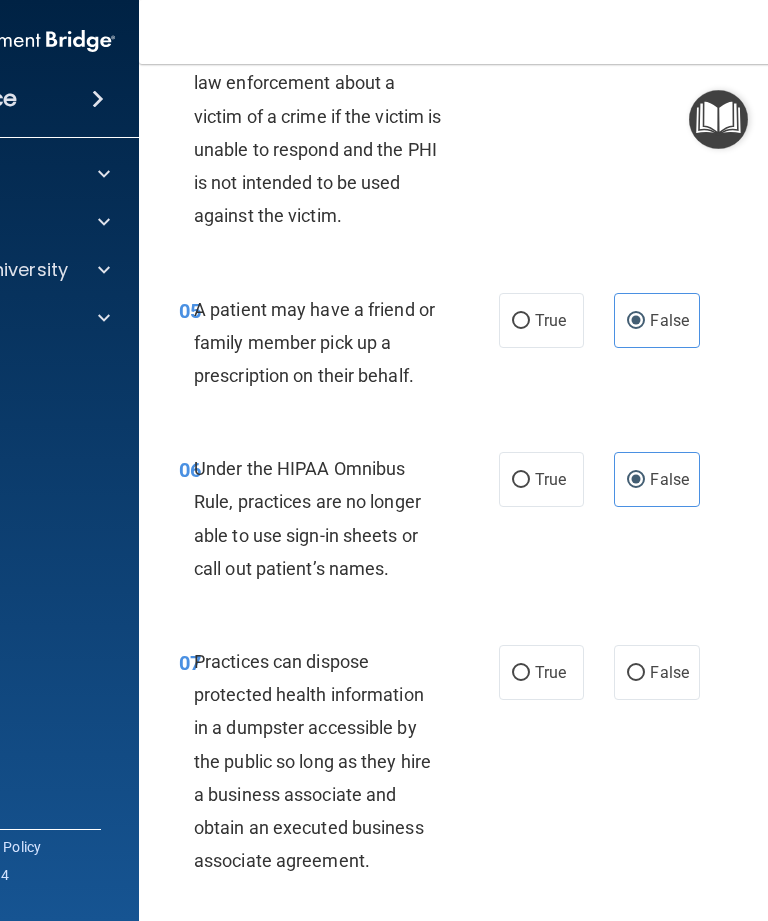 click on "True" at bounding box center [541, 479] 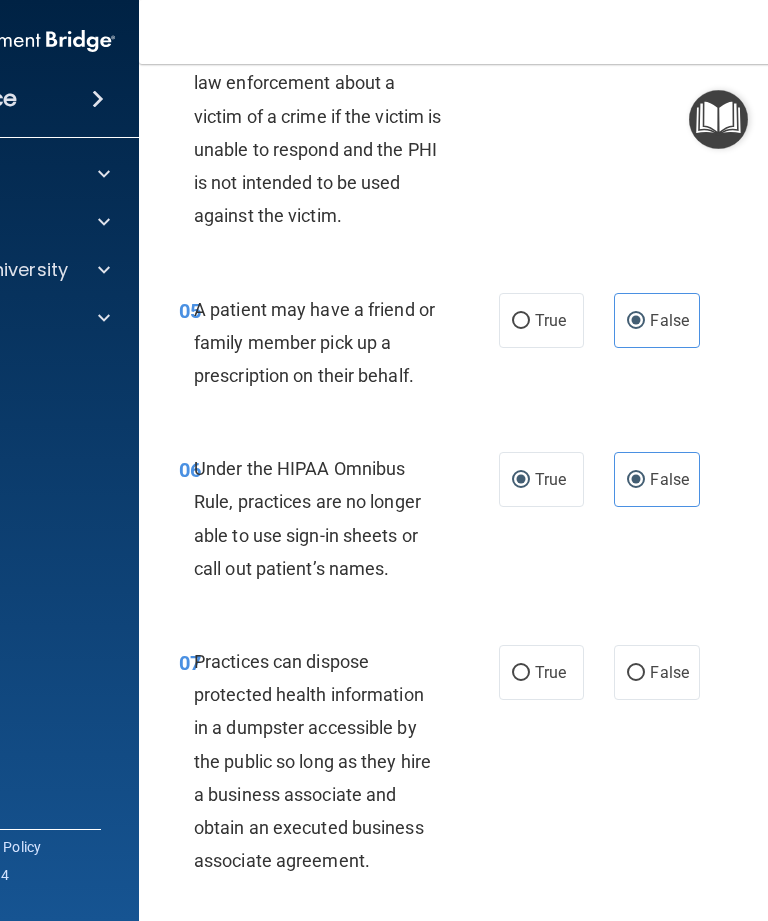 radio on "false" 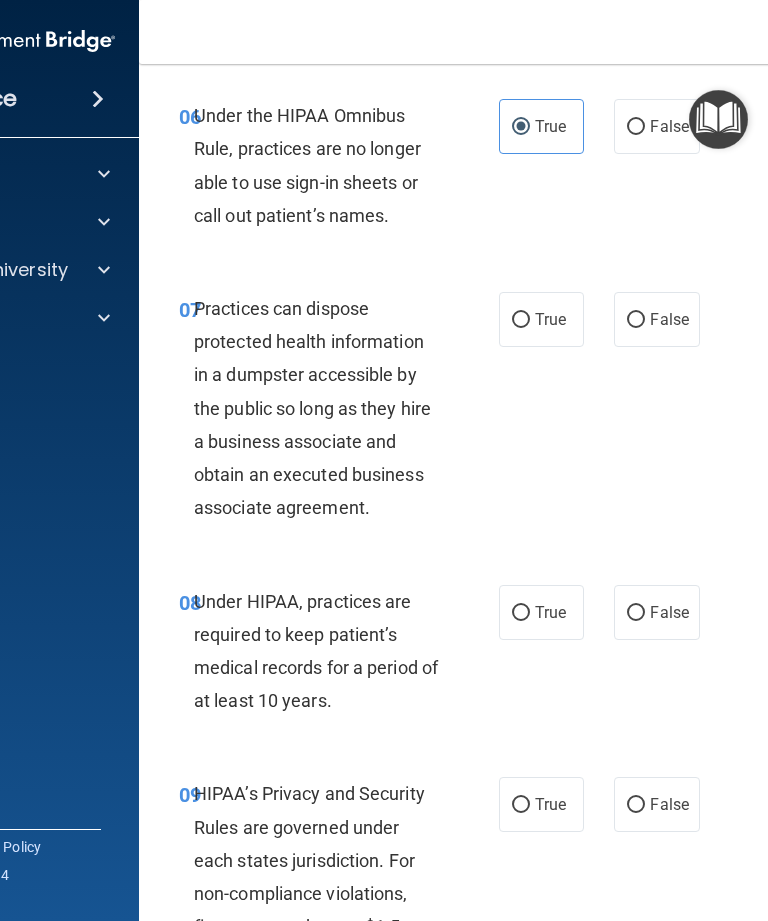 scroll, scrollTop: 1392, scrollLeft: 0, axis: vertical 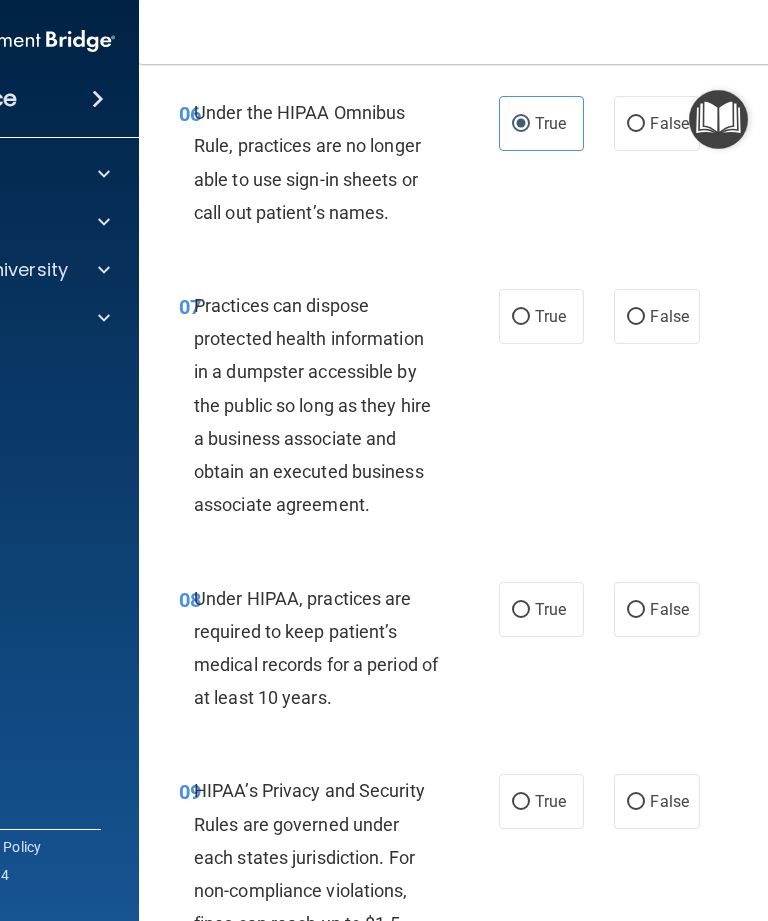 click on "False" at bounding box center (669, 316) 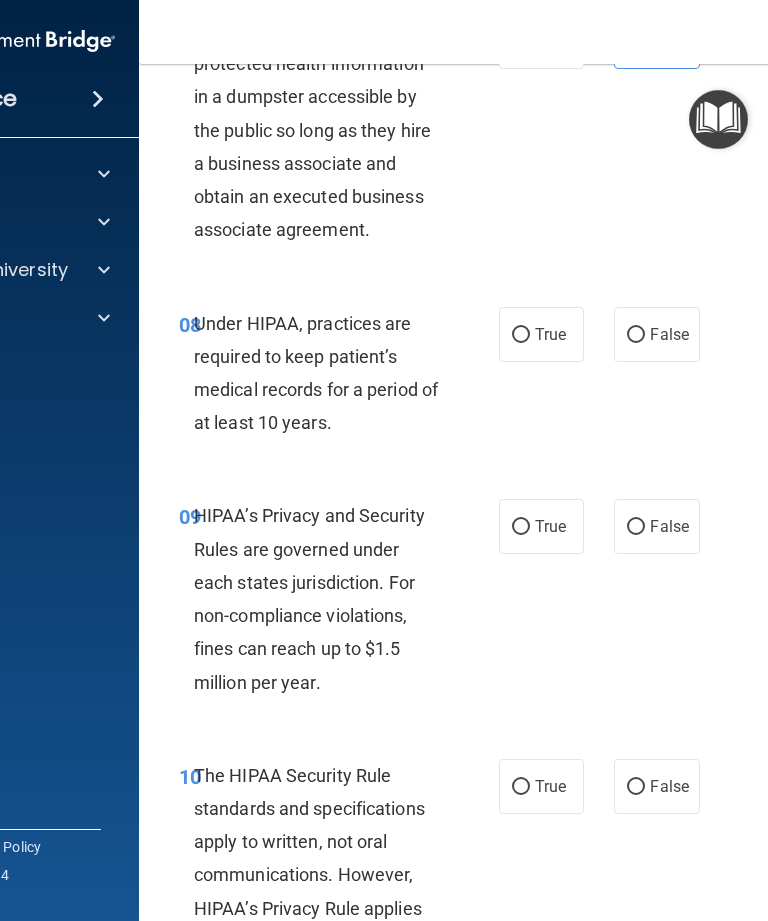 scroll, scrollTop: 1668, scrollLeft: 0, axis: vertical 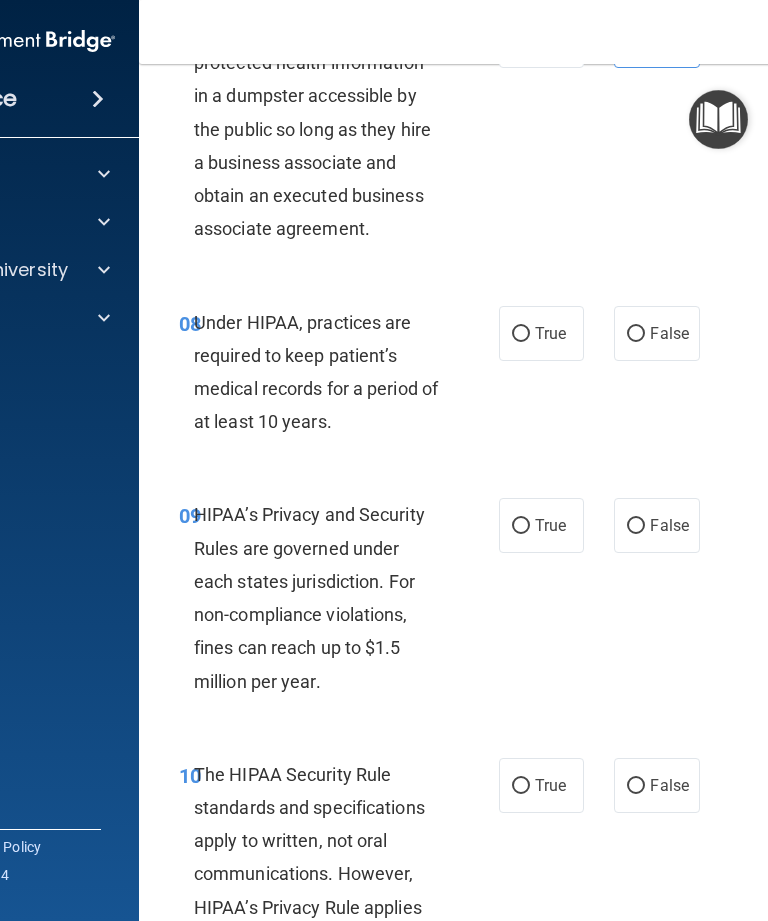 click on "True" at bounding box center [550, 333] 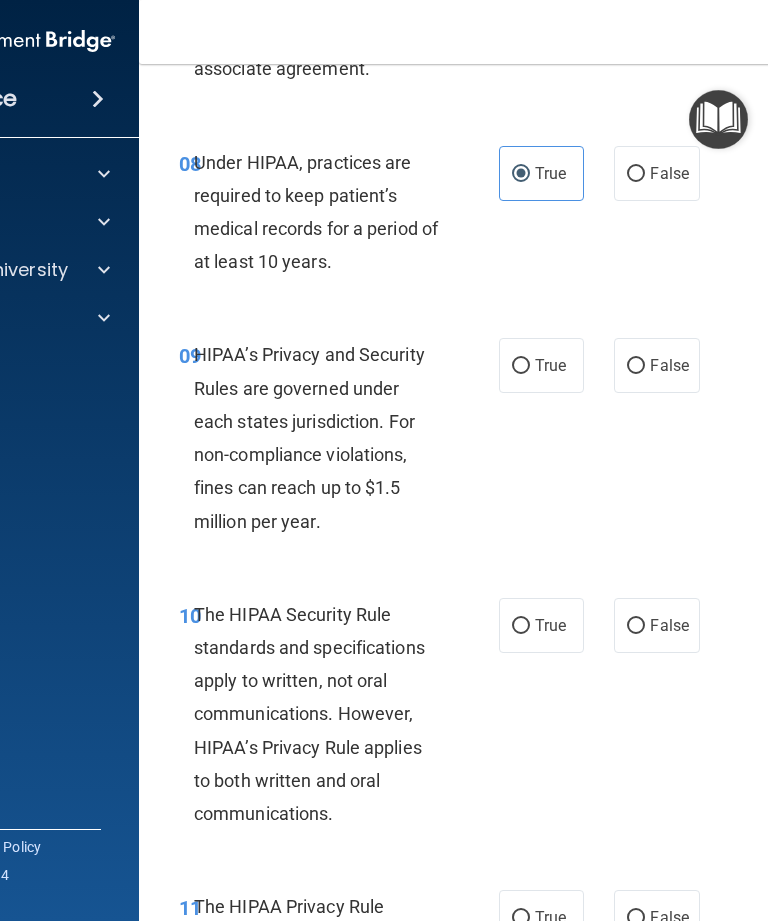 scroll, scrollTop: 1836, scrollLeft: 0, axis: vertical 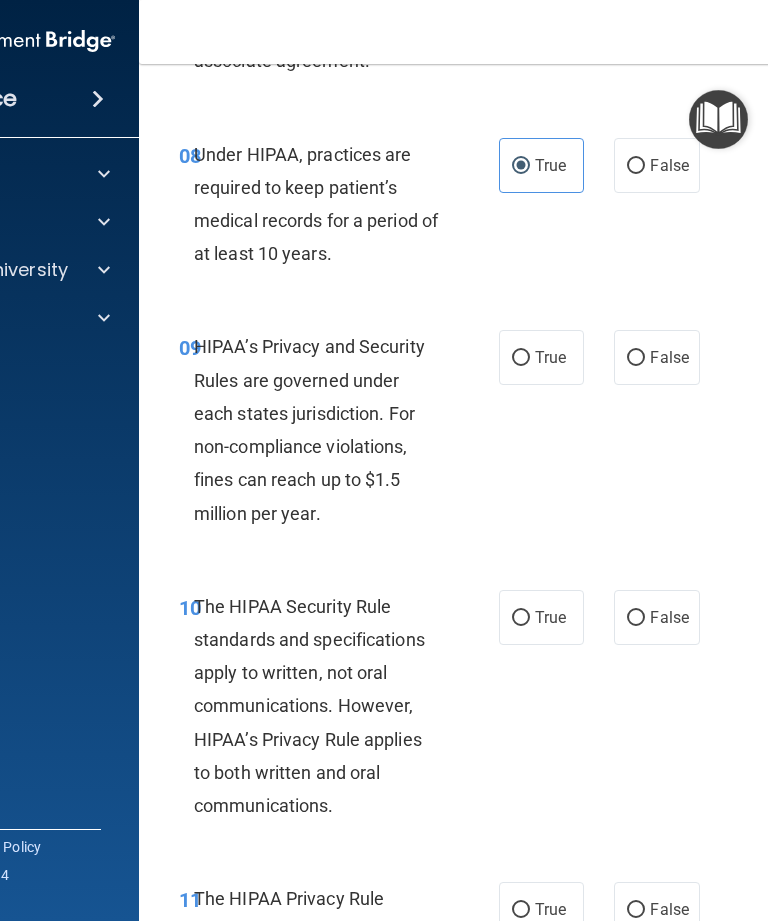 click on "True" at bounding box center (541, 617) 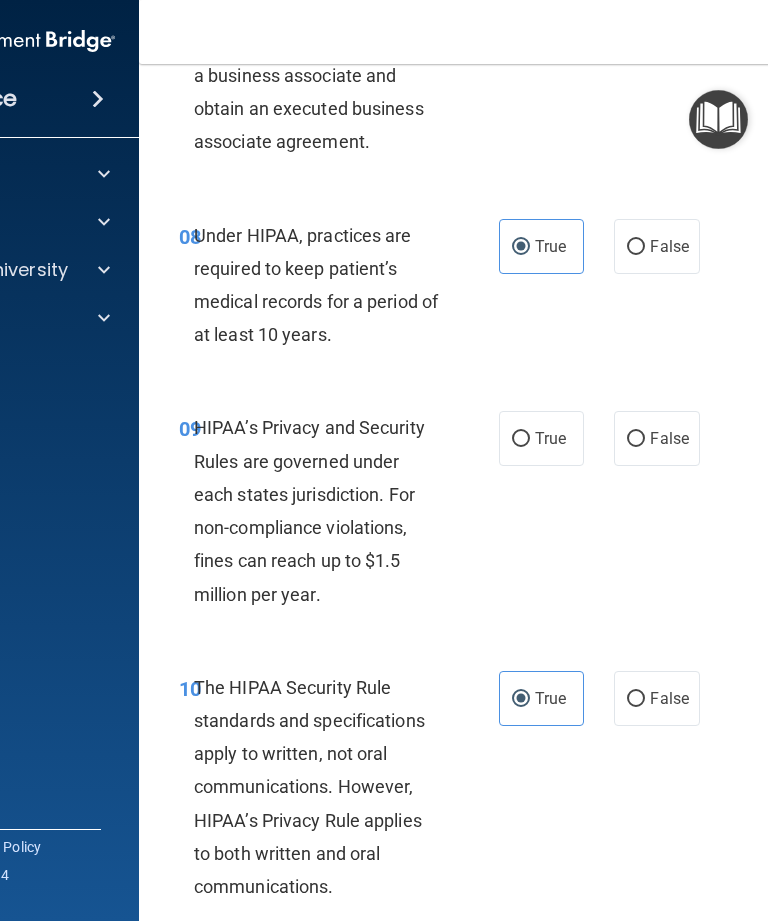 click on "True" at bounding box center (550, 438) 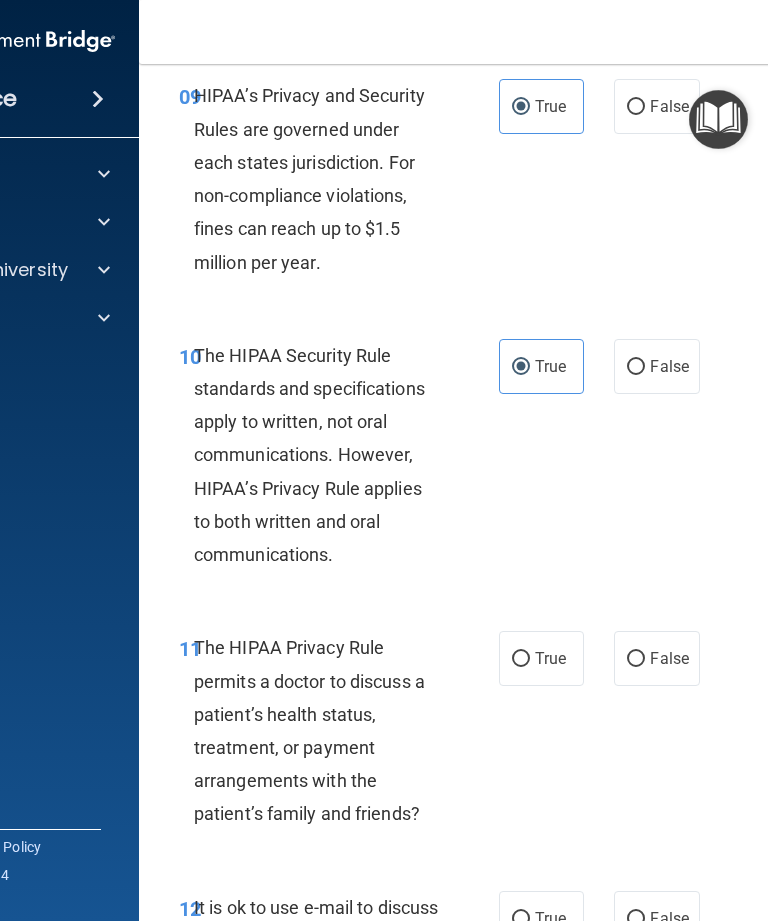 scroll, scrollTop: 2133, scrollLeft: 0, axis: vertical 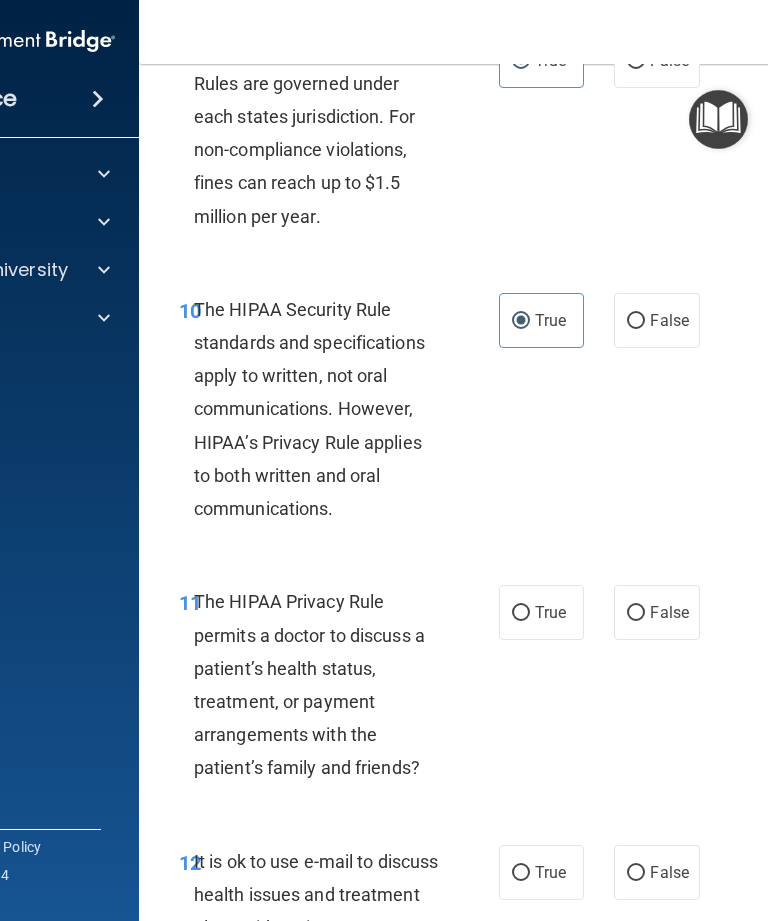 click on "False" at bounding box center (669, 320) 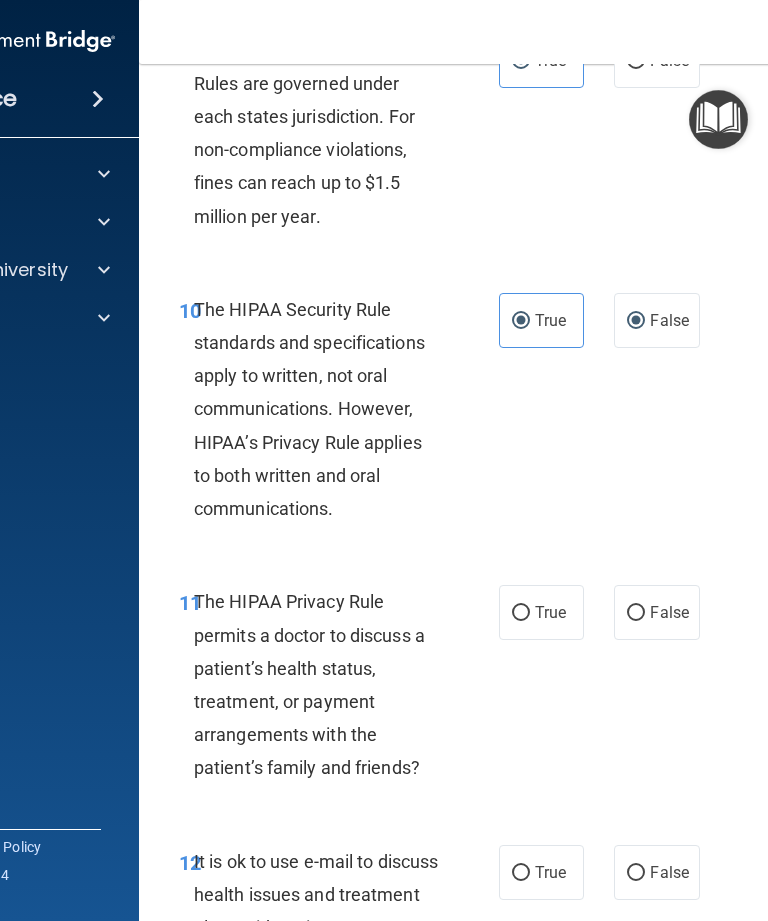 radio on "false" 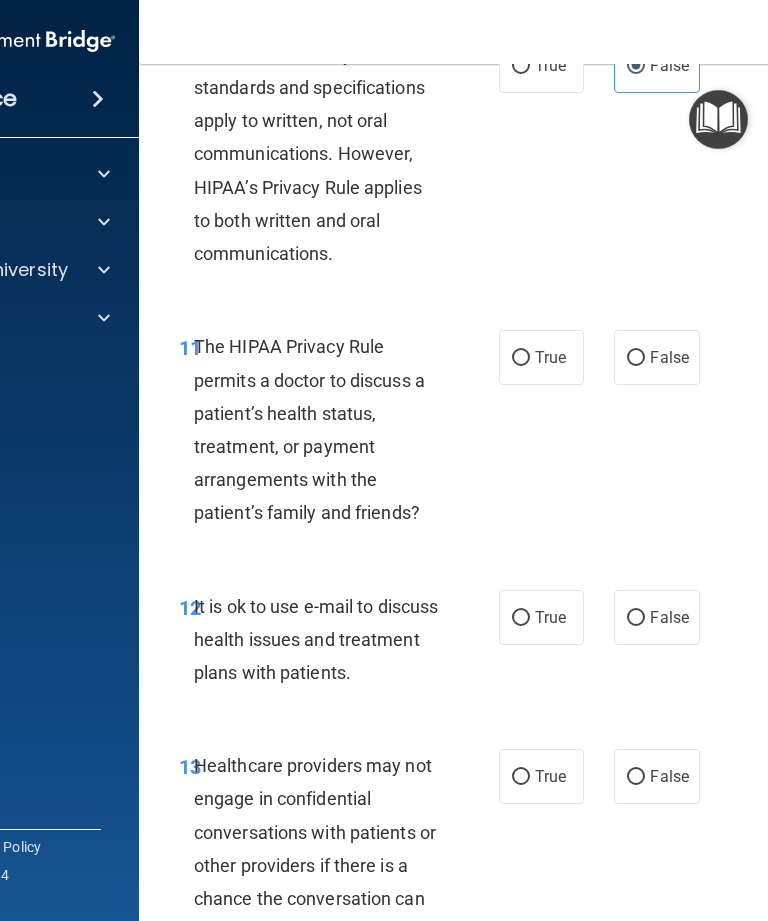 scroll, scrollTop: 2355, scrollLeft: 0, axis: vertical 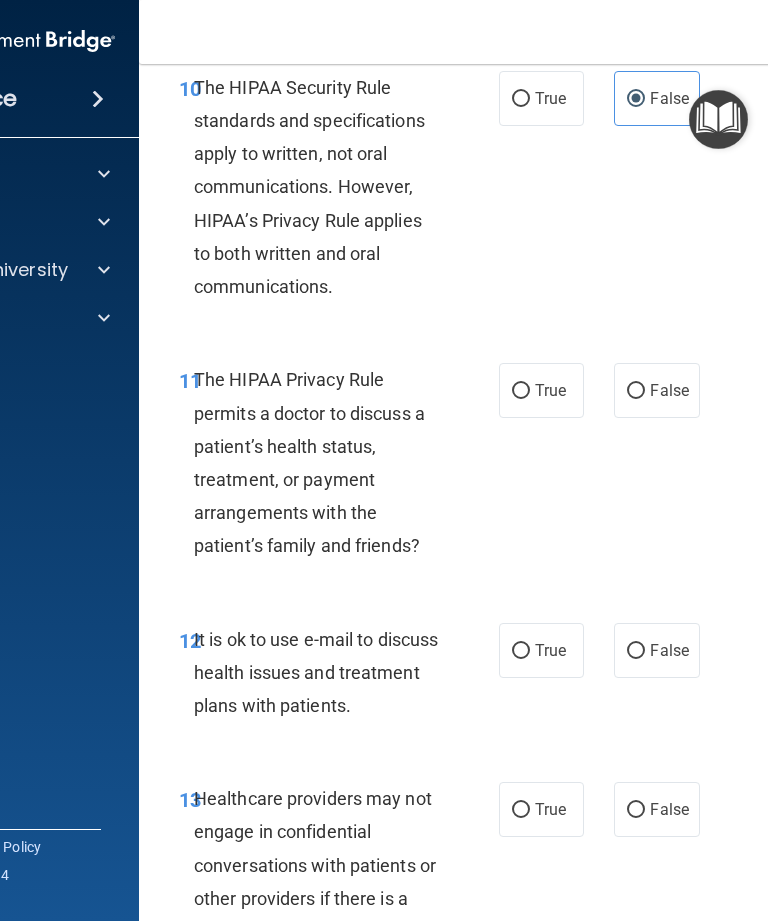 click on "True" at bounding box center [541, 390] 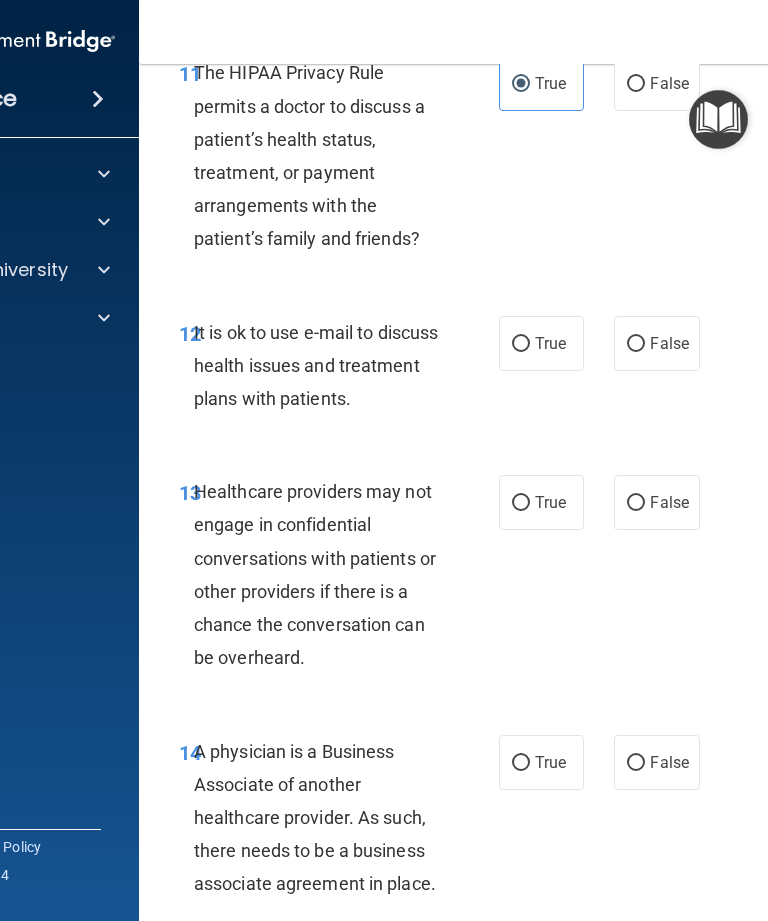 scroll, scrollTop: 2647, scrollLeft: 0, axis: vertical 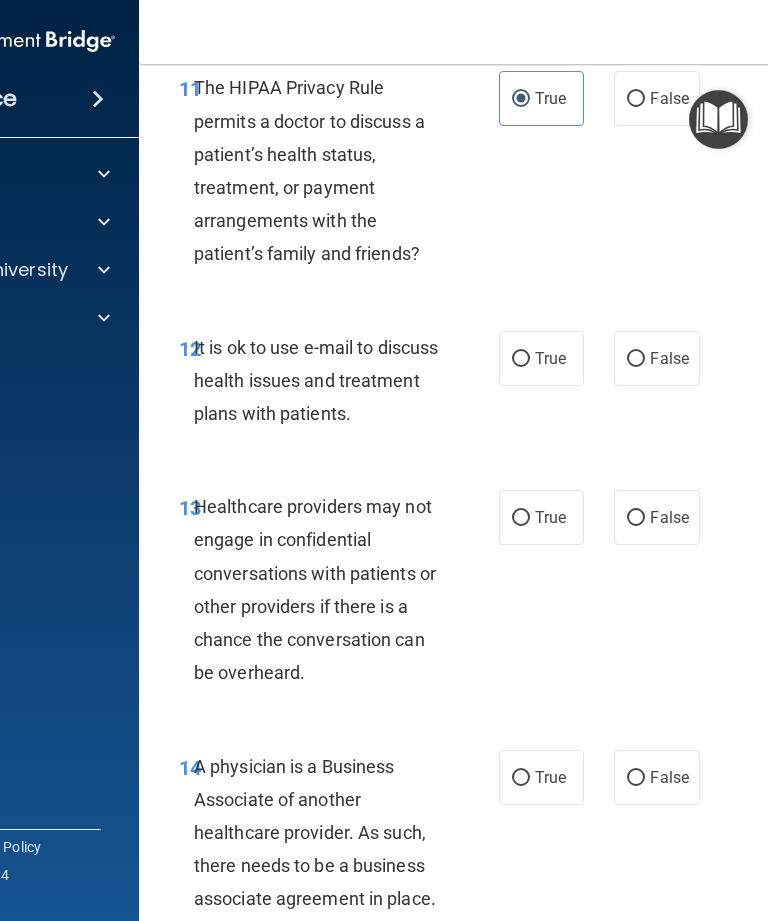 click on "False" at bounding box center (669, 358) 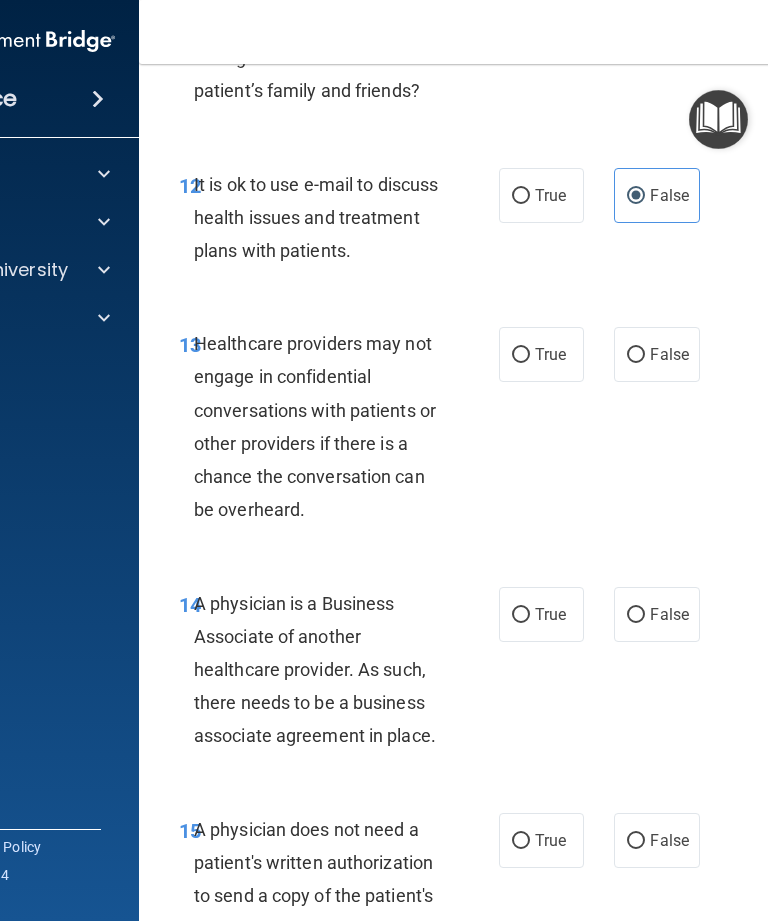 scroll, scrollTop: 2823, scrollLeft: 0, axis: vertical 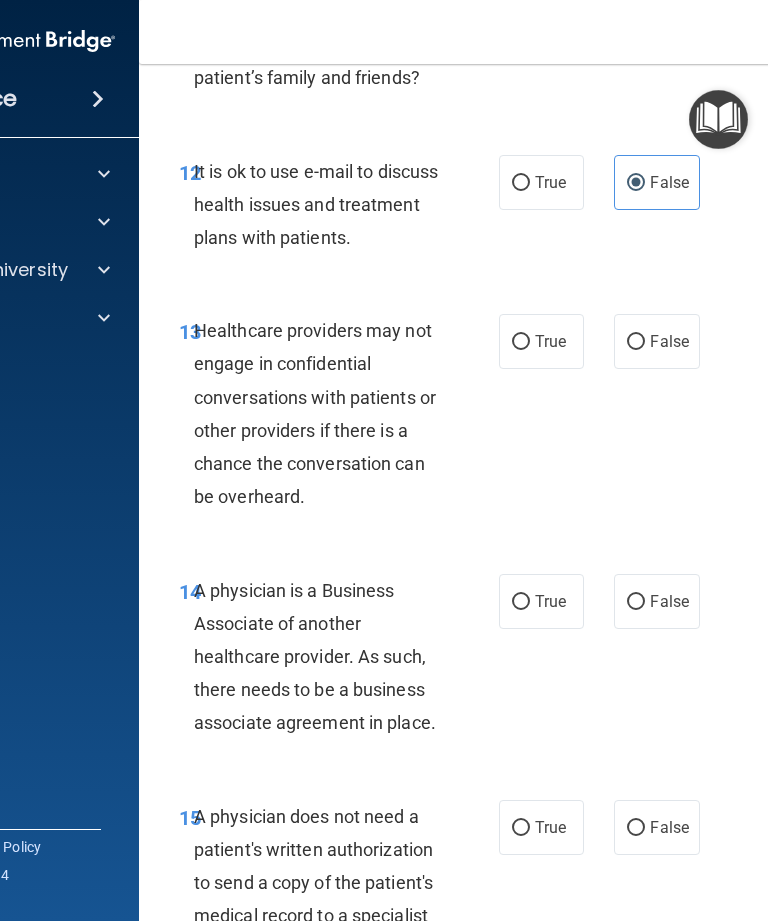 click on "True" at bounding box center [521, 342] 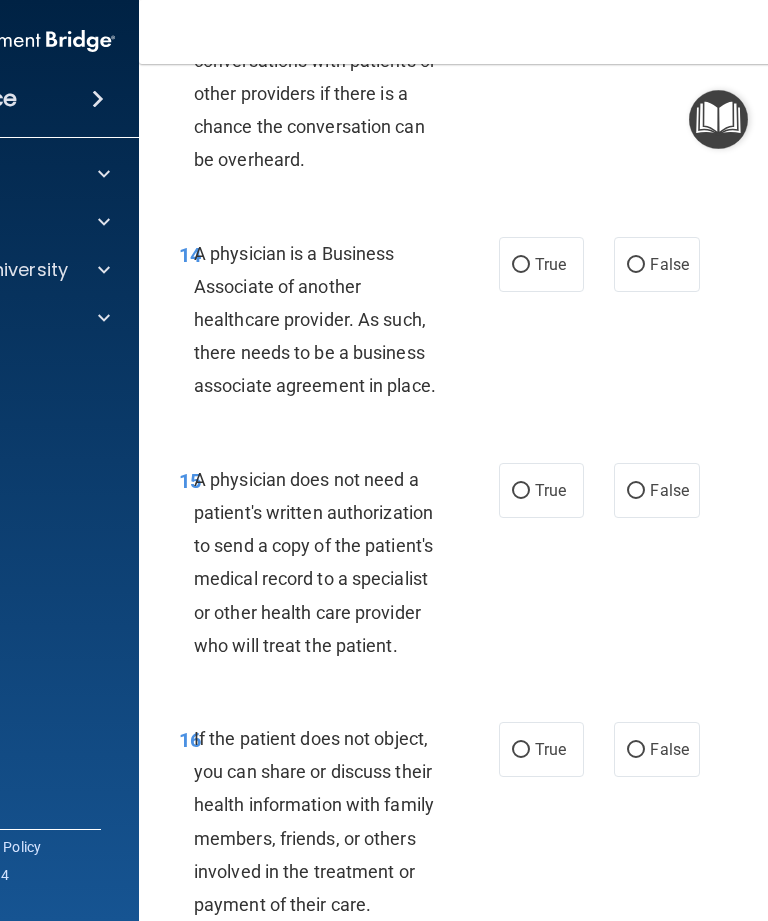 scroll, scrollTop: 3162, scrollLeft: 0, axis: vertical 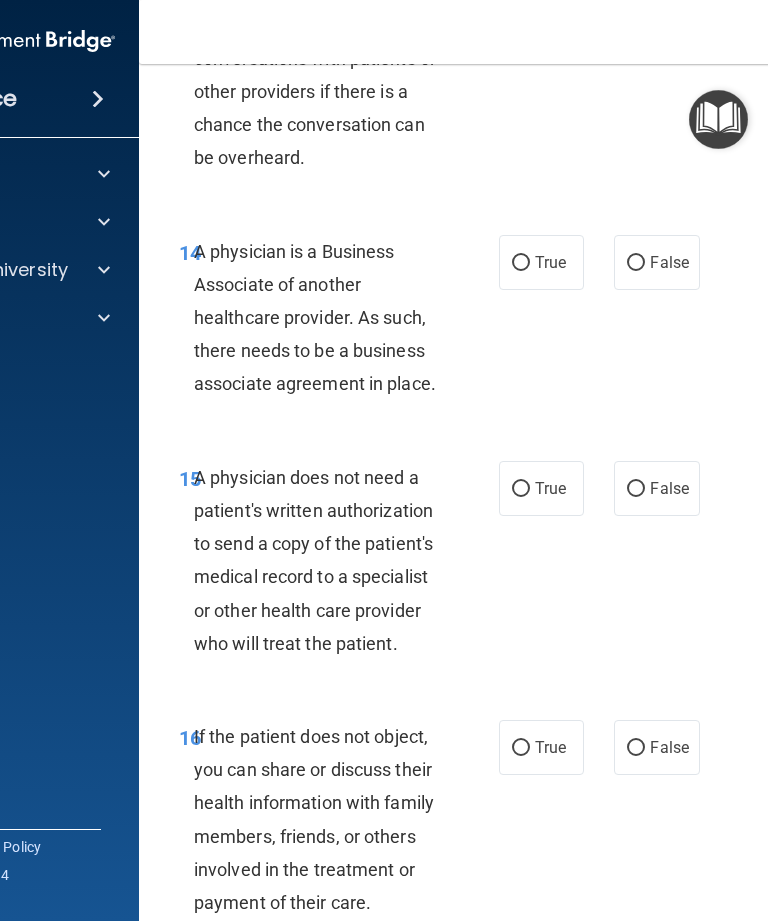 click on "True" at bounding box center (541, 262) 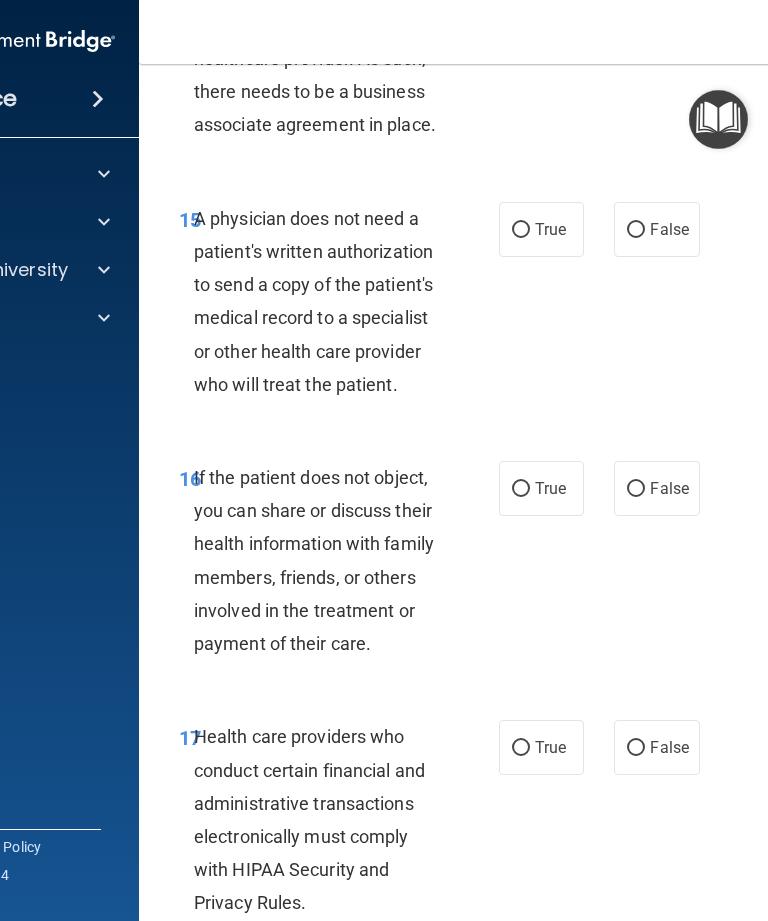 scroll, scrollTop: 3429, scrollLeft: 0, axis: vertical 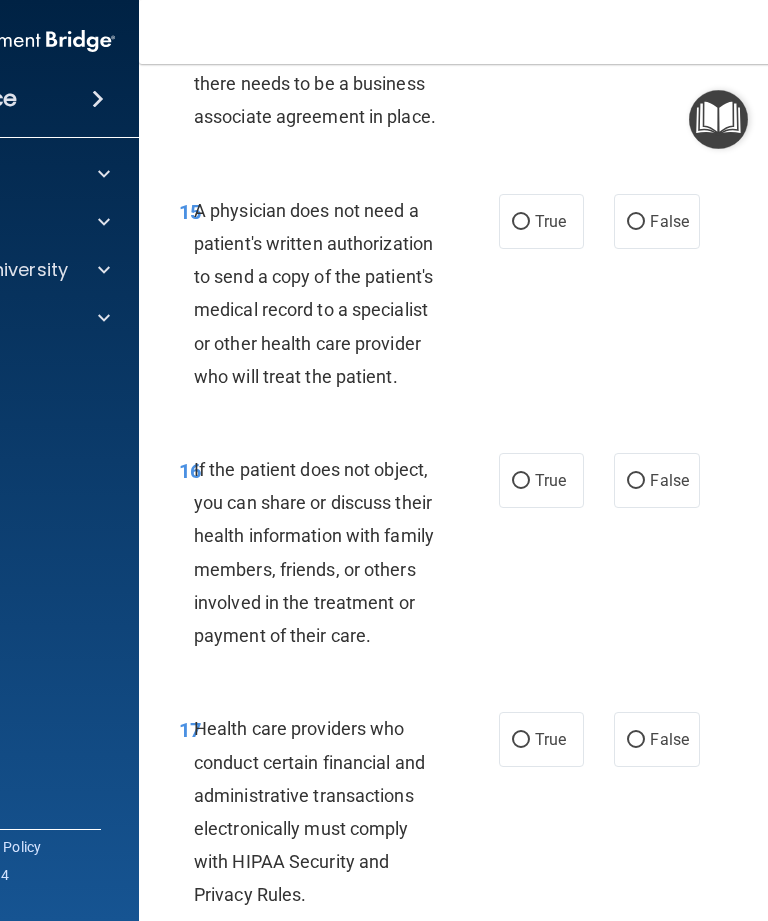 click on "True" at bounding box center [541, 221] 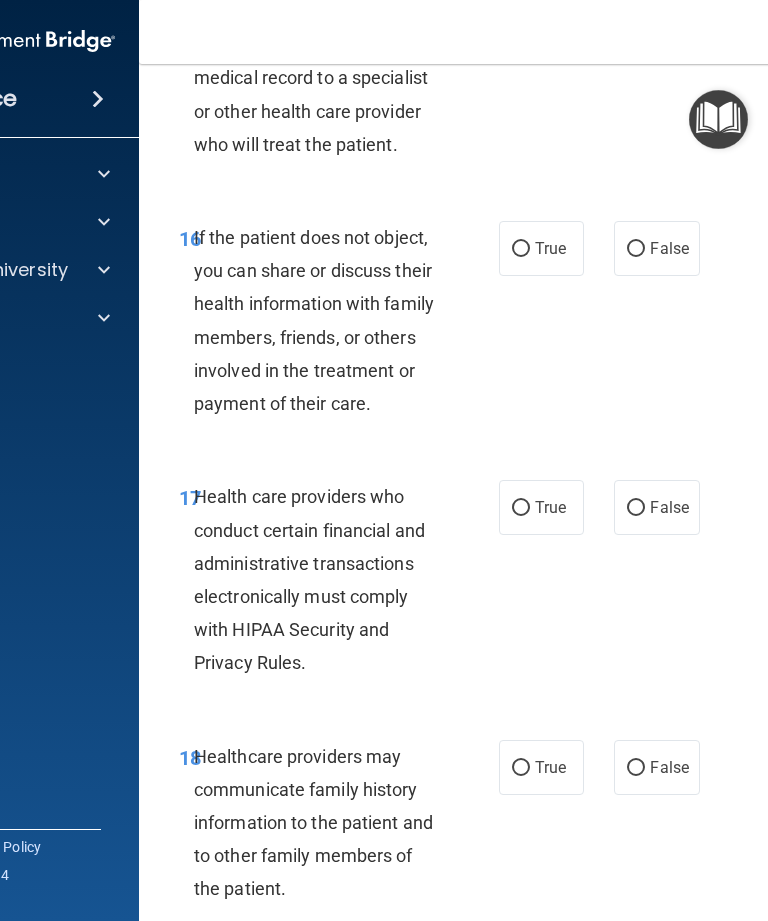 scroll, scrollTop: 3658, scrollLeft: 0, axis: vertical 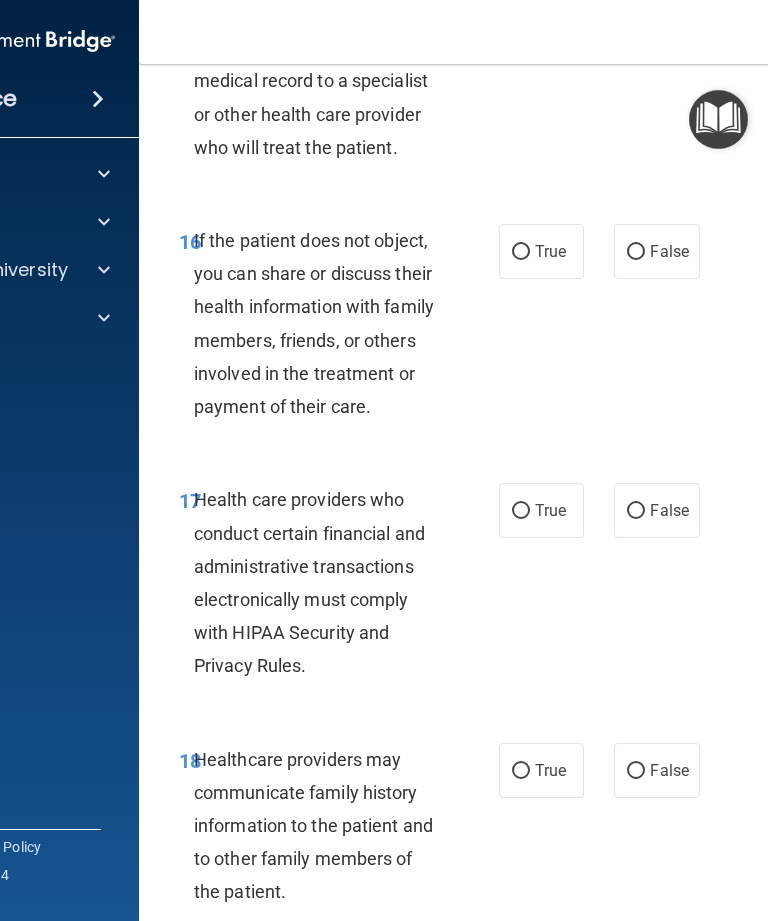 click on "False" at bounding box center [656, 251] 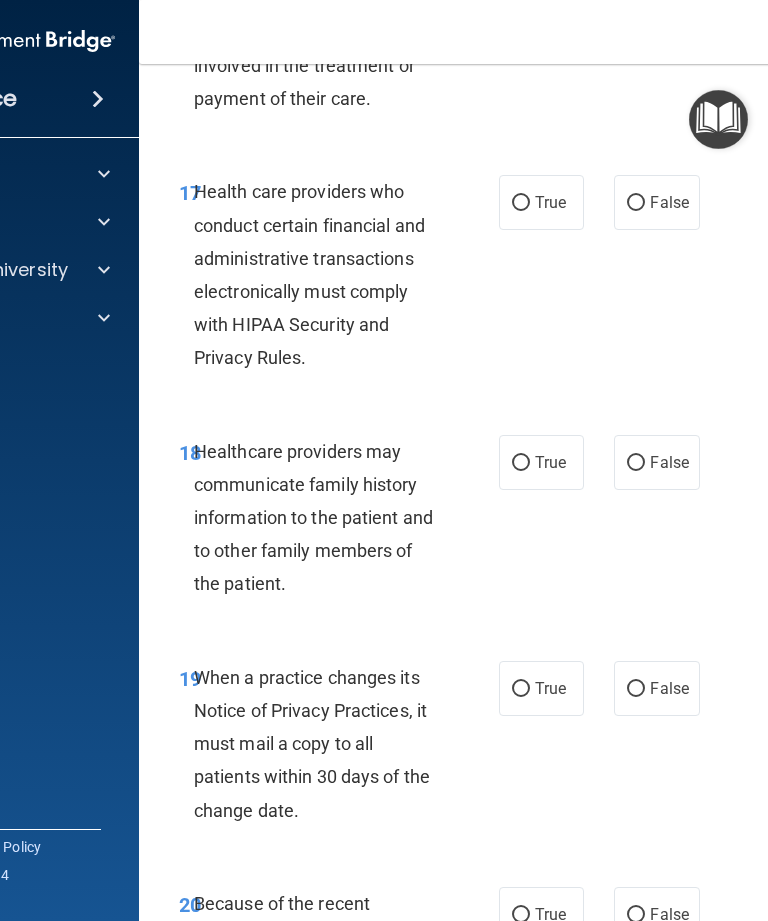 scroll, scrollTop: 3970, scrollLeft: 0, axis: vertical 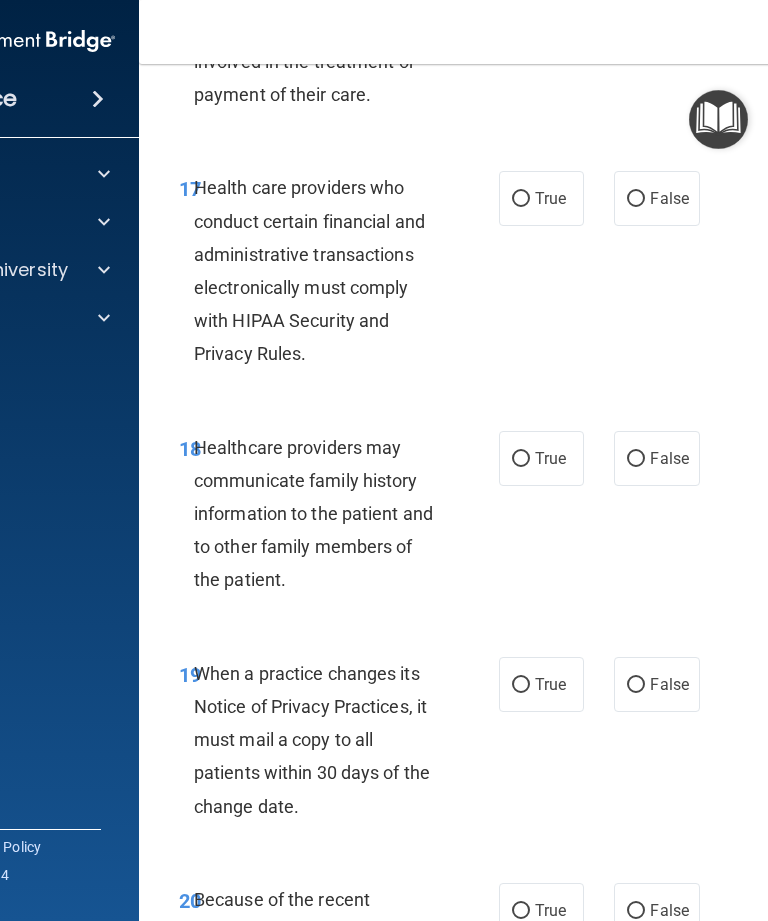click on "True" at bounding box center [541, 198] 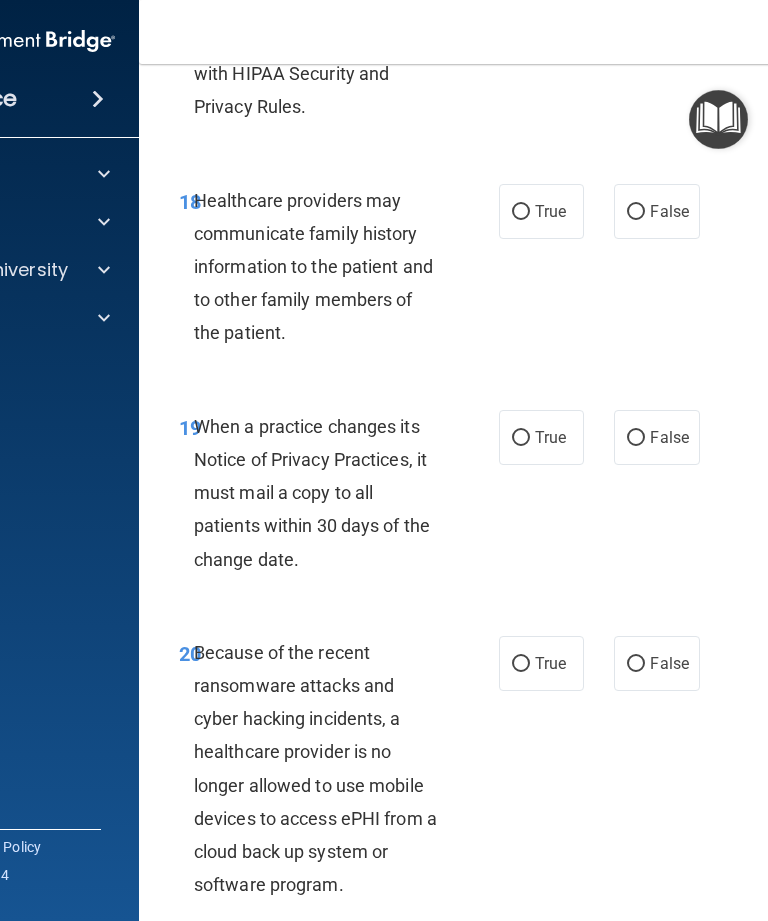 scroll, scrollTop: 4220, scrollLeft: 0, axis: vertical 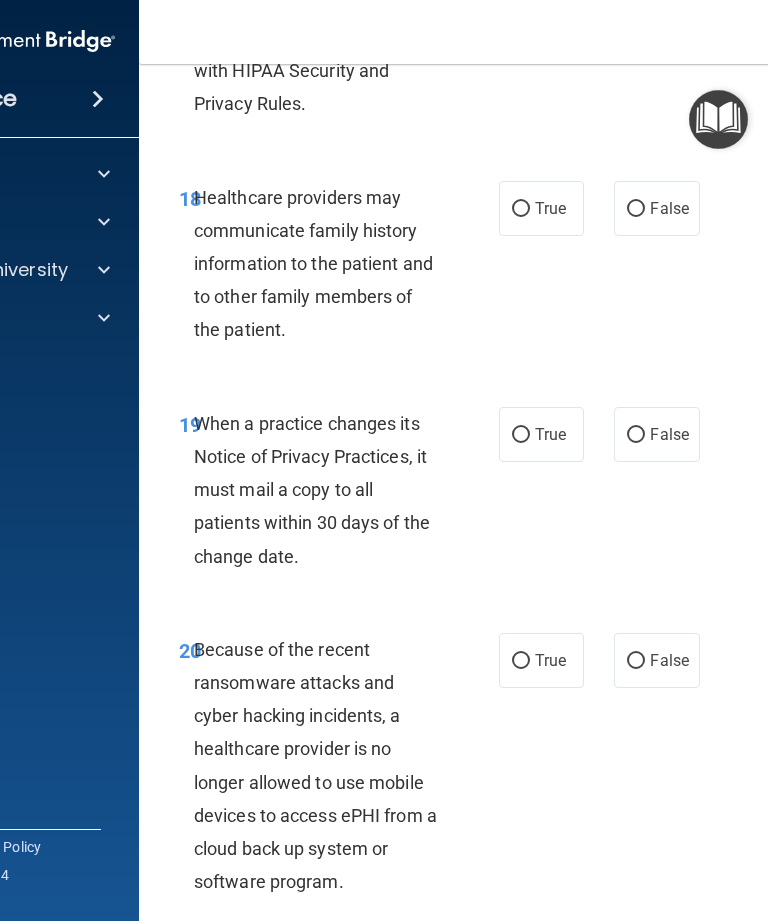 click on "False" at bounding box center [669, 208] 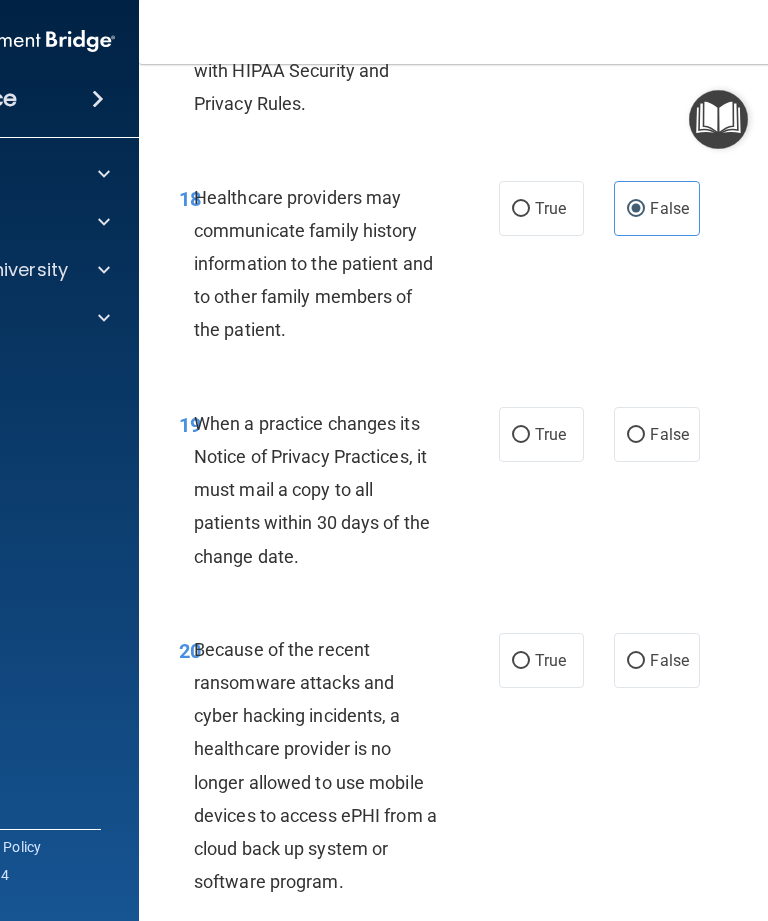 click on "True" at bounding box center [521, 435] 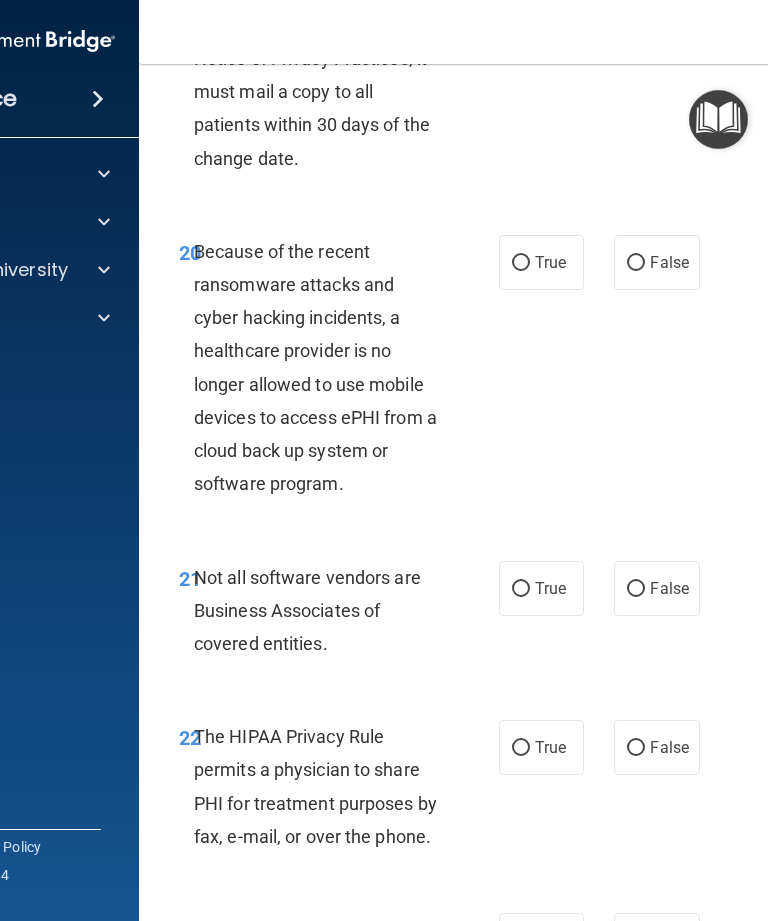 scroll, scrollTop: 4626, scrollLeft: 0, axis: vertical 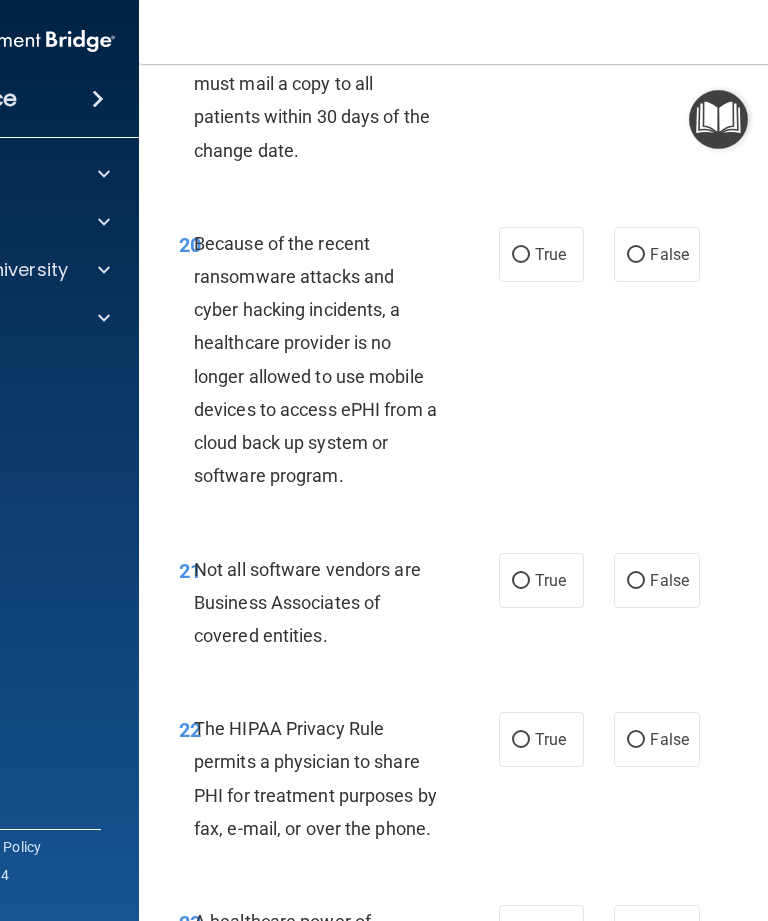 click on "True" at bounding box center (541, 254) 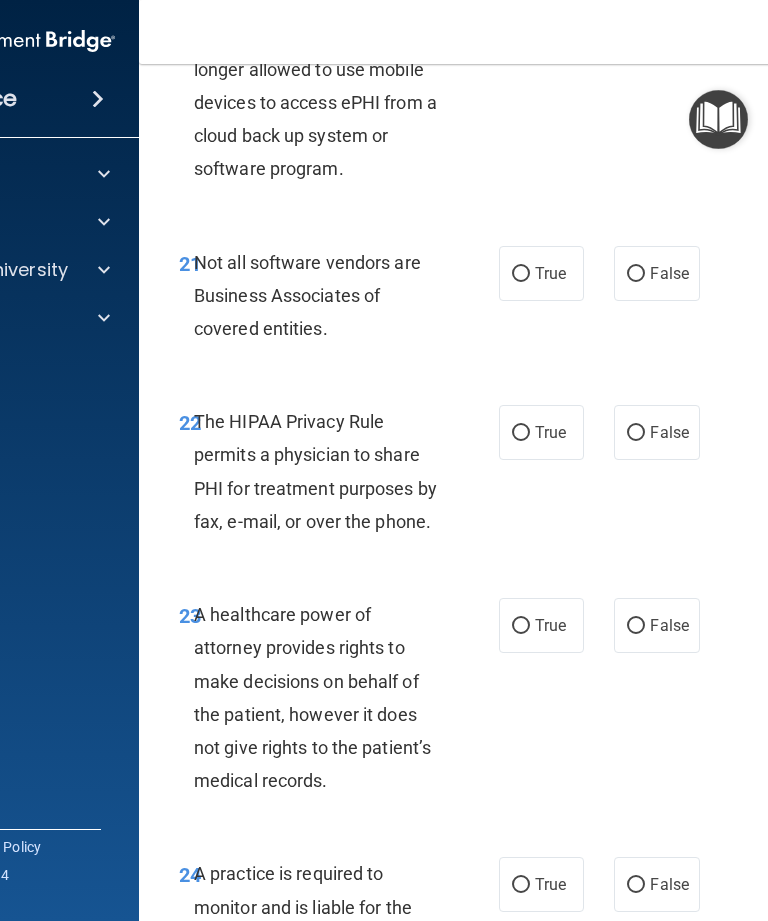 scroll, scrollTop: 4936, scrollLeft: 0, axis: vertical 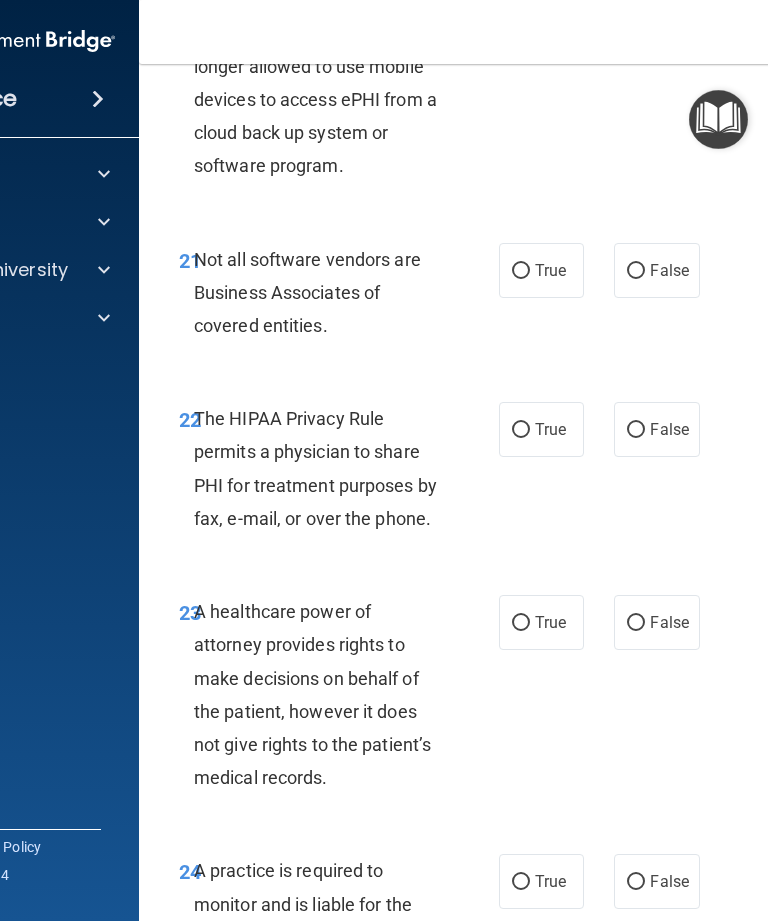 click on "True" at bounding box center (541, 270) 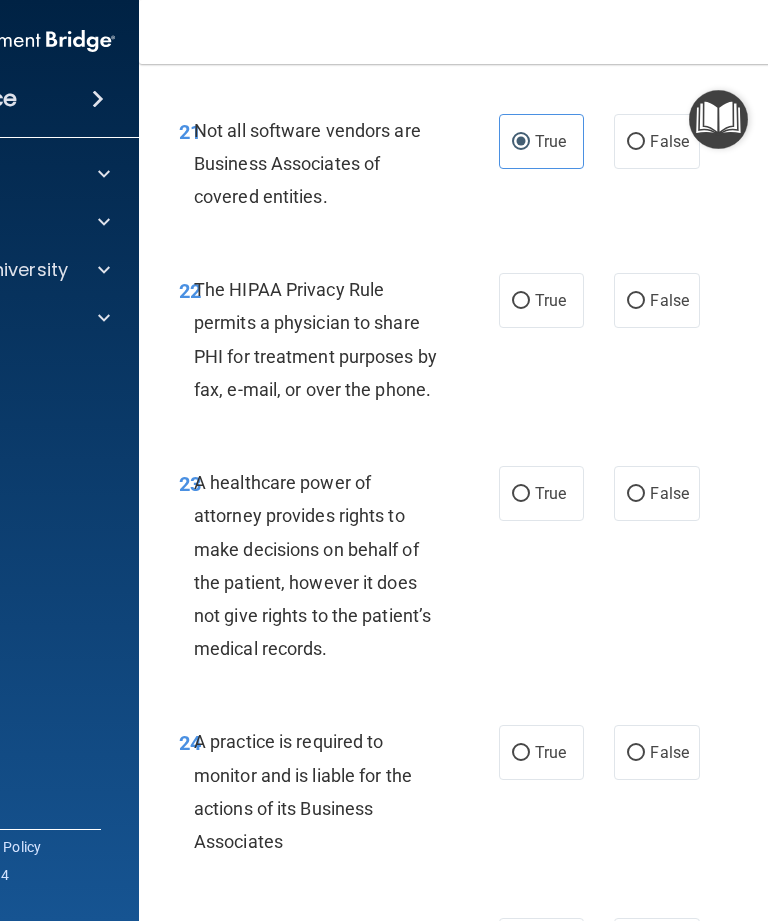 scroll, scrollTop: 5081, scrollLeft: 0, axis: vertical 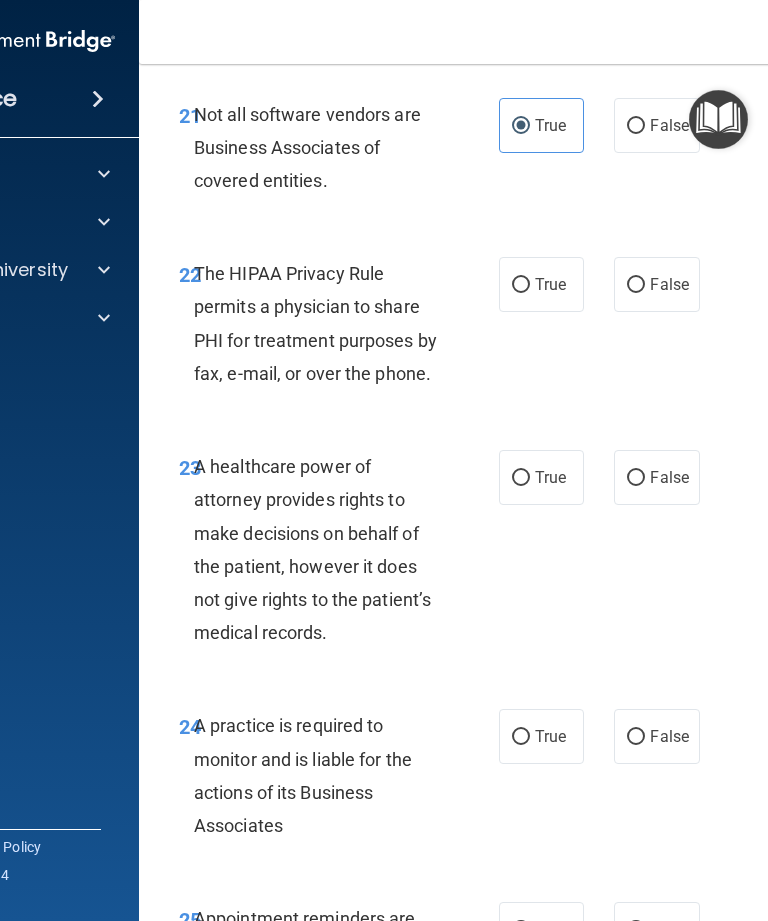 click on "True" at bounding box center [521, 285] 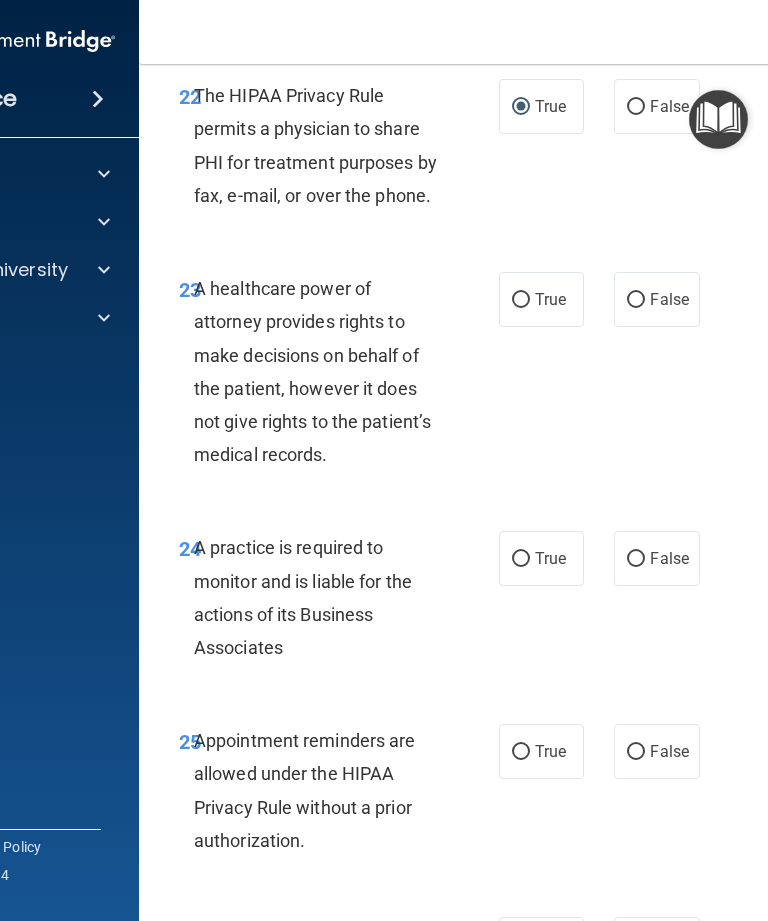 scroll, scrollTop: 5261, scrollLeft: 0, axis: vertical 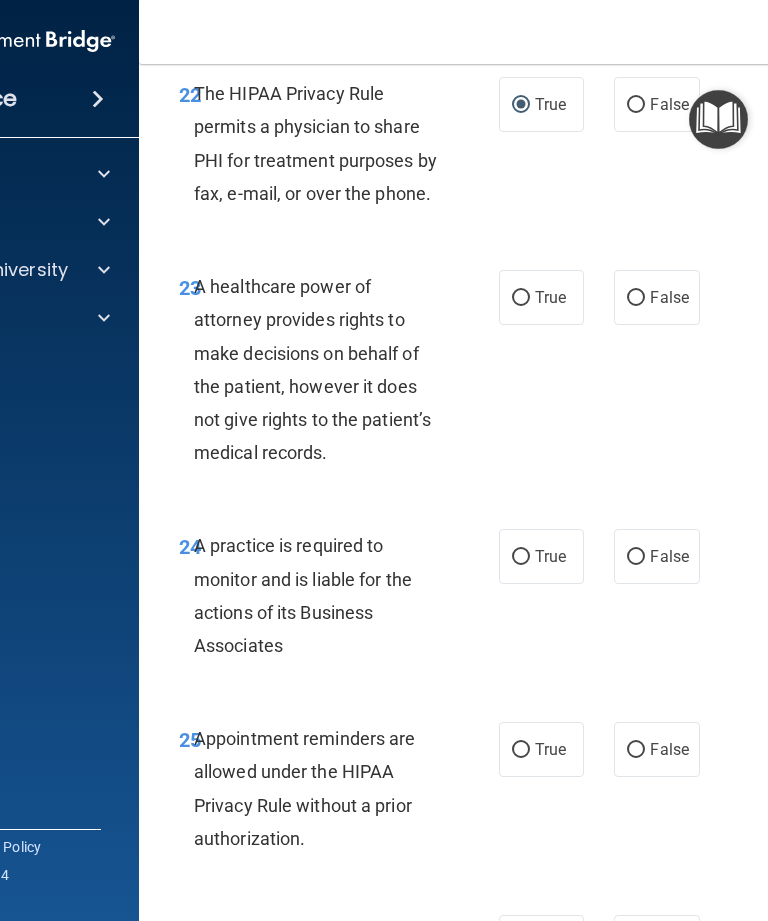 click on "True" at bounding box center [521, 298] 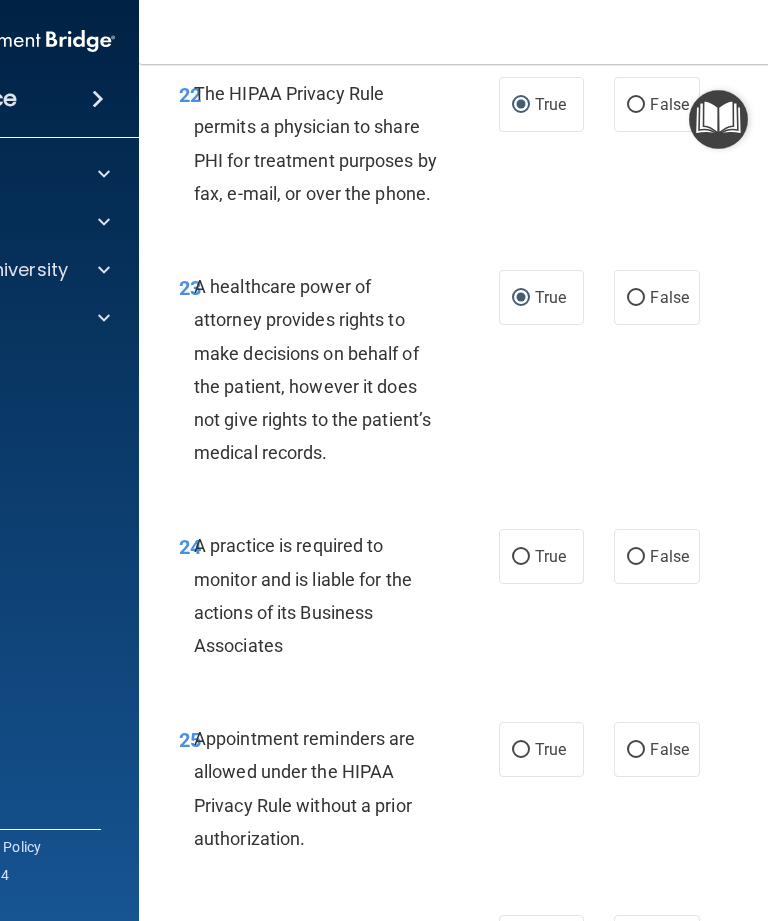 click on "False" at bounding box center [669, 297] 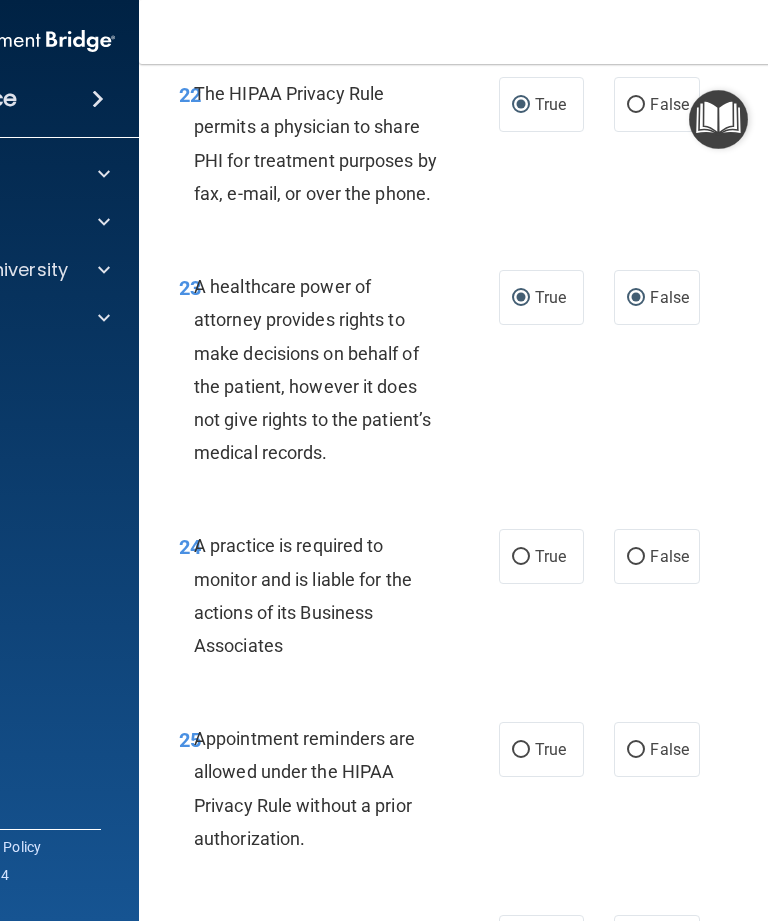 radio on "false" 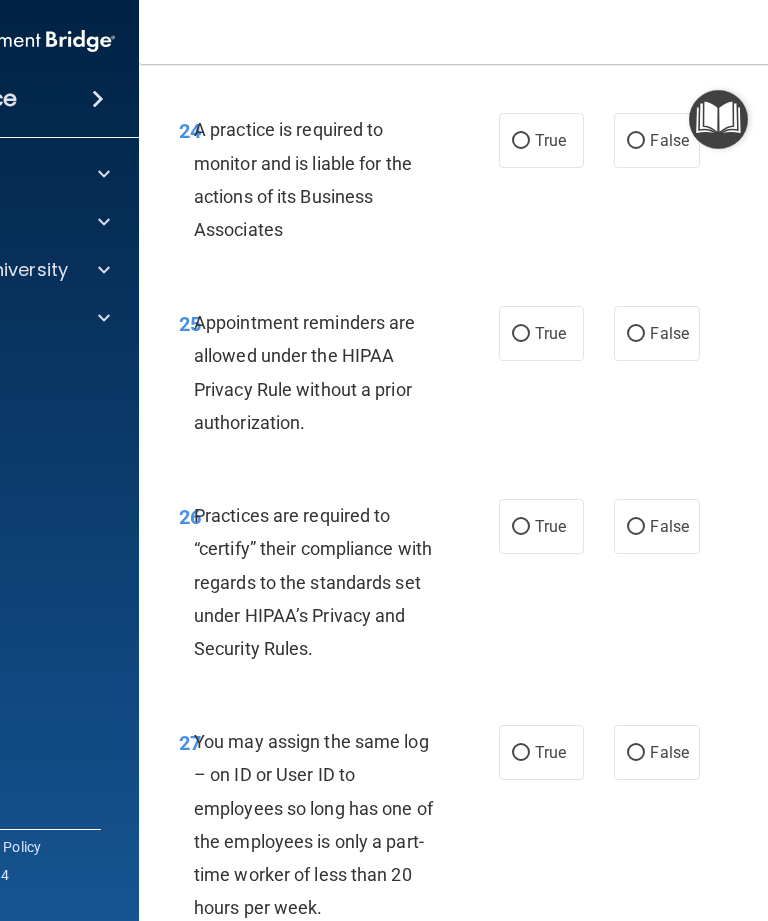scroll, scrollTop: 5678, scrollLeft: 0, axis: vertical 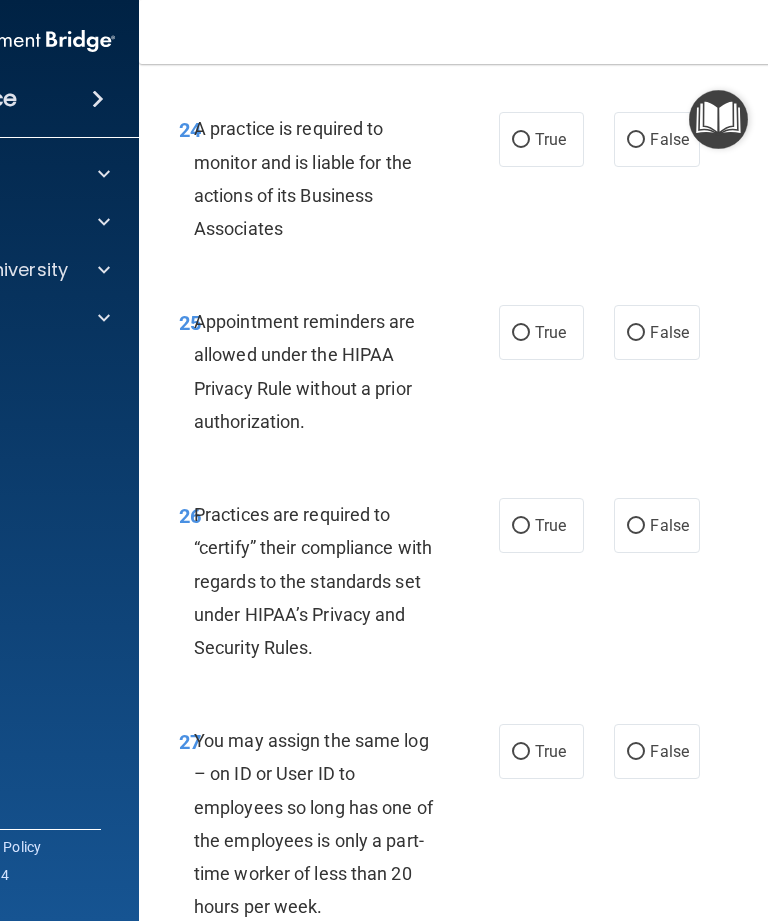 click on "True" at bounding box center (541, 139) 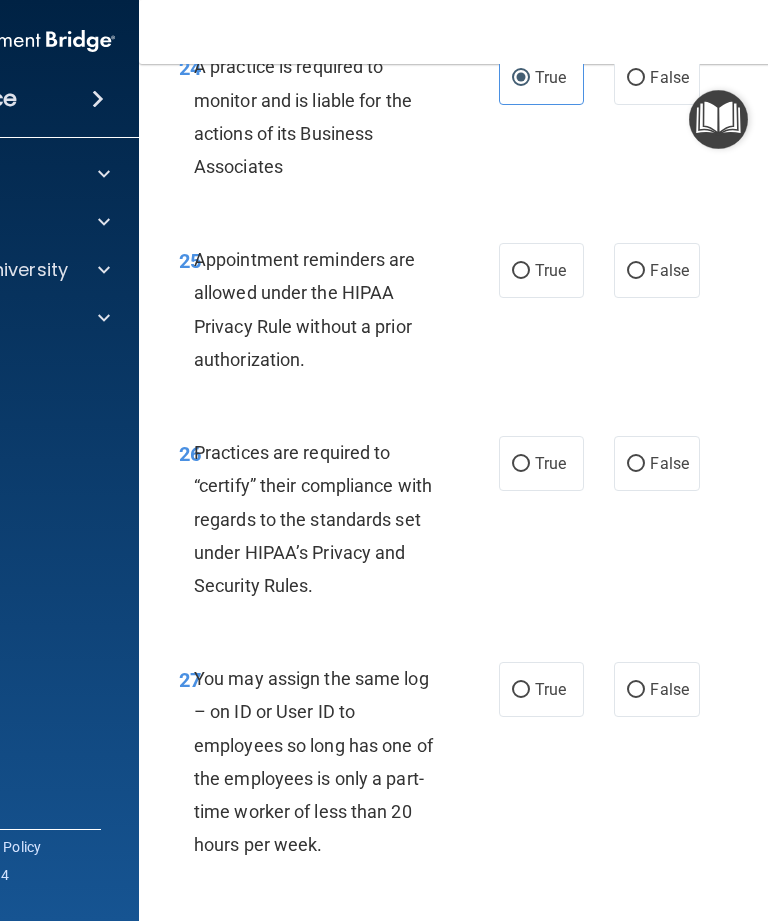 scroll, scrollTop: 5742, scrollLeft: 0, axis: vertical 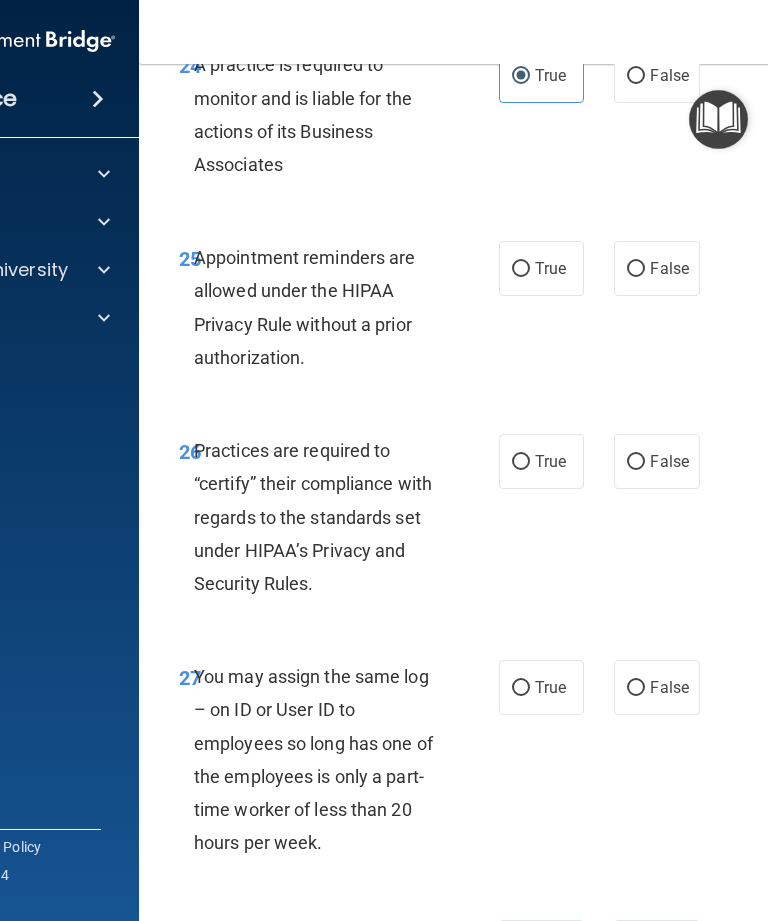click on "True" at bounding box center [541, 268] 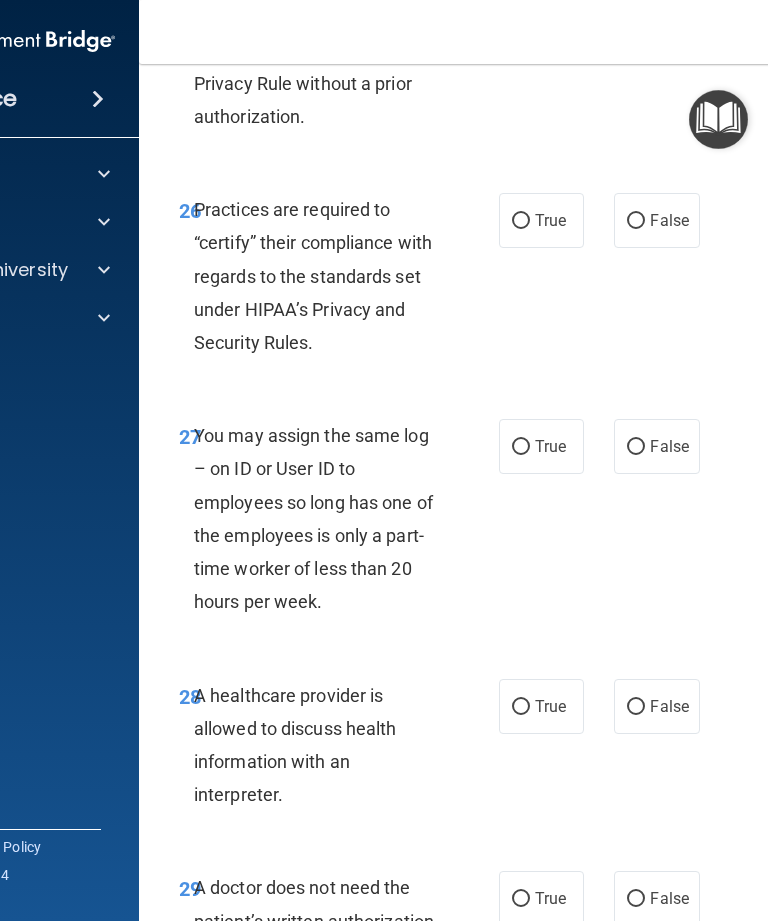 scroll, scrollTop: 5987, scrollLeft: 0, axis: vertical 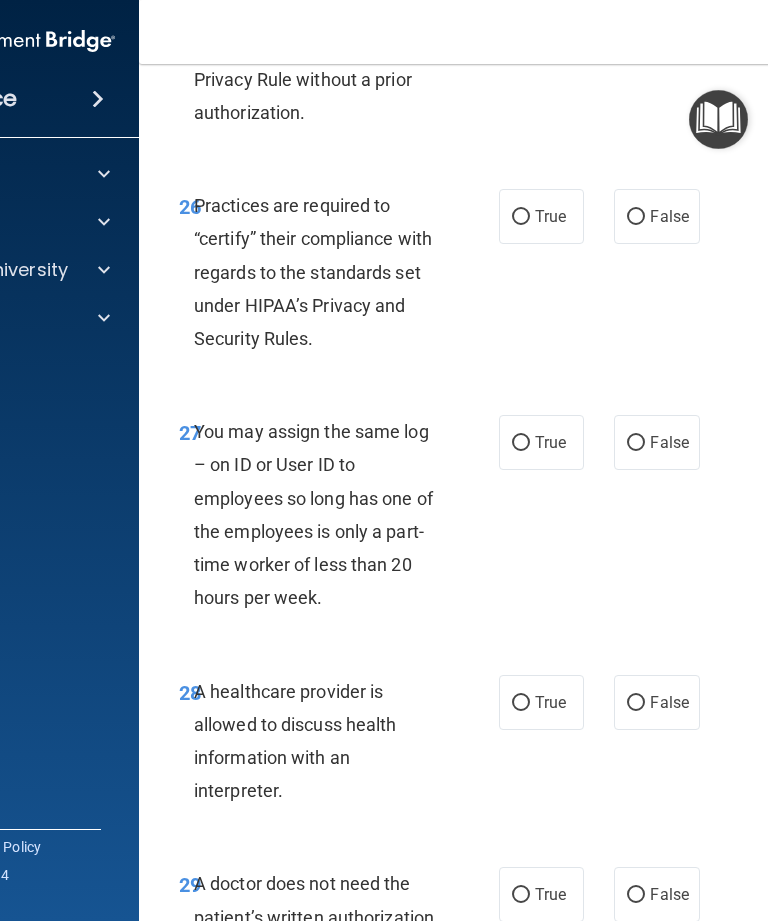 click on "True" at bounding box center [521, 217] 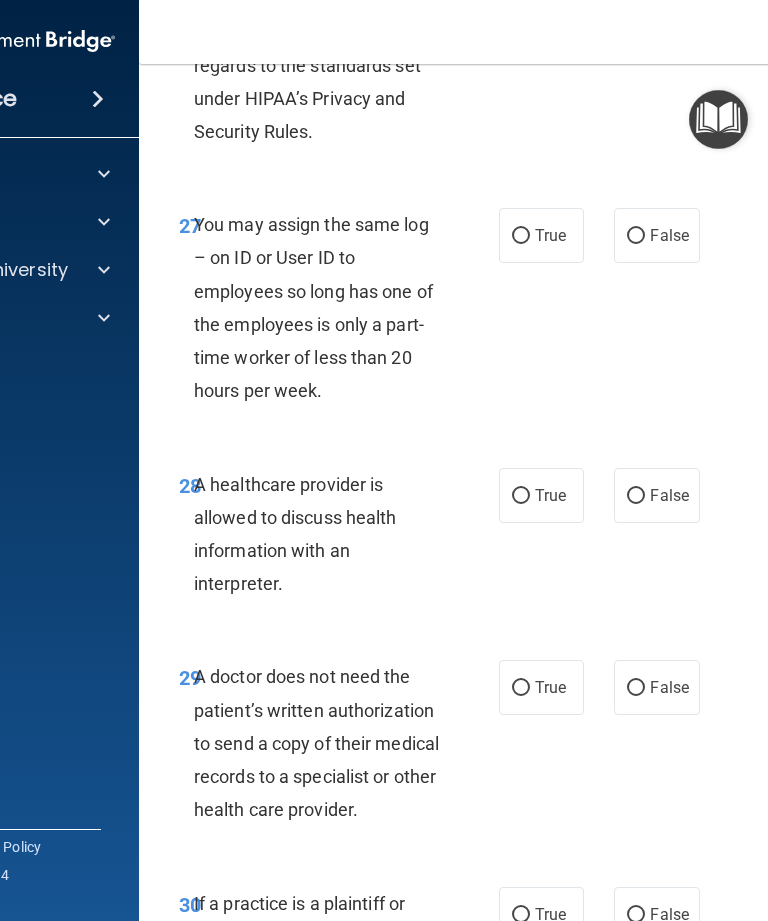 scroll, scrollTop: 6197, scrollLeft: 0, axis: vertical 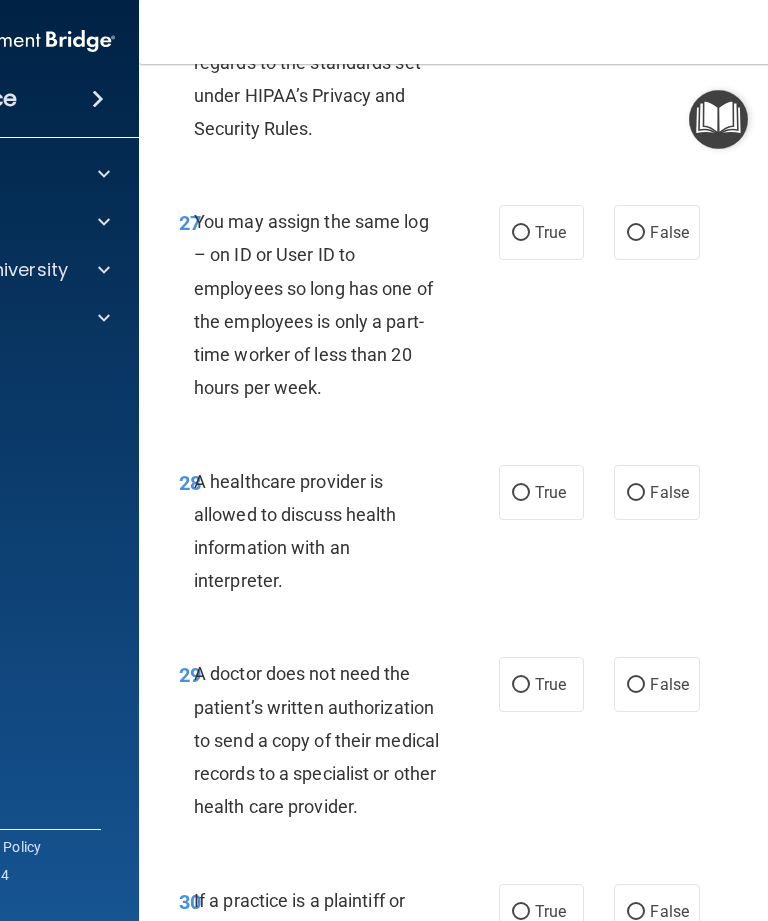 click on "False" at bounding box center [669, 232] 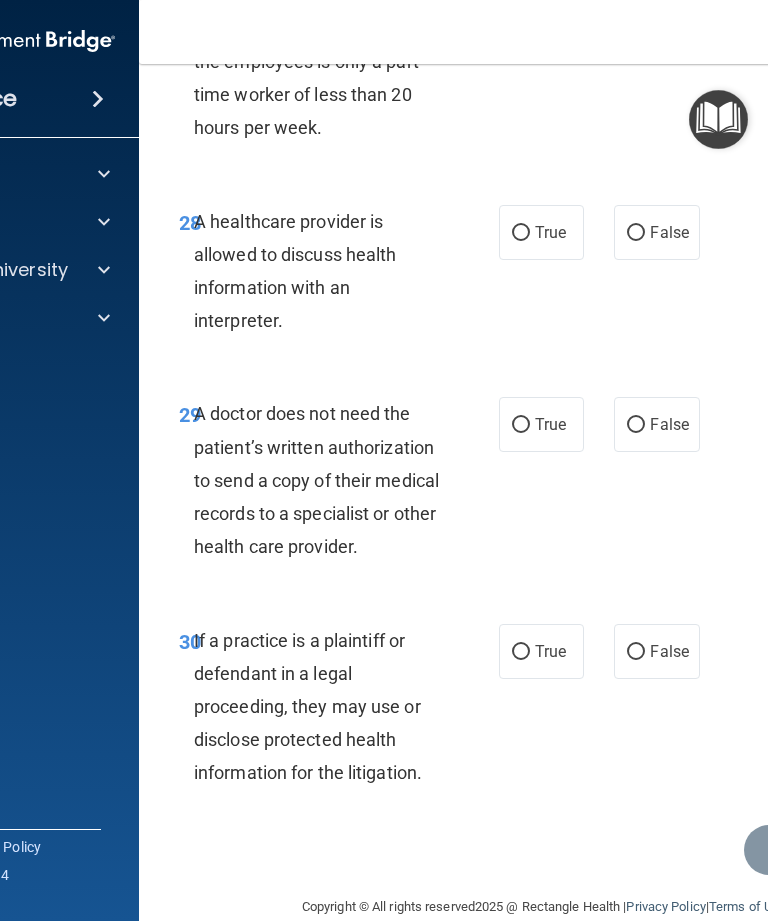 scroll, scrollTop: 6455, scrollLeft: 0, axis: vertical 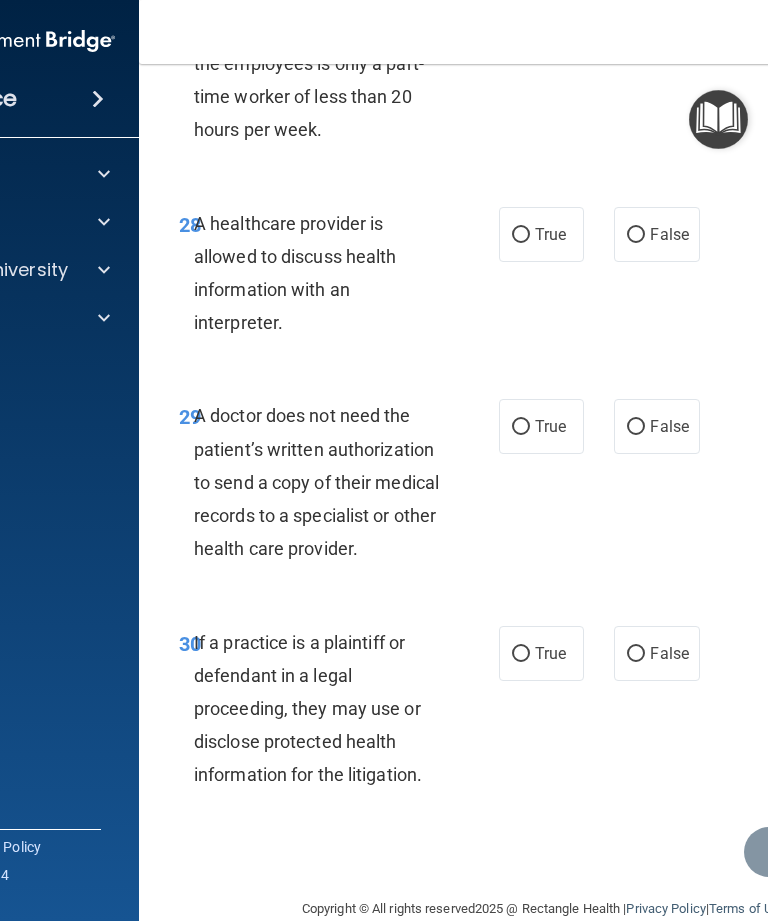 click on "False" at bounding box center (669, 234) 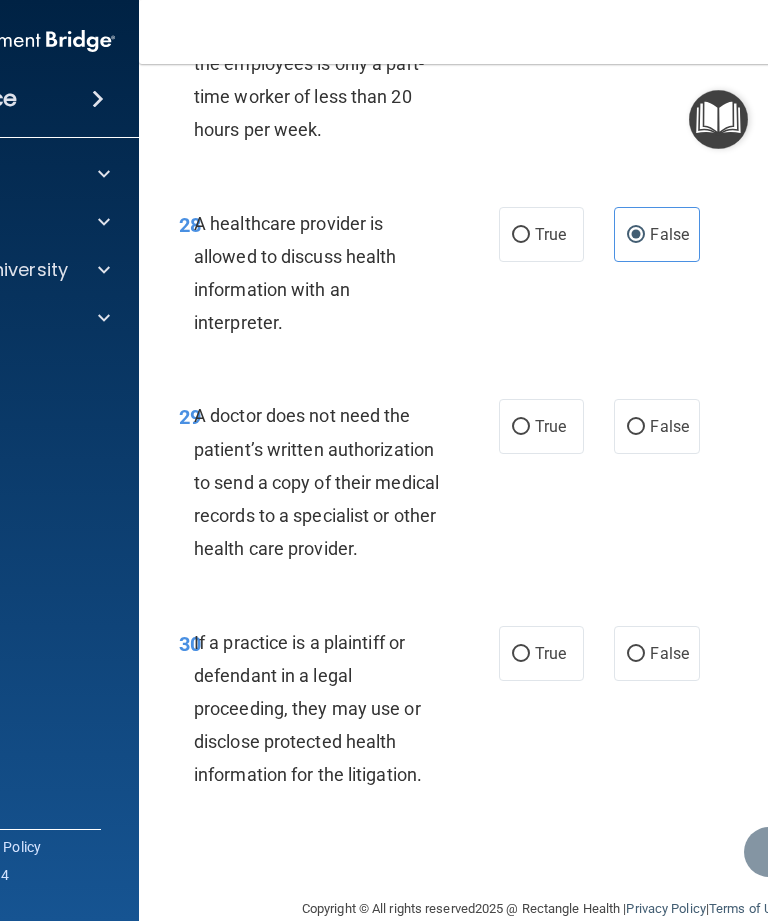 click on "False" at bounding box center (669, 426) 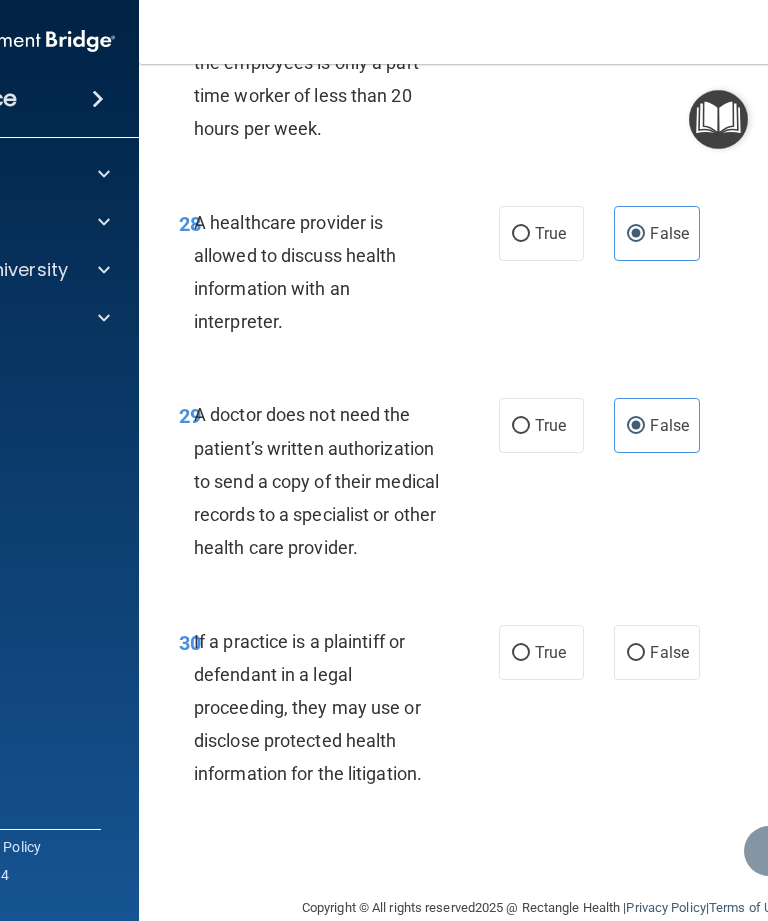 scroll, scrollTop: 6455, scrollLeft: 0, axis: vertical 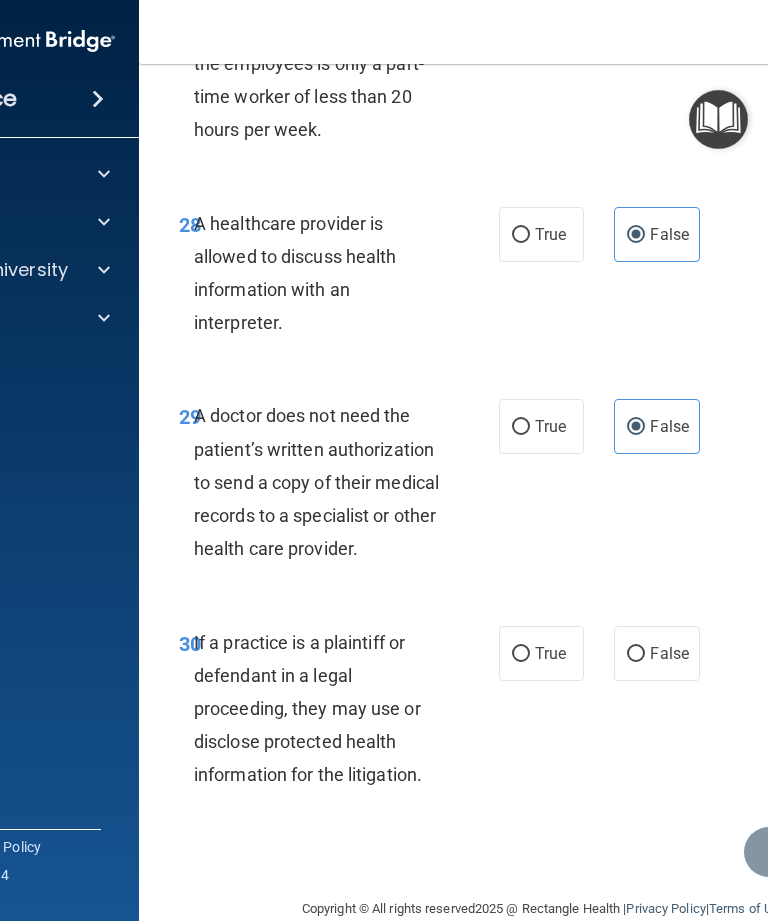 click on "False" at bounding box center (656, 653) 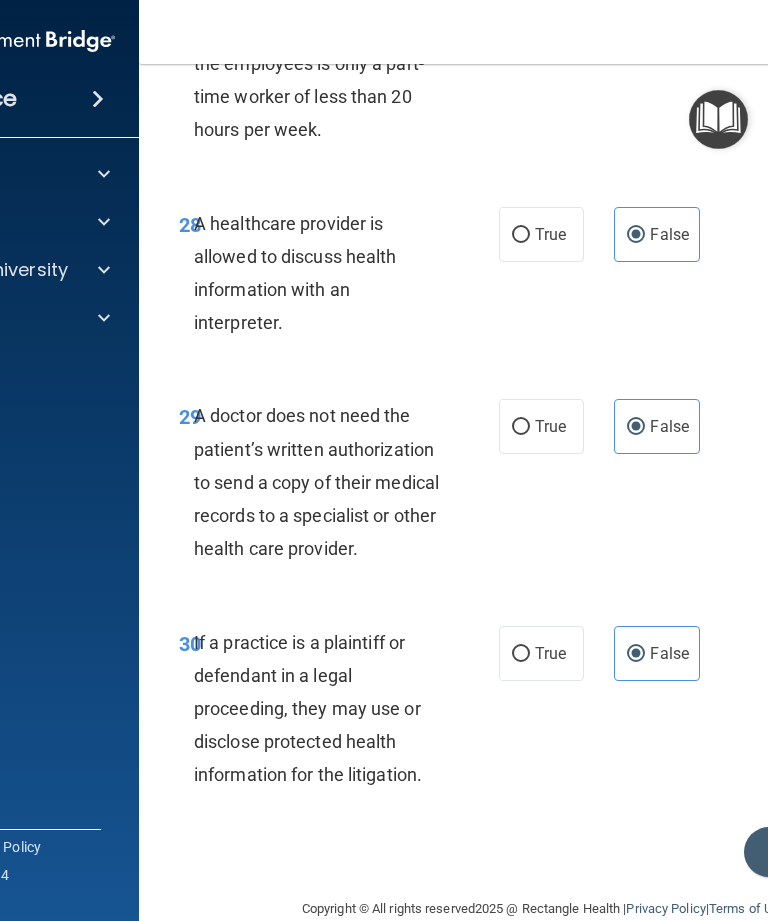 click on "Submit" at bounding box center [834, 852] 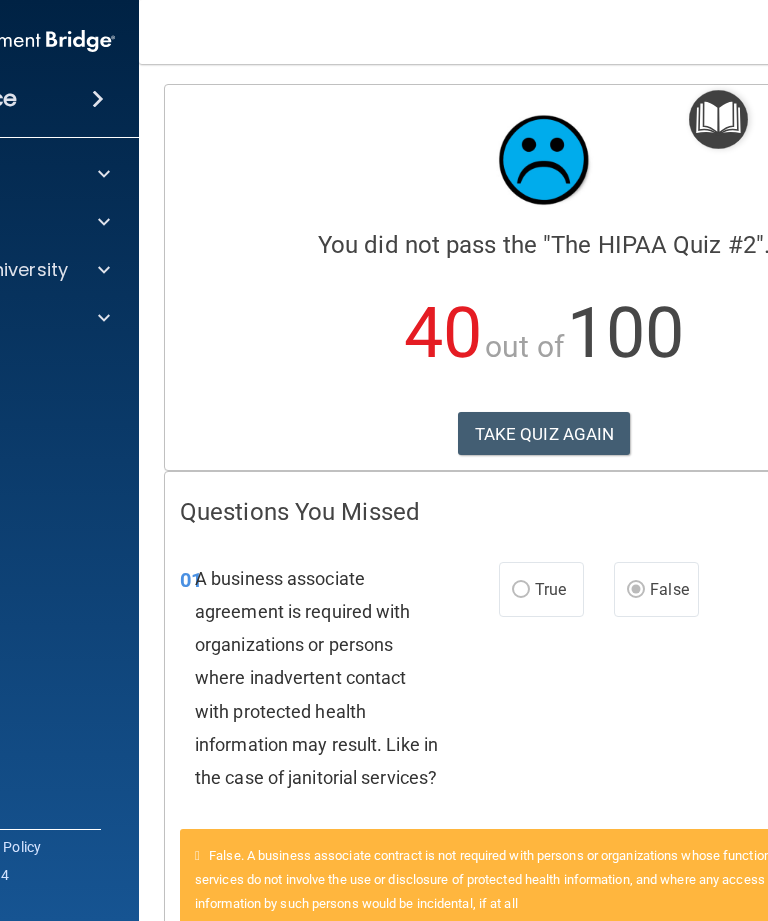 scroll, scrollTop: 0, scrollLeft: 0, axis: both 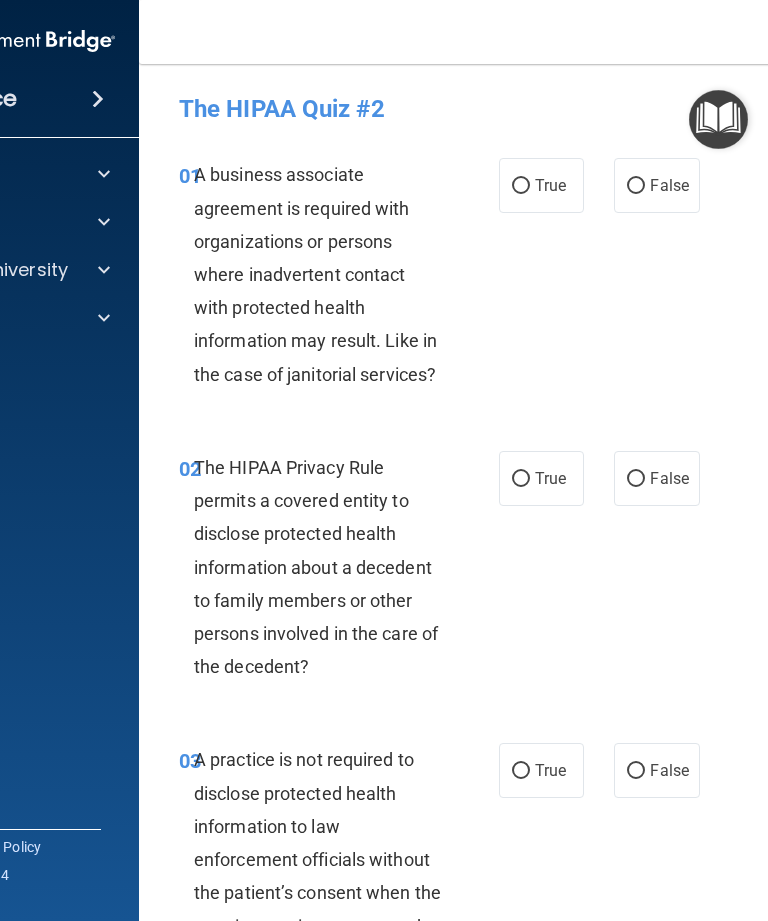 click on "False" at bounding box center (669, 185) 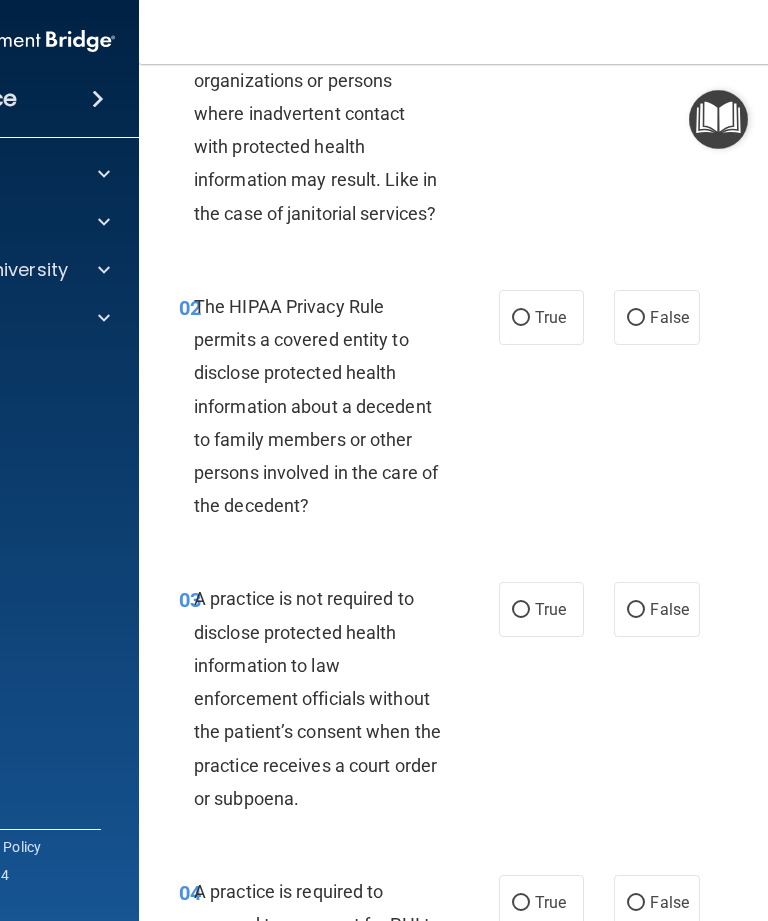 scroll, scrollTop: 200, scrollLeft: 0, axis: vertical 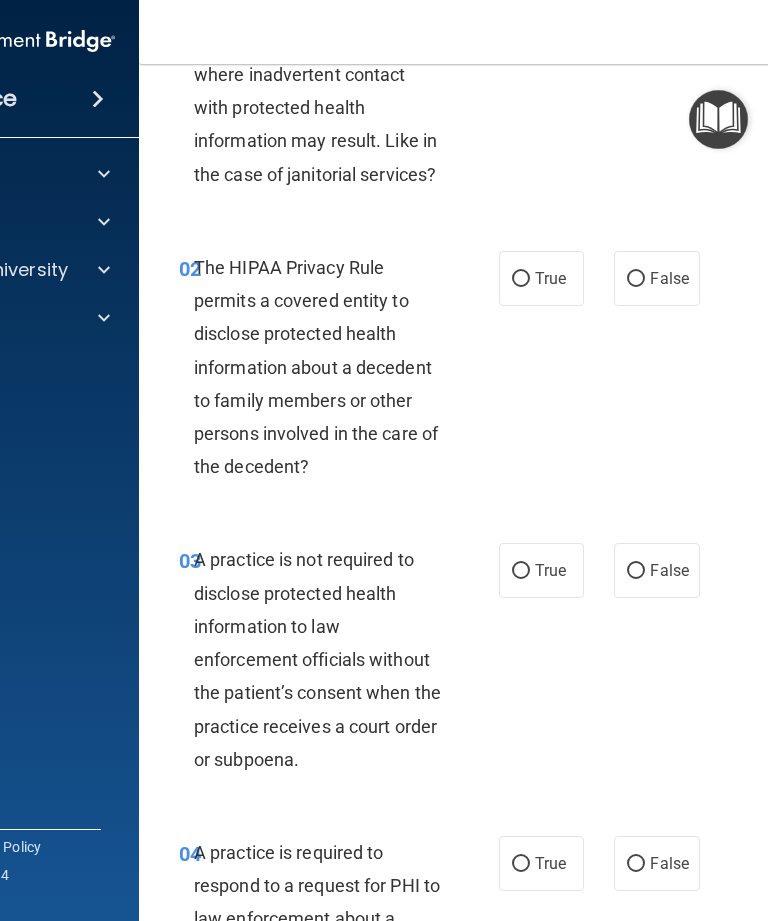 click on "True" at bounding box center [541, 278] 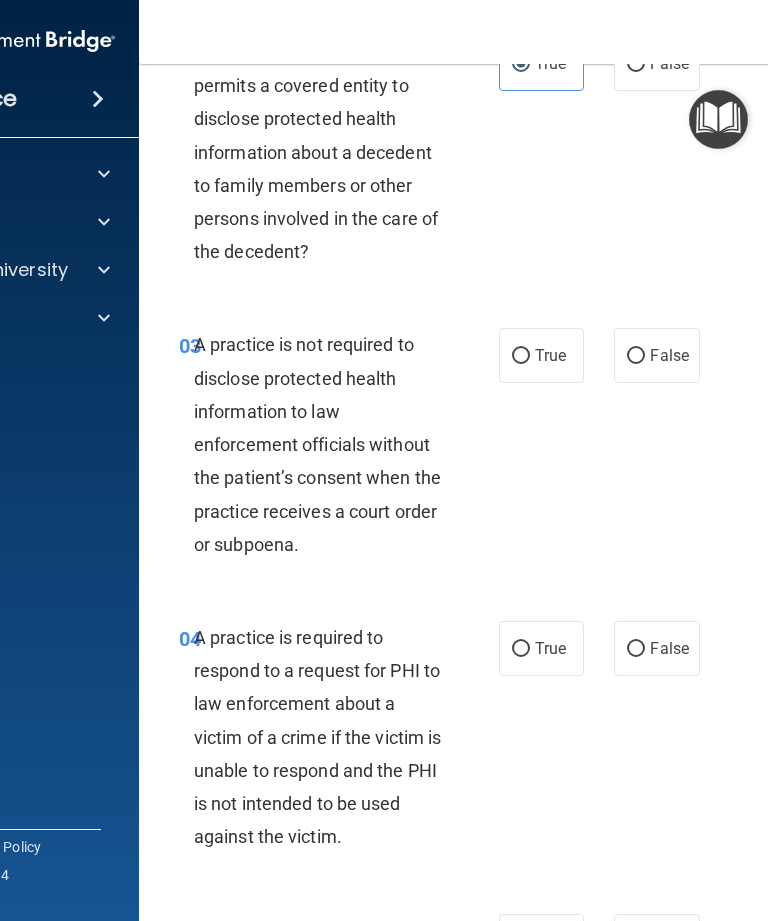 scroll, scrollTop: 508, scrollLeft: 0, axis: vertical 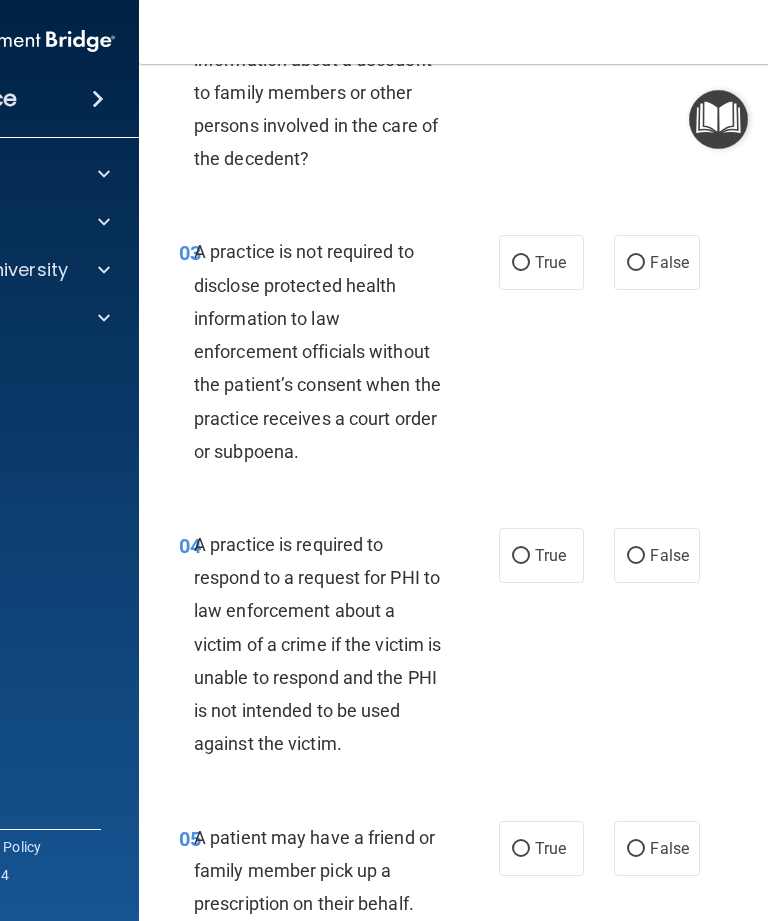 click on "False" at bounding box center [636, 263] 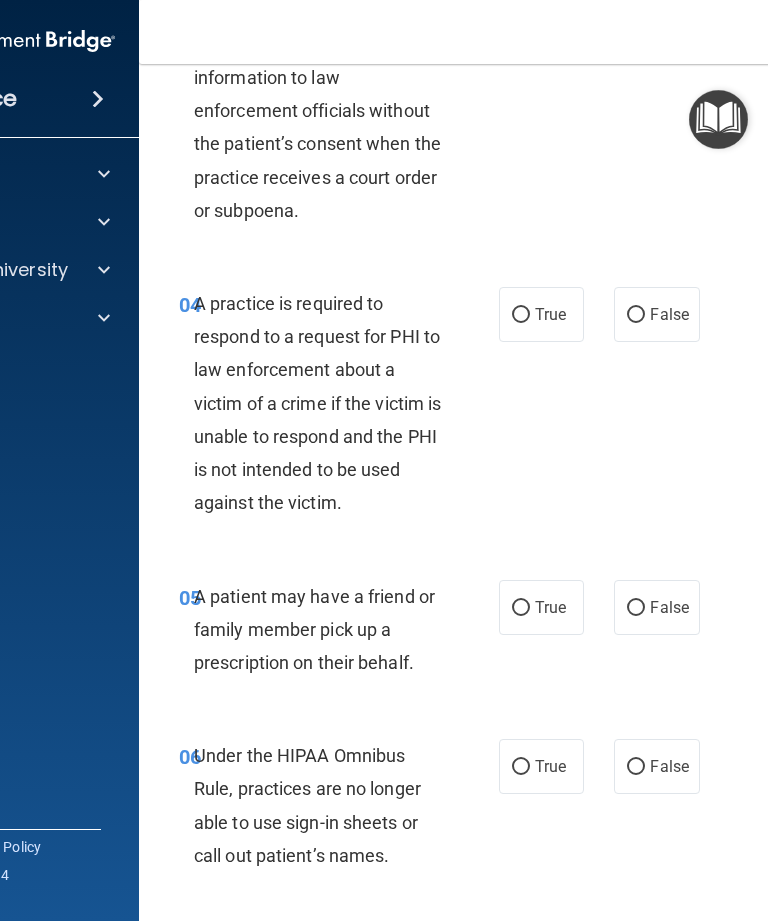 scroll, scrollTop: 760, scrollLeft: 0, axis: vertical 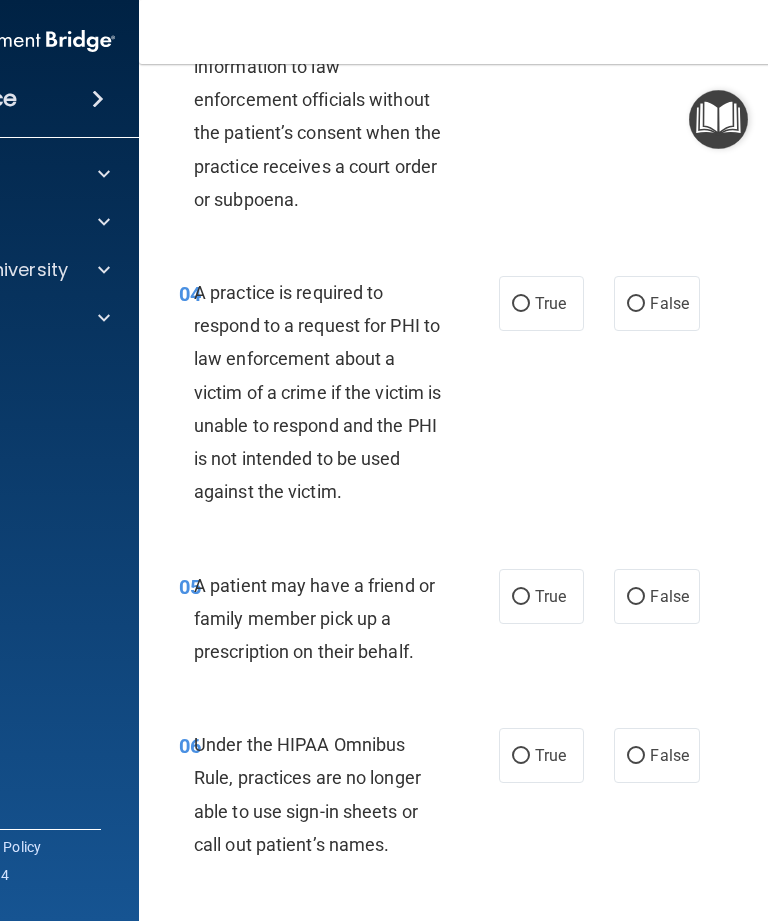 click on "True" at bounding box center [541, 303] 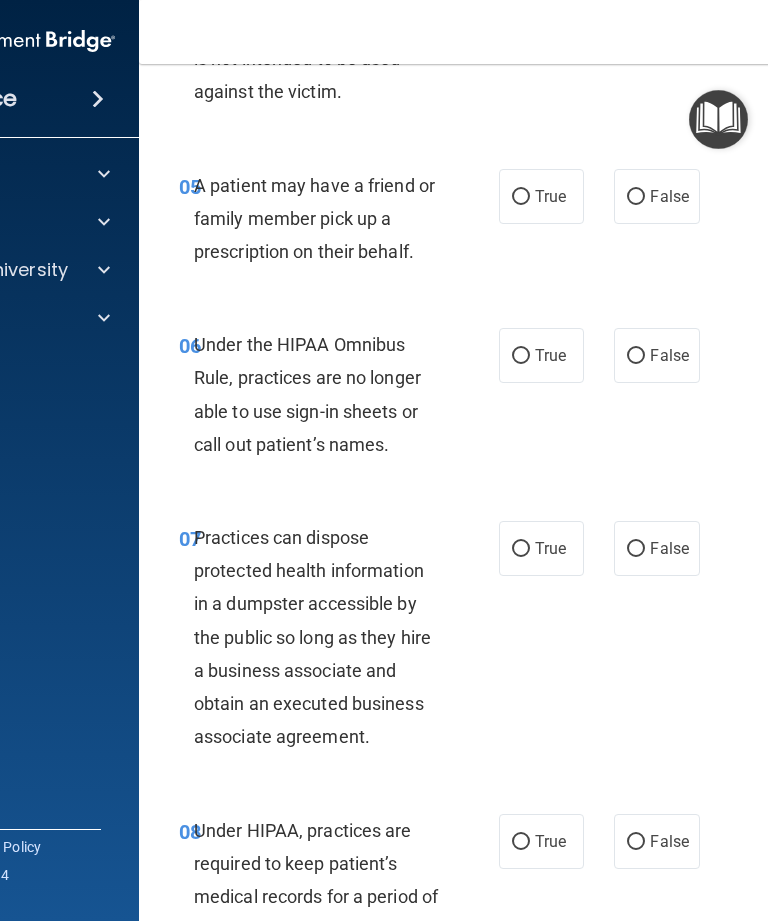 scroll, scrollTop: 1161, scrollLeft: 0, axis: vertical 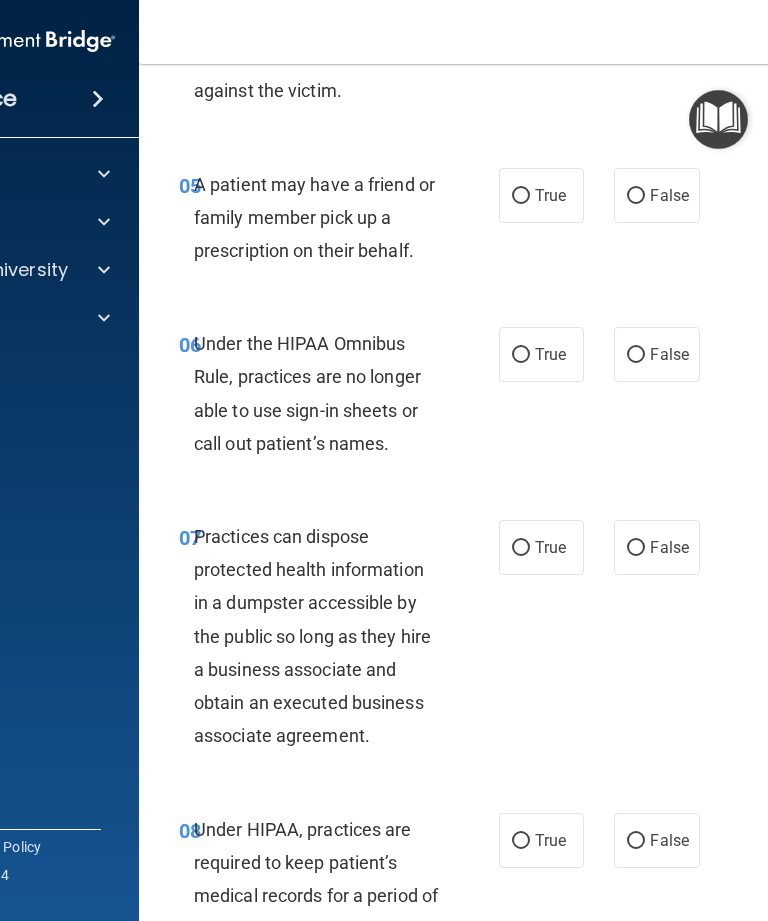 click on "True" at bounding box center [541, 195] 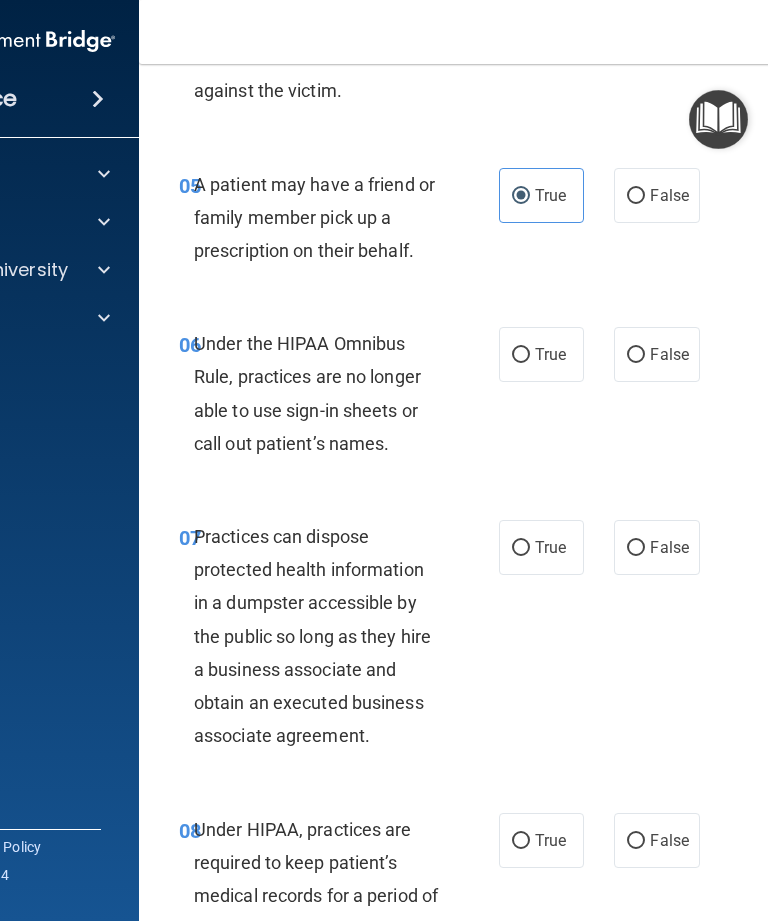 click on "False" at bounding box center [669, 354] 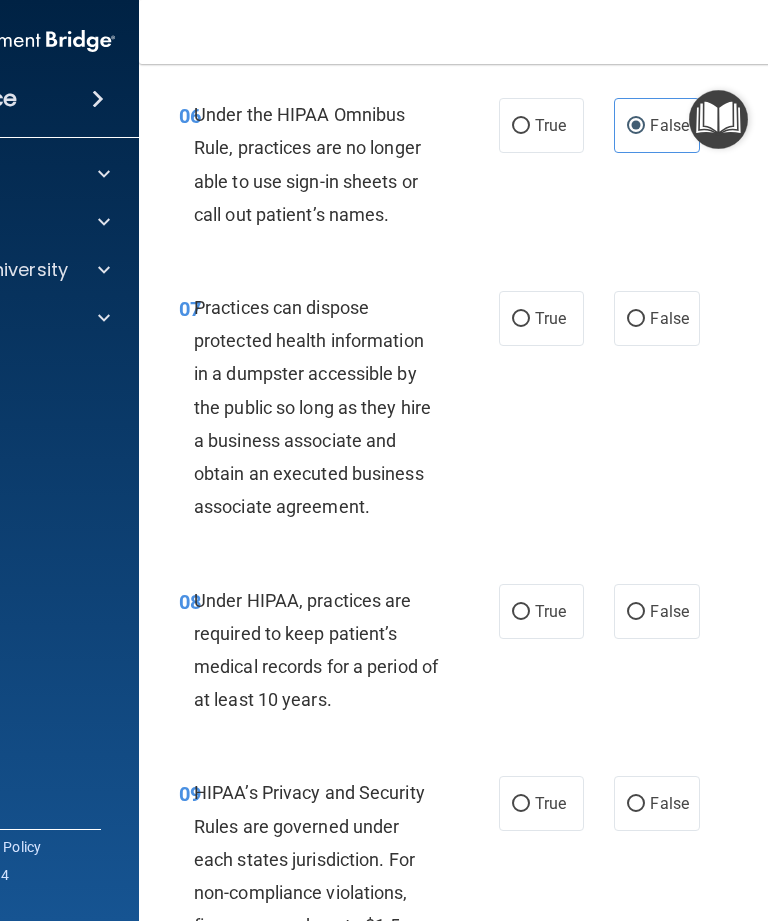 scroll, scrollTop: 1393, scrollLeft: 0, axis: vertical 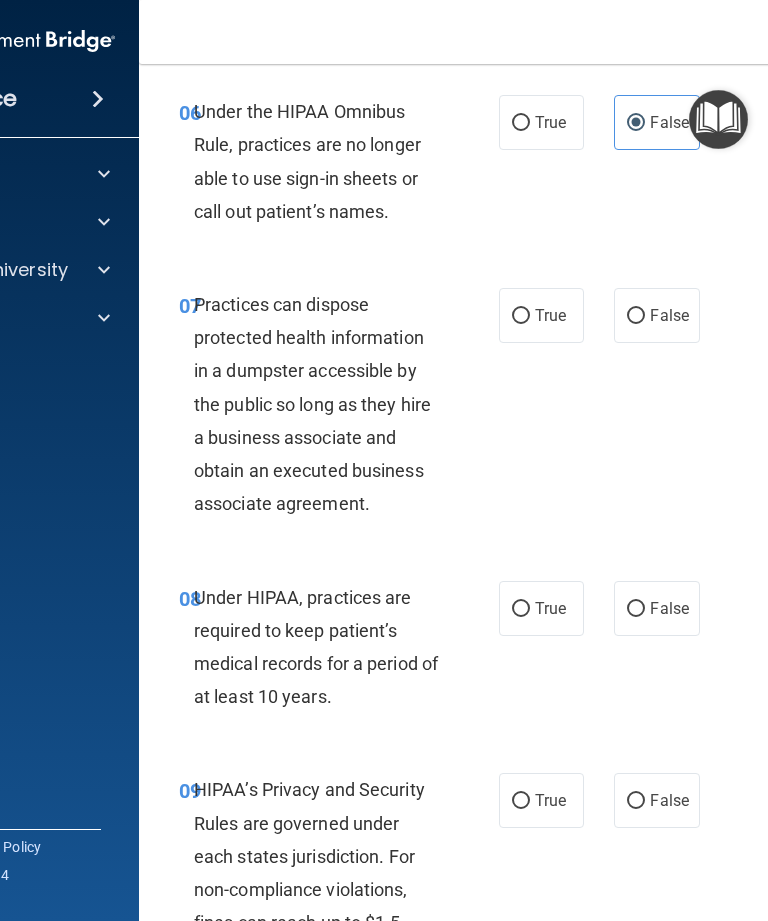 click on "False" at bounding box center [669, 608] 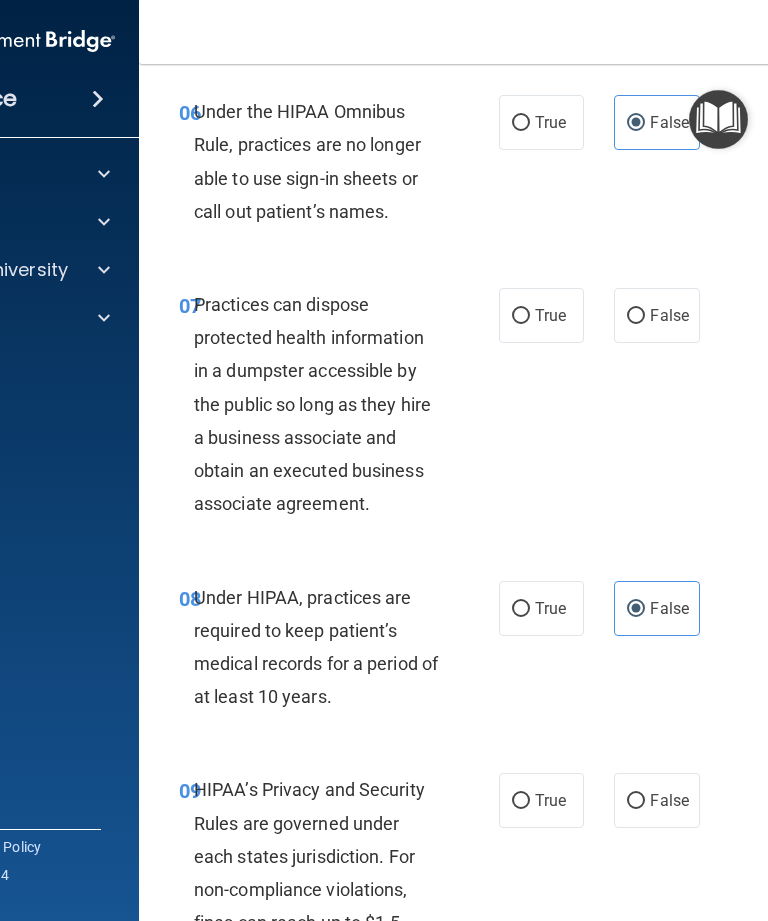 click on "False" at bounding box center (669, 315) 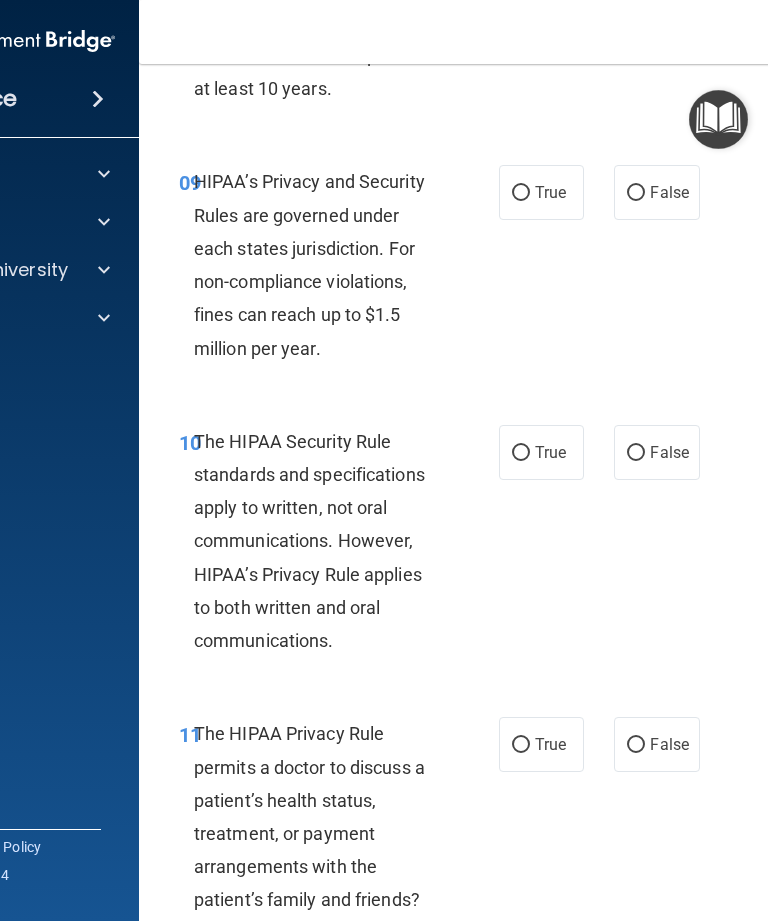 scroll, scrollTop: 2034, scrollLeft: 0, axis: vertical 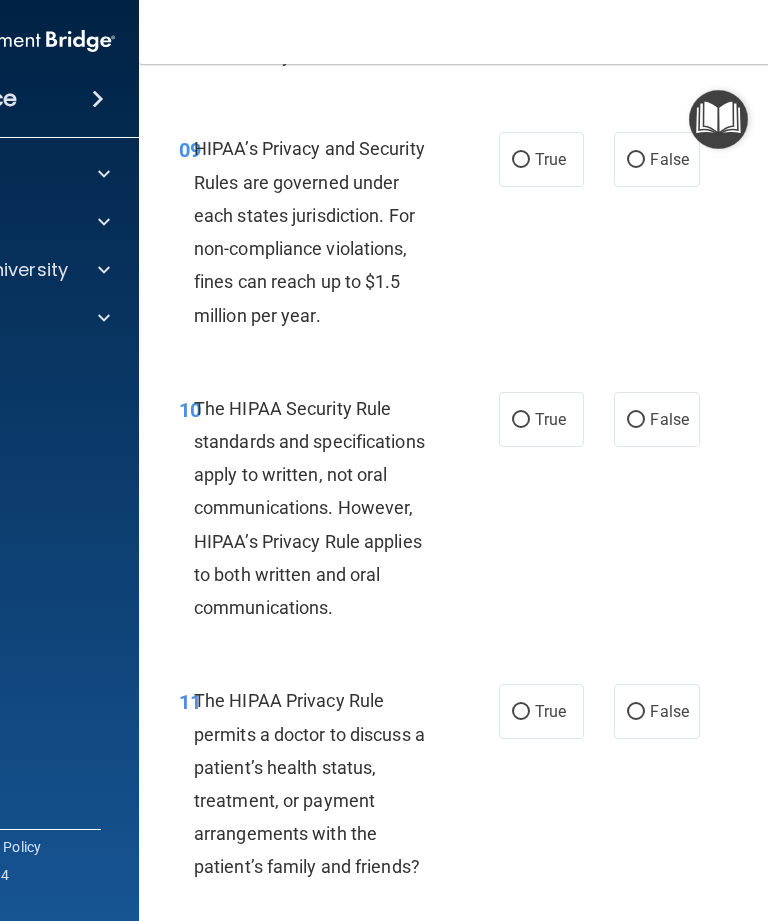 click on "False" at bounding box center (669, 159) 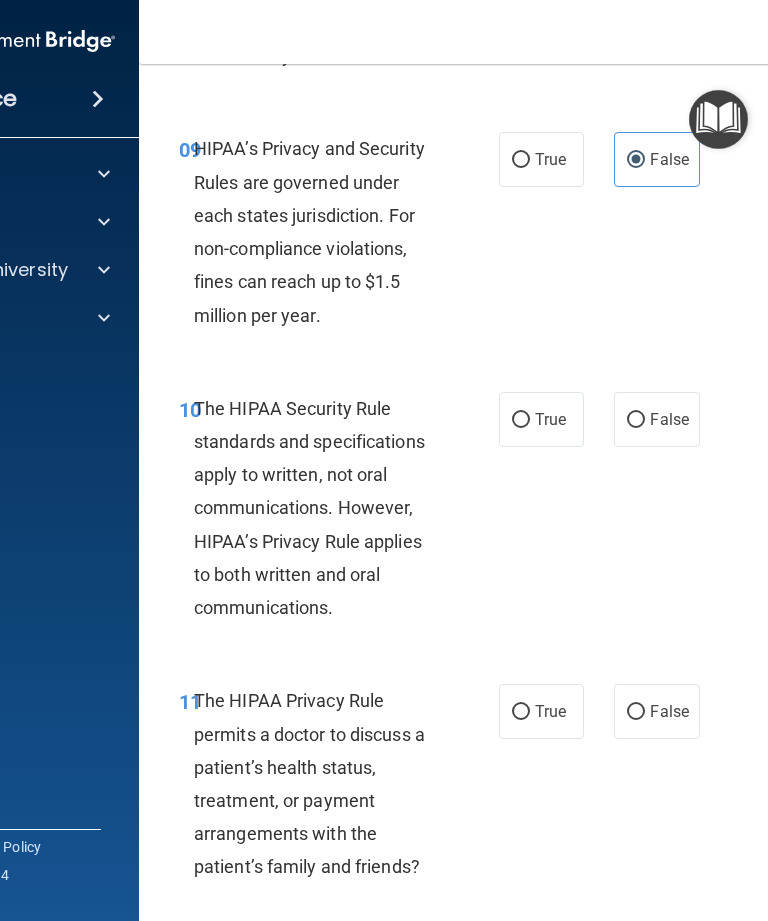 click on "True" at bounding box center (550, 419) 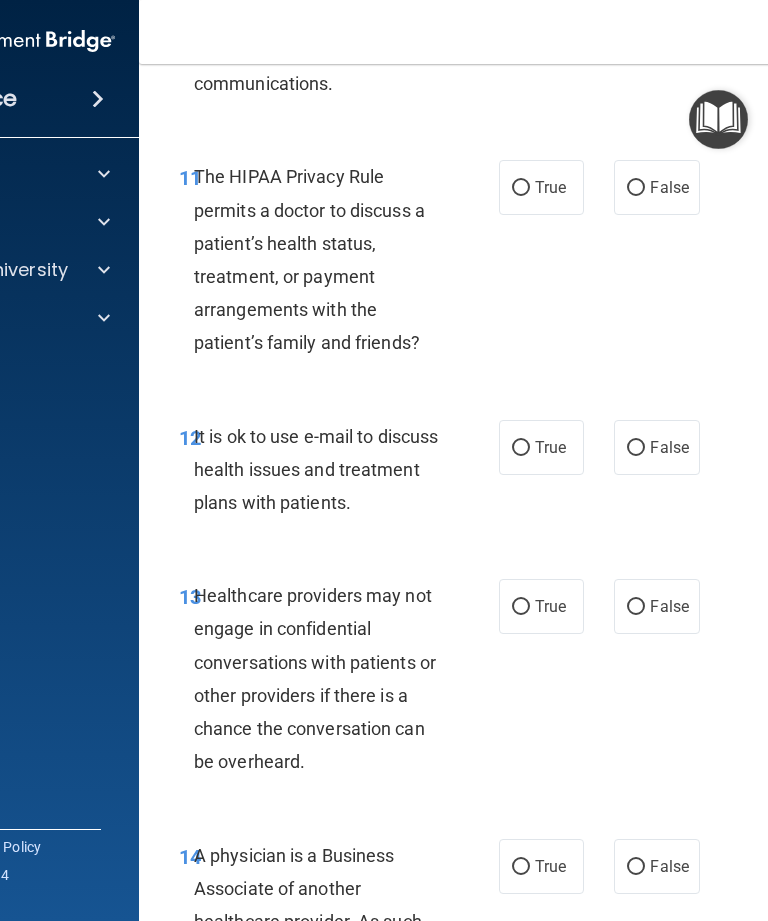 scroll, scrollTop: 2566, scrollLeft: 0, axis: vertical 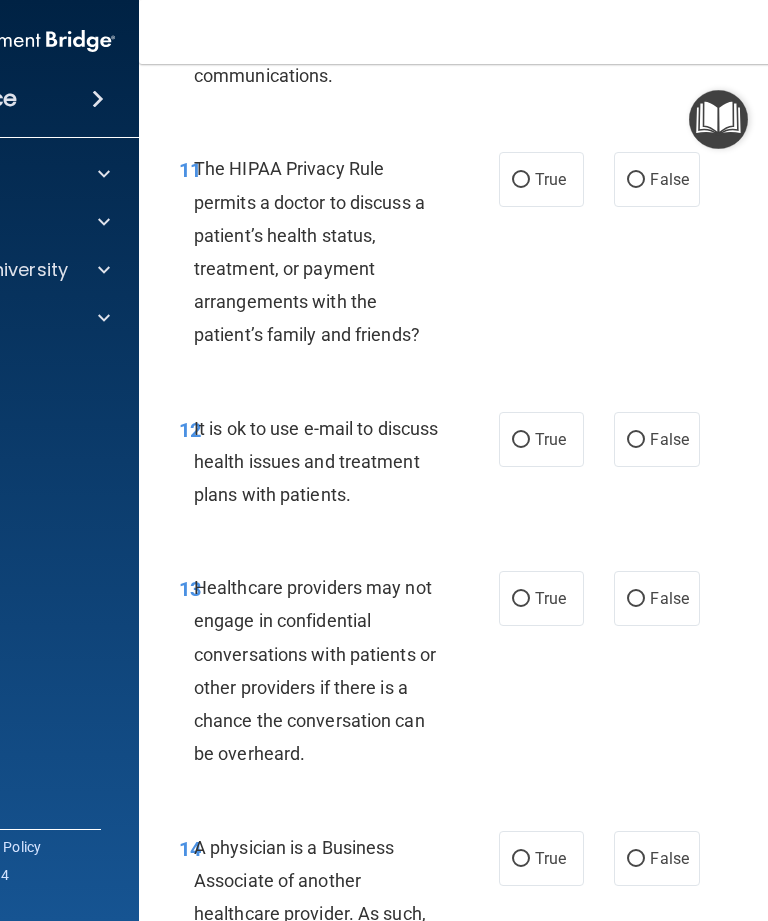 click on "True" at bounding box center (550, 439) 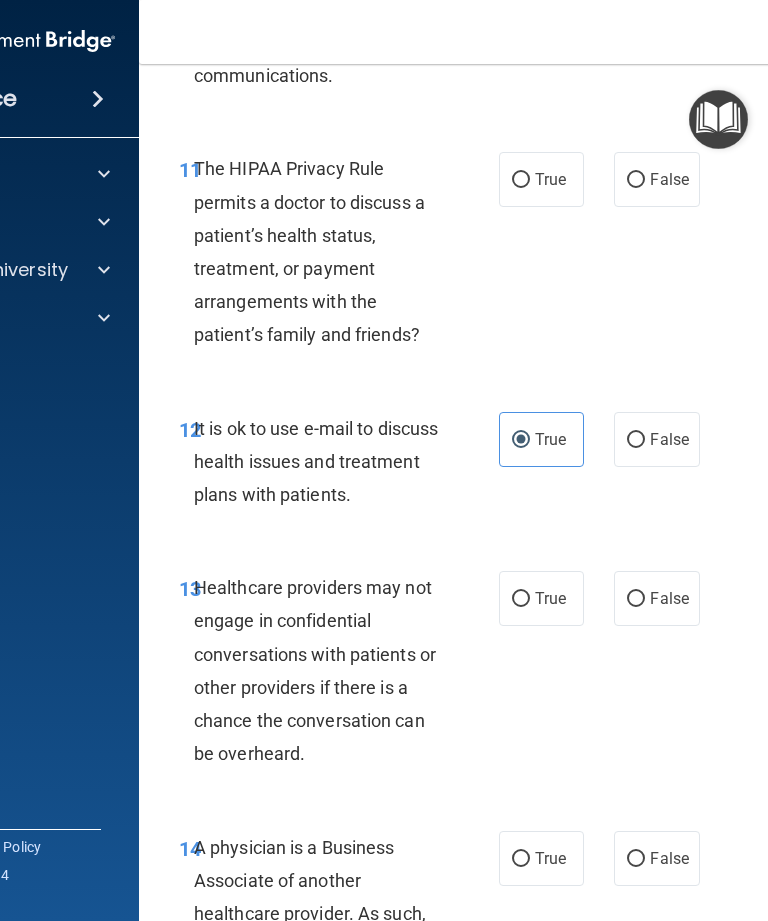 click on "True" at bounding box center (541, 179) 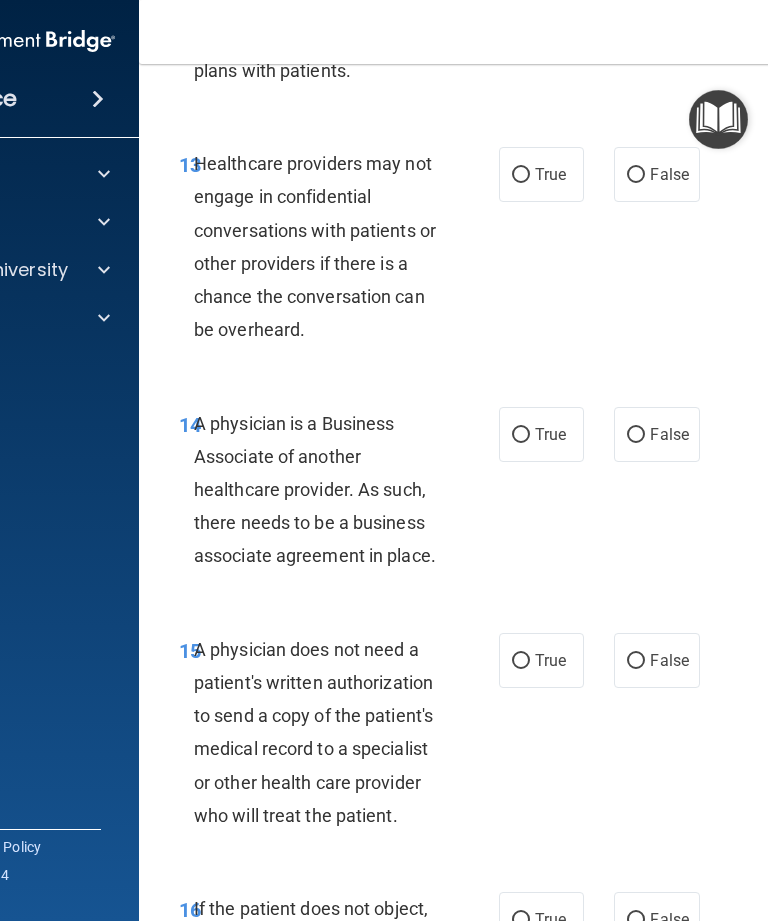 scroll, scrollTop: 3032, scrollLeft: 0, axis: vertical 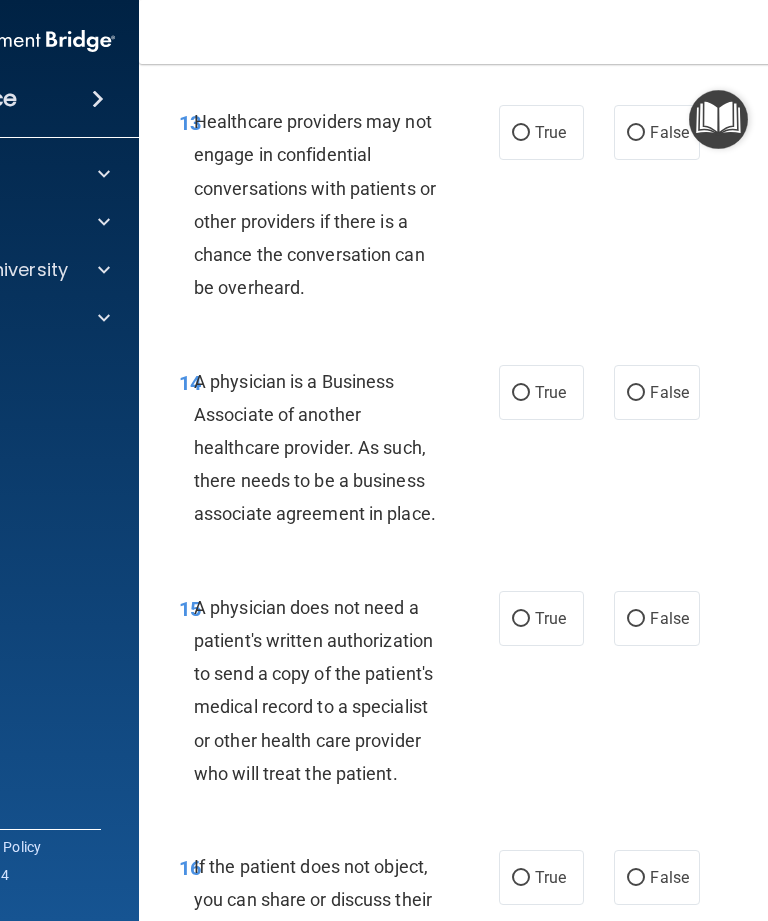click on "False" at bounding box center [636, 133] 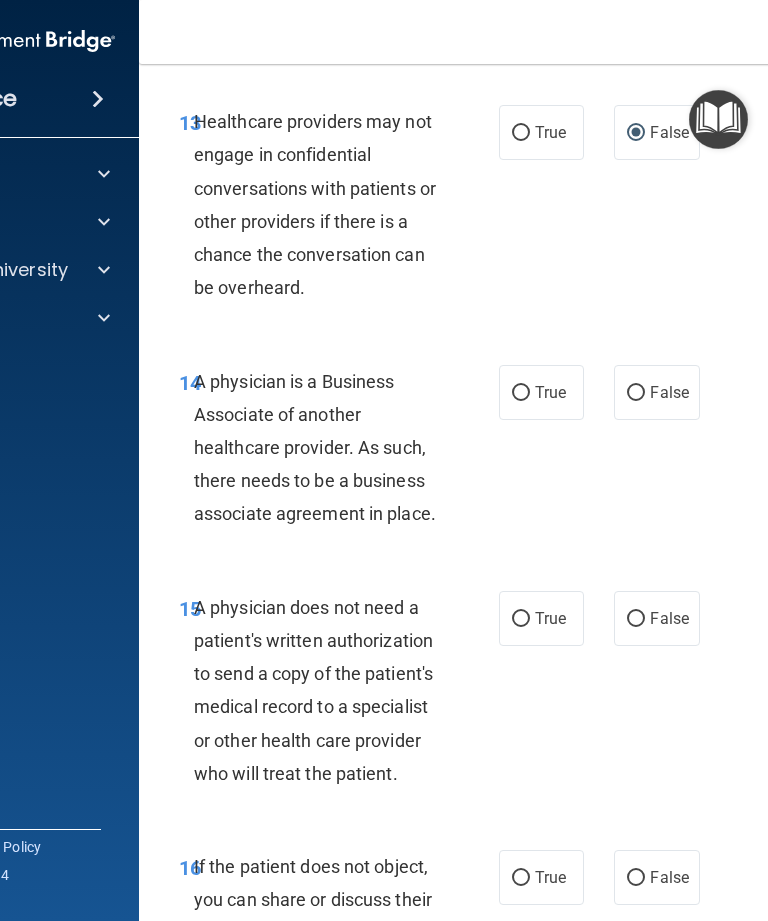 click on "False" at bounding box center (656, 392) 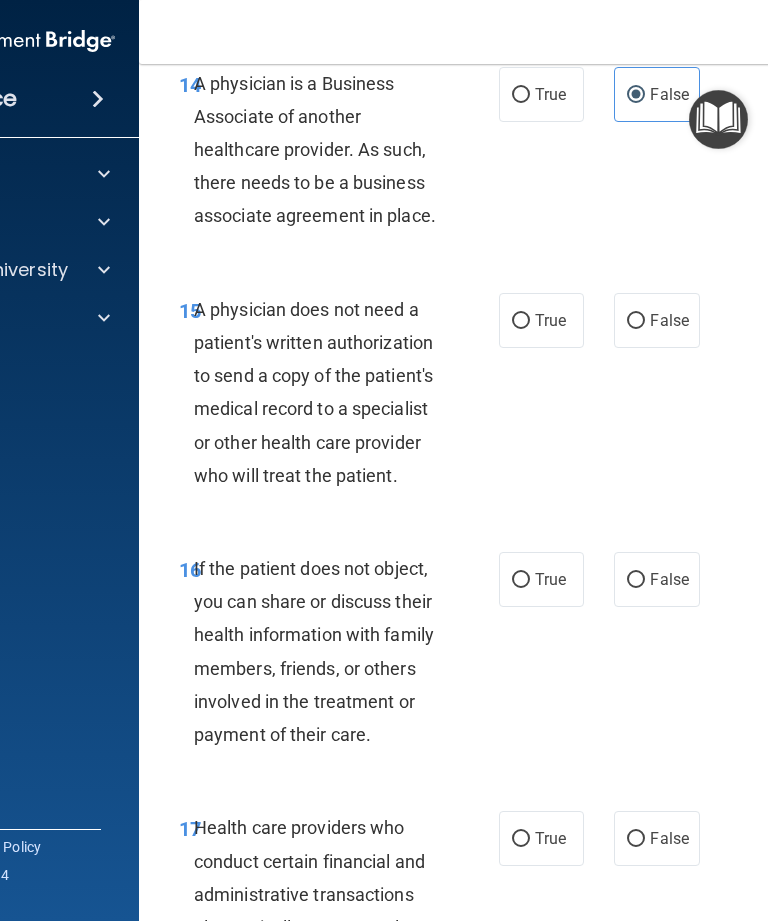 scroll, scrollTop: 3331, scrollLeft: 0, axis: vertical 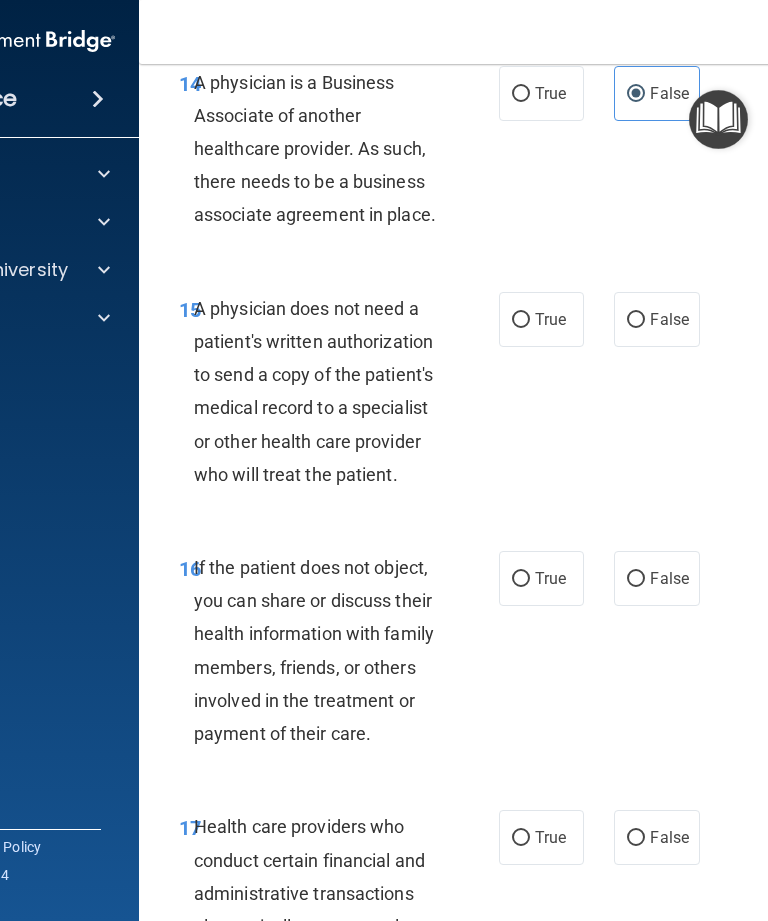 click on "True" at bounding box center [521, 579] 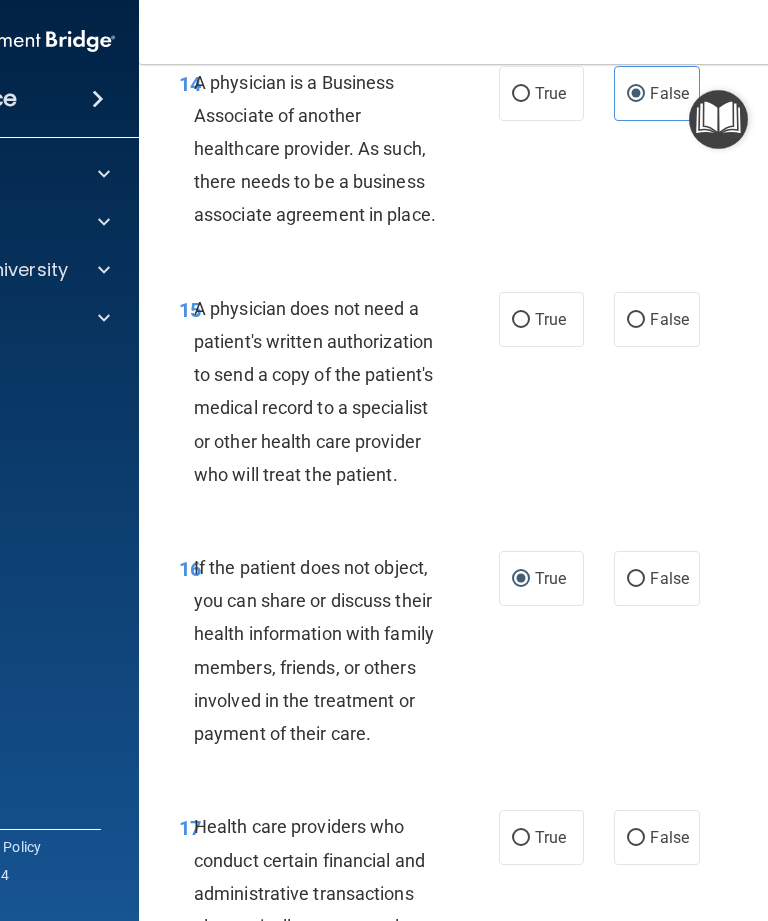 click on "True" at bounding box center (541, 319) 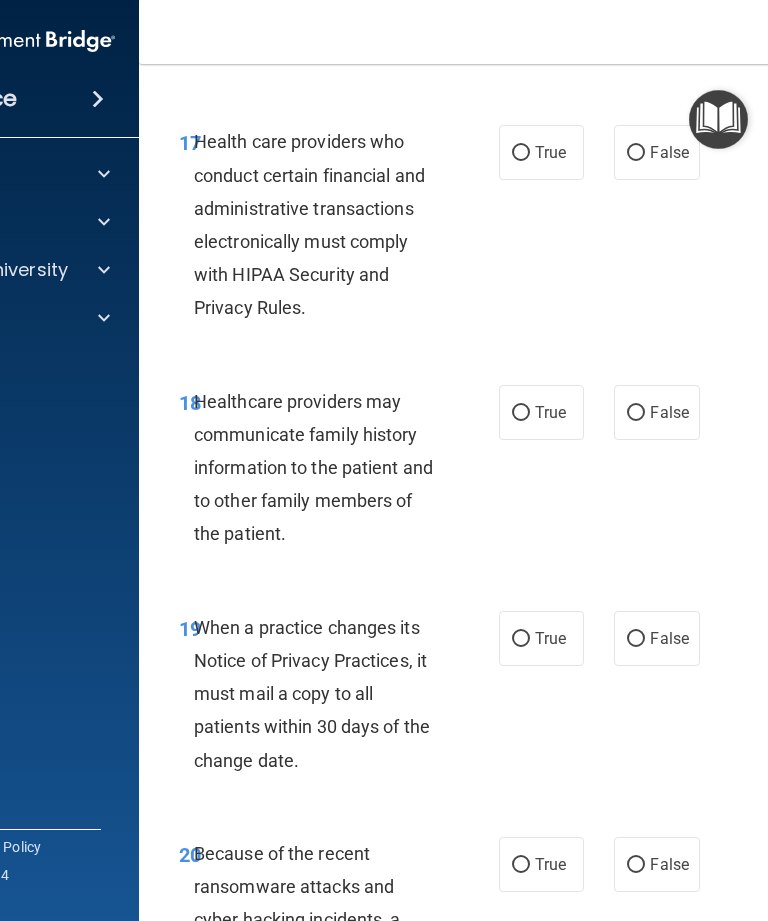 scroll, scrollTop: 4015, scrollLeft: 0, axis: vertical 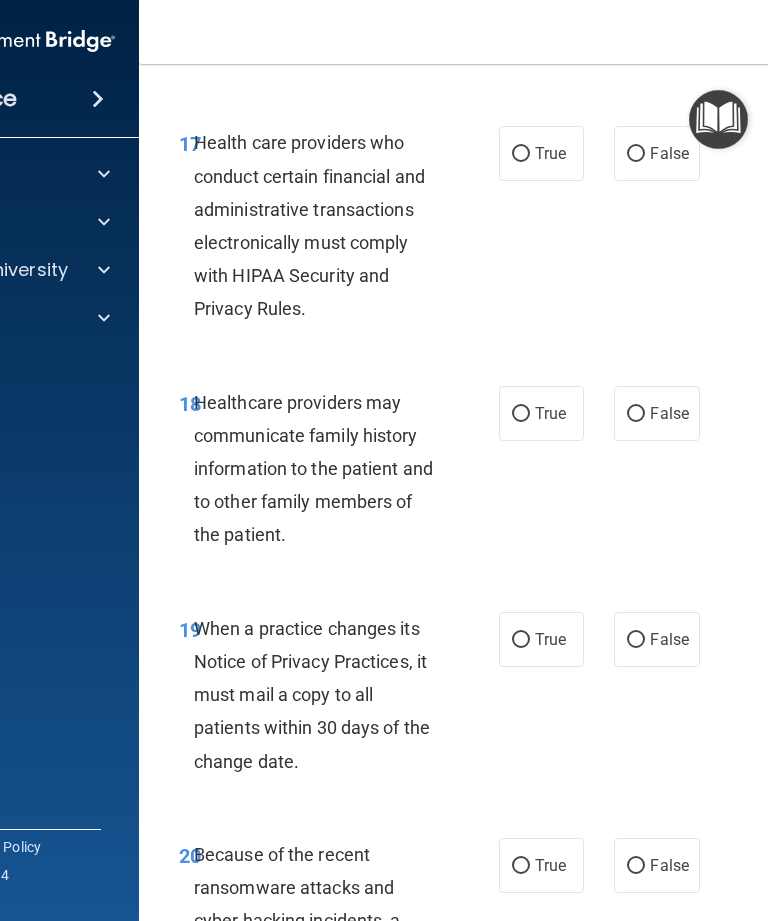 click on "True" at bounding box center (541, 153) 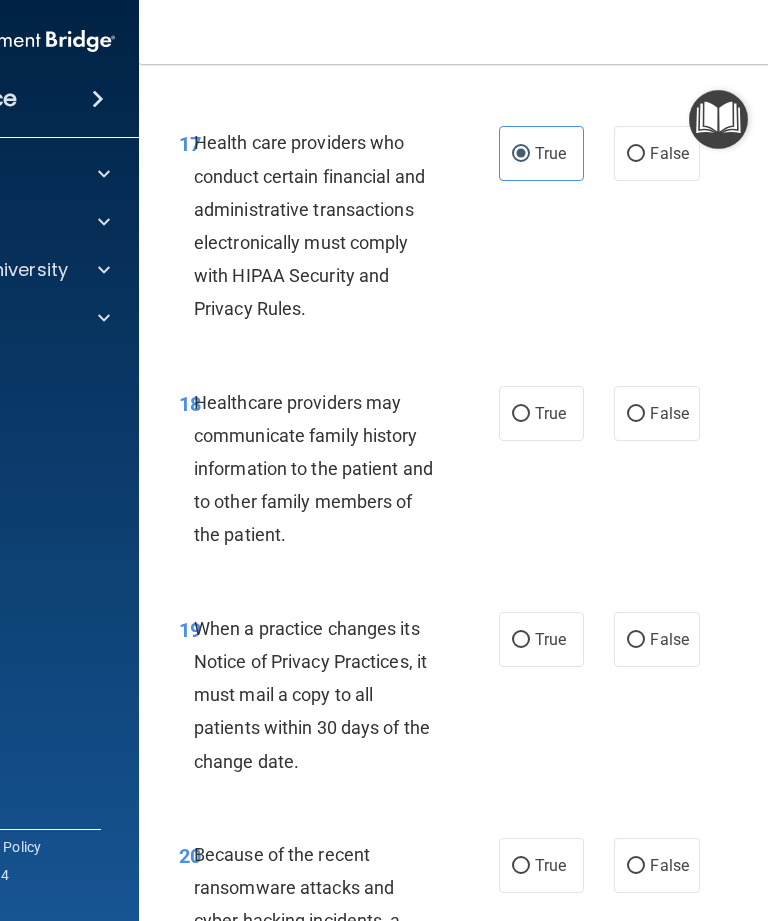 click on "False" at bounding box center (669, 413) 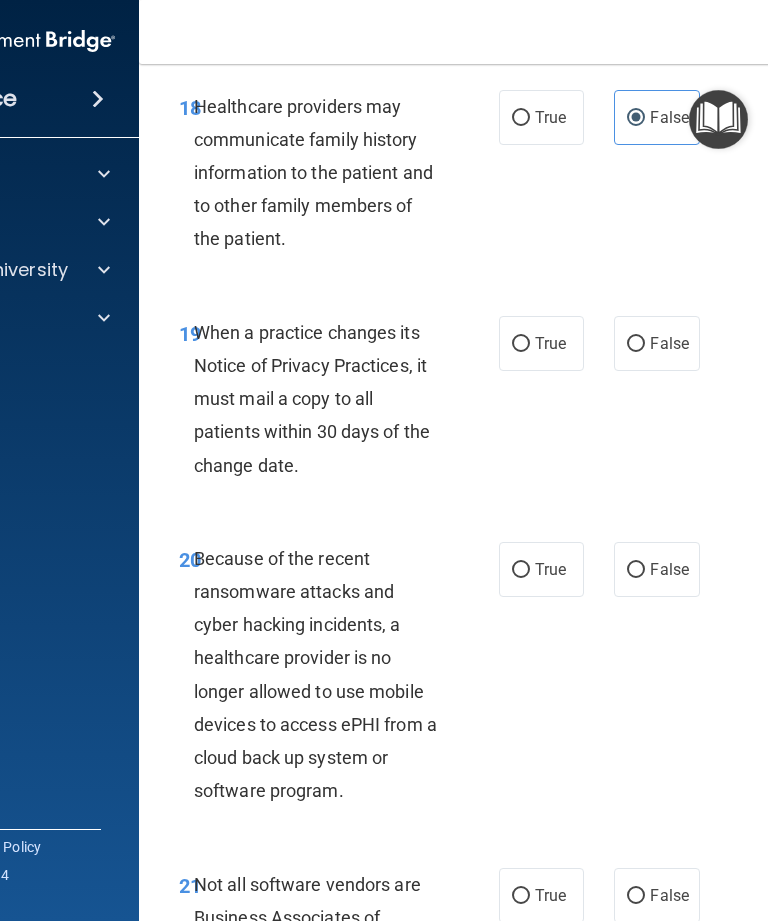 scroll, scrollTop: 4313, scrollLeft: 0, axis: vertical 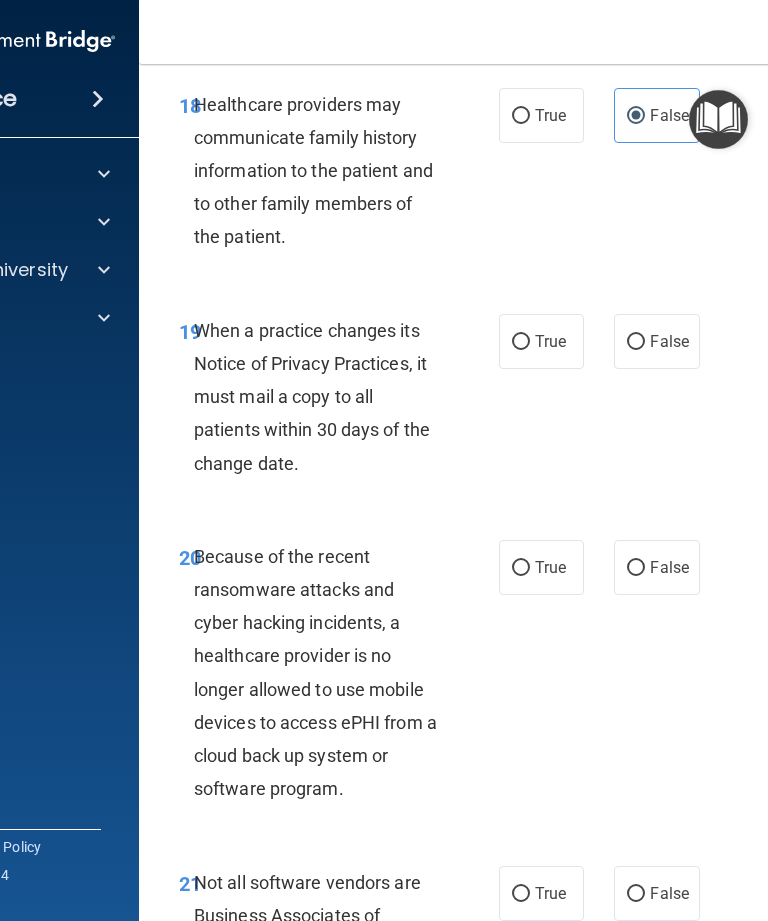 click on "False" at bounding box center (669, 341) 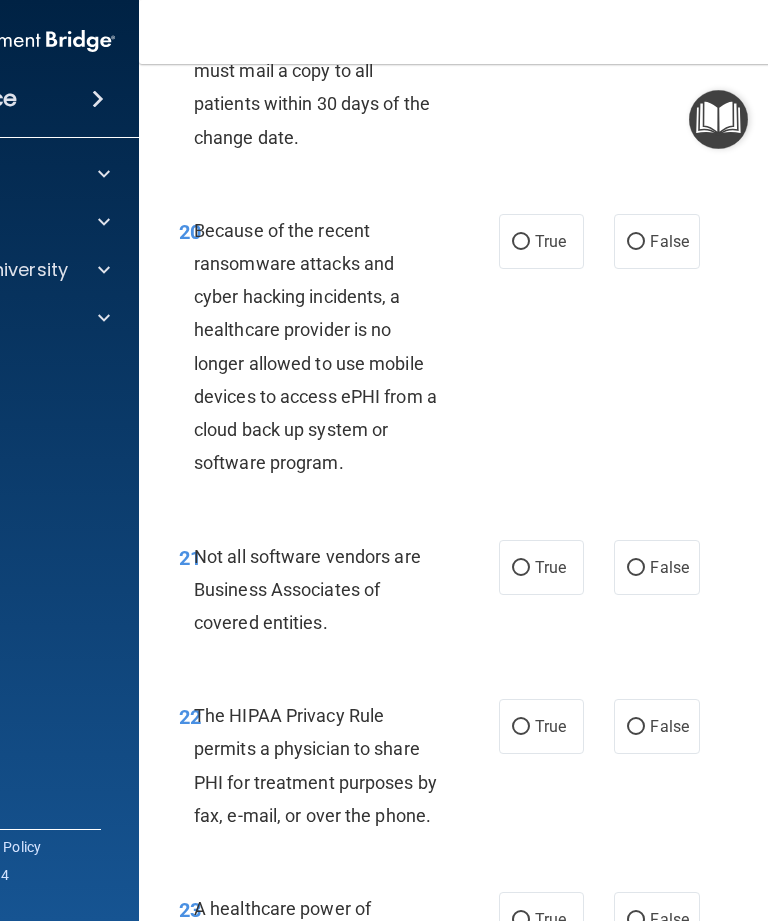 scroll, scrollTop: 4640, scrollLeft: 0, axis: vertical 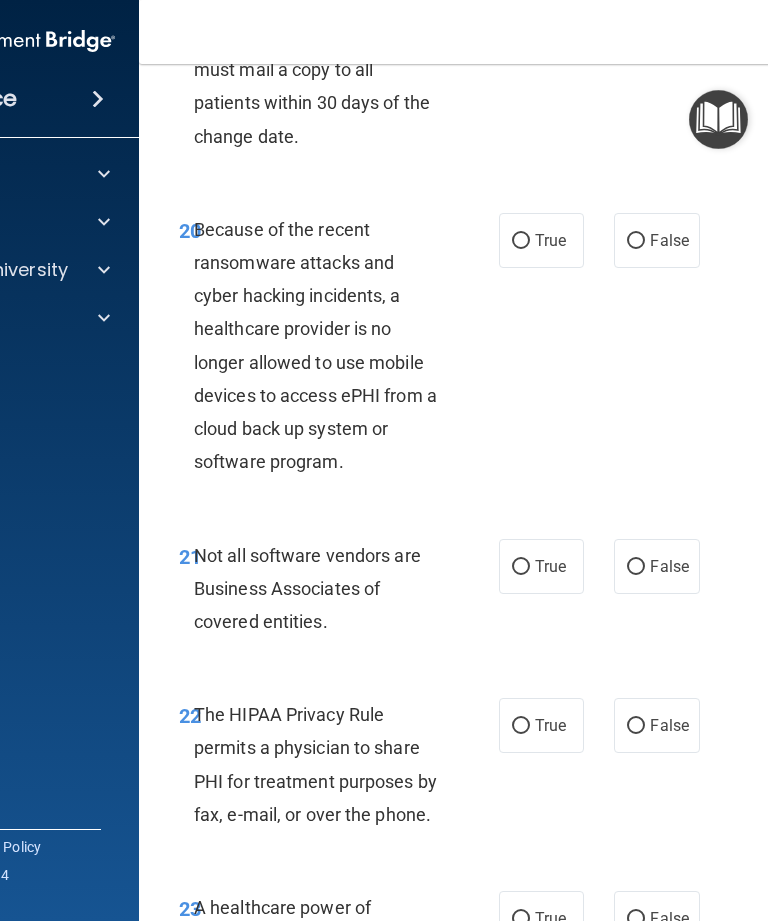 click on "False" at bounding box center (636, 241) 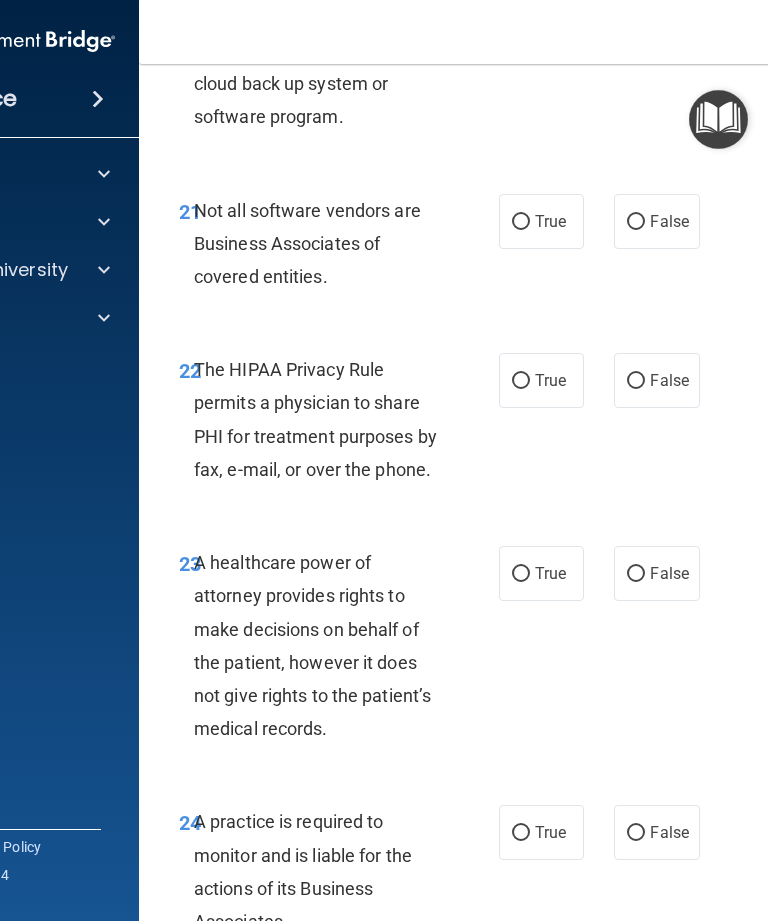scroll, scrollTop: 4986, scrollLeft: 0, axis: vertical 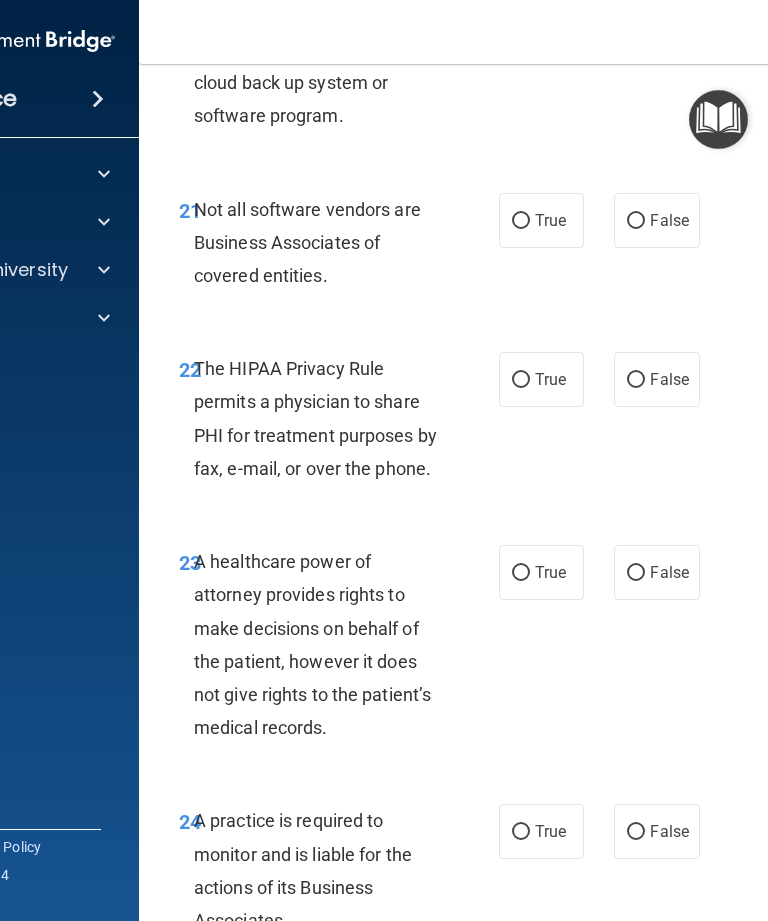 click on "False" at bounding box center [636, 832] 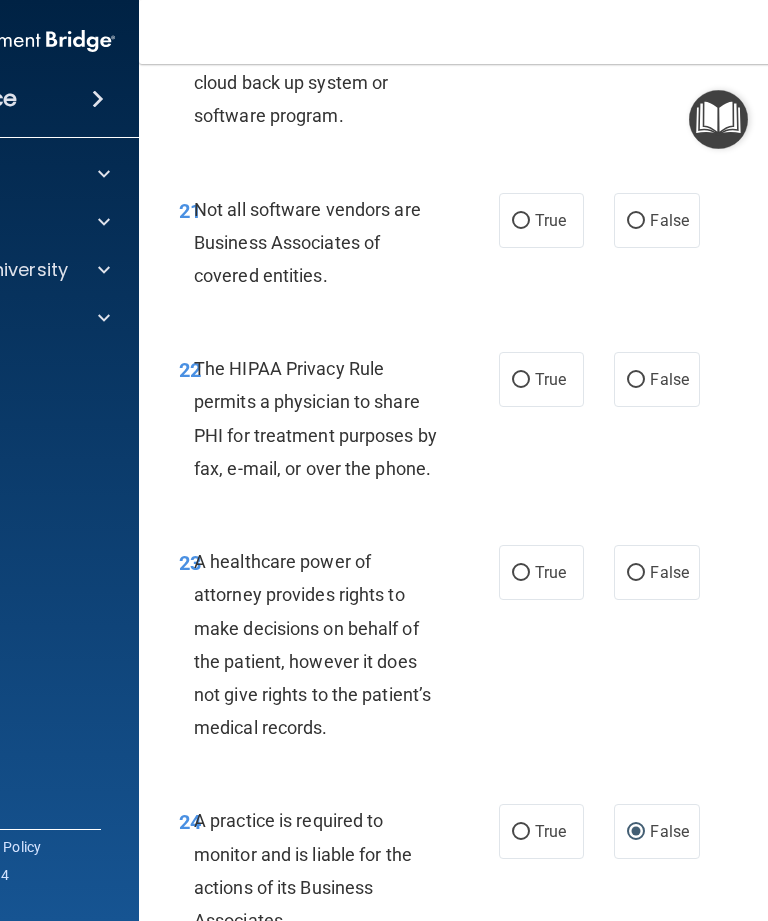 click on "True" at bounding box center (541, 220) 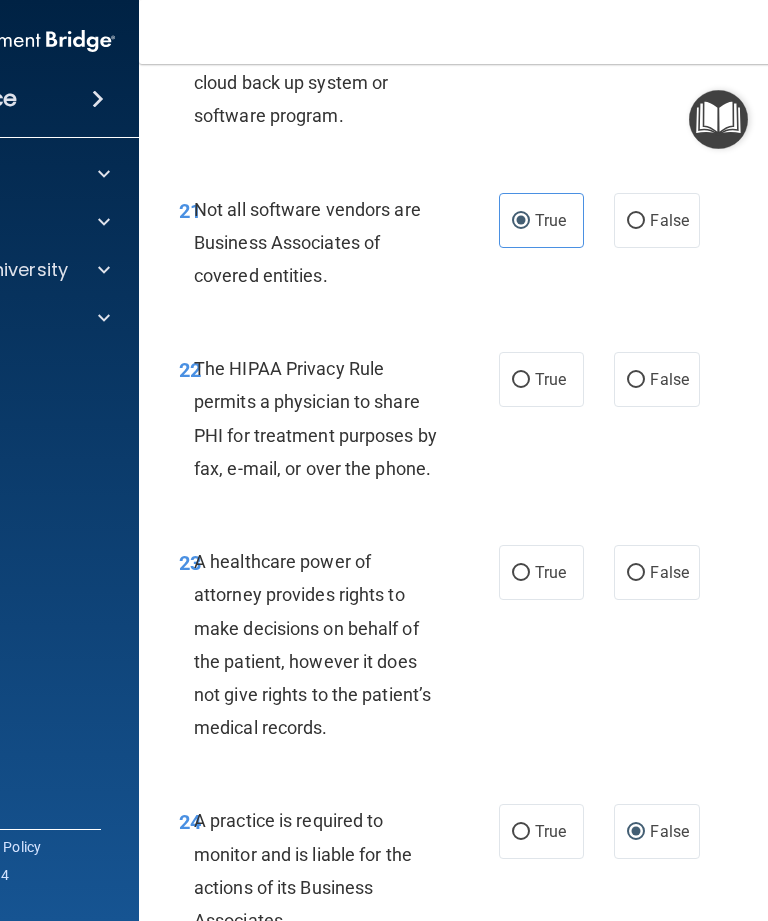click on "True" at bounding box center [521, 380] 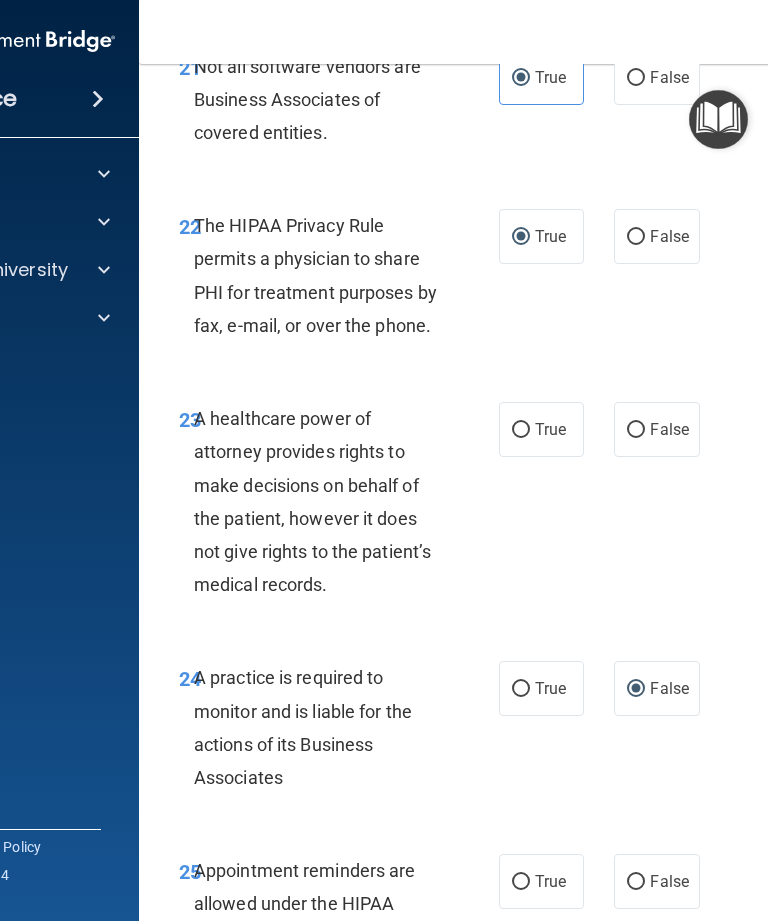scroll, scrollTop: 5130, scrollLeft: 0, axis: vertical 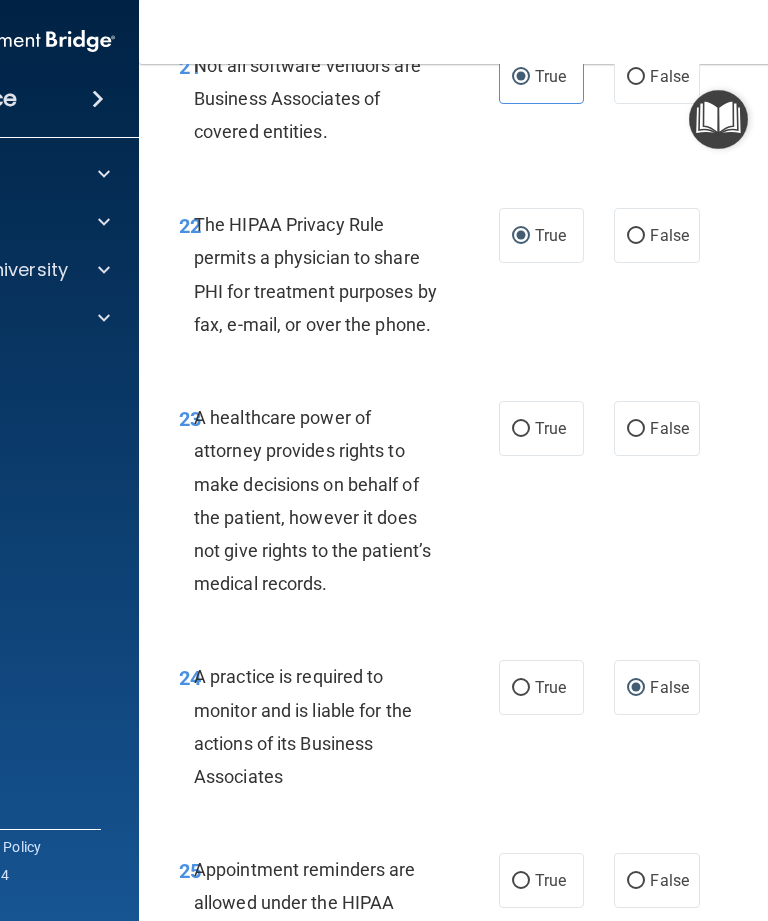 click on "True" at bounding box center (521, 429) 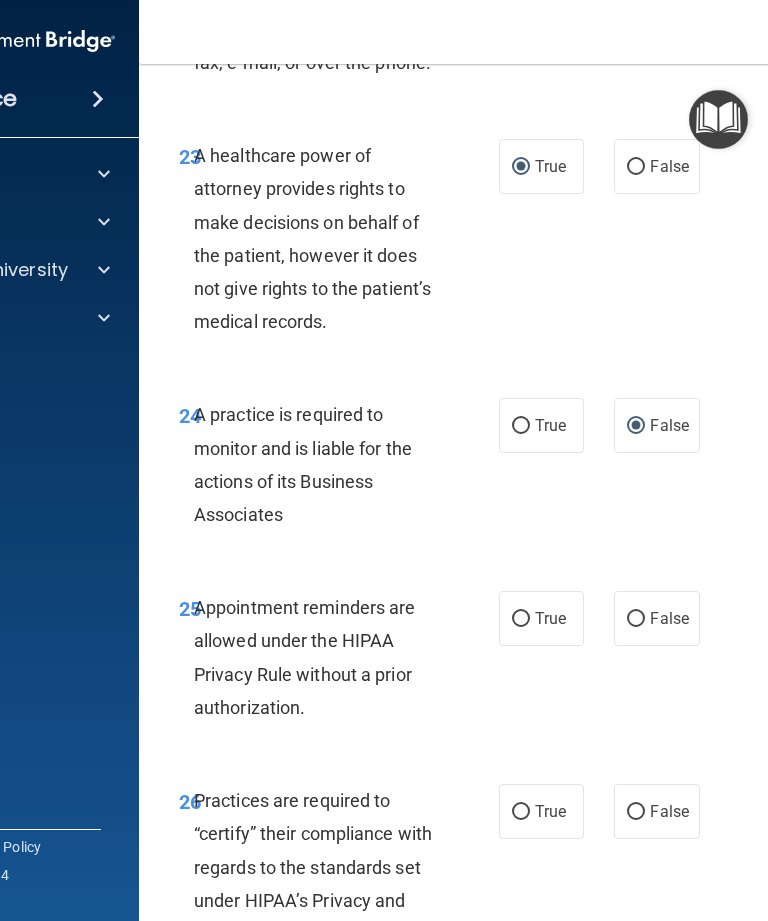 scroll, scrollTop: 5393, scrollLeft: 0, axis: vertical 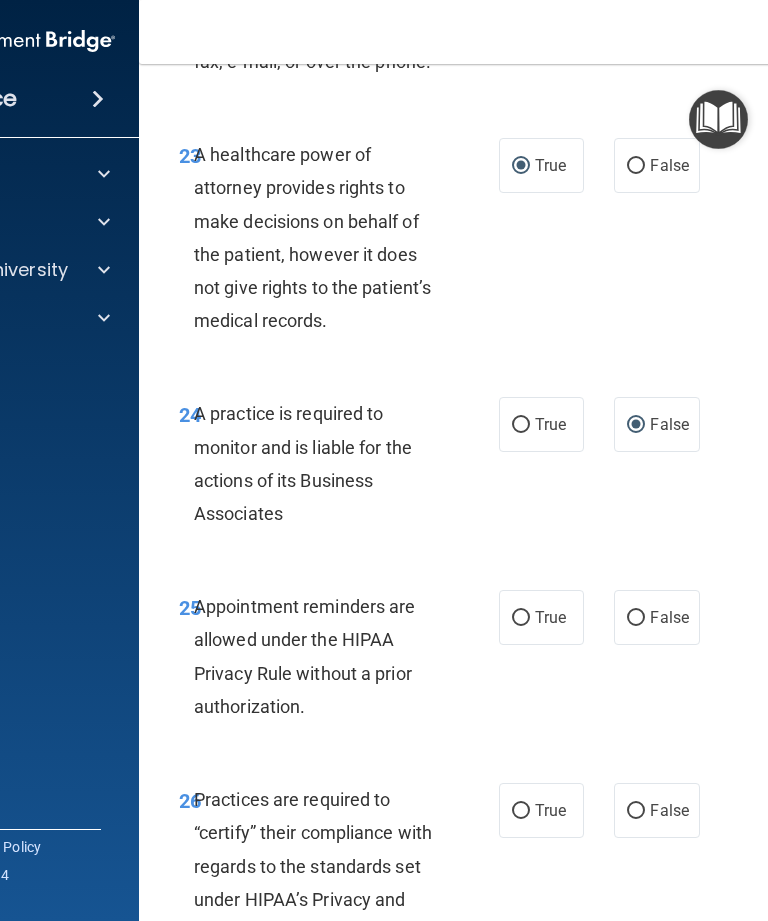 click on "True" at bounding box center [550, 617] 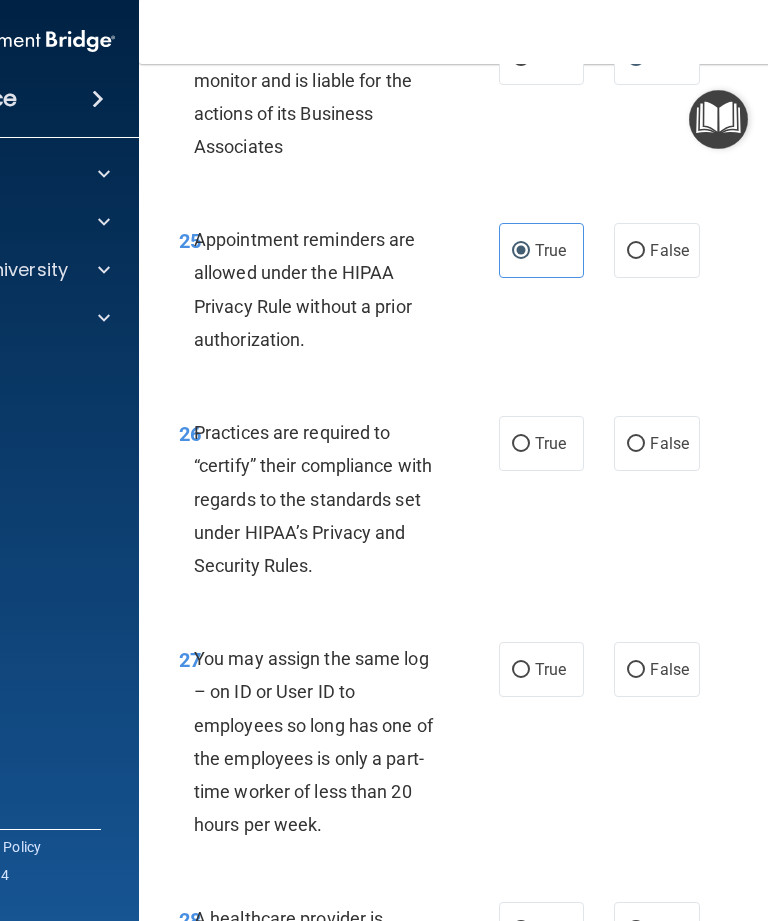 scroll, scrollTop: 5762, scrollLeft: 0, axis: vertical 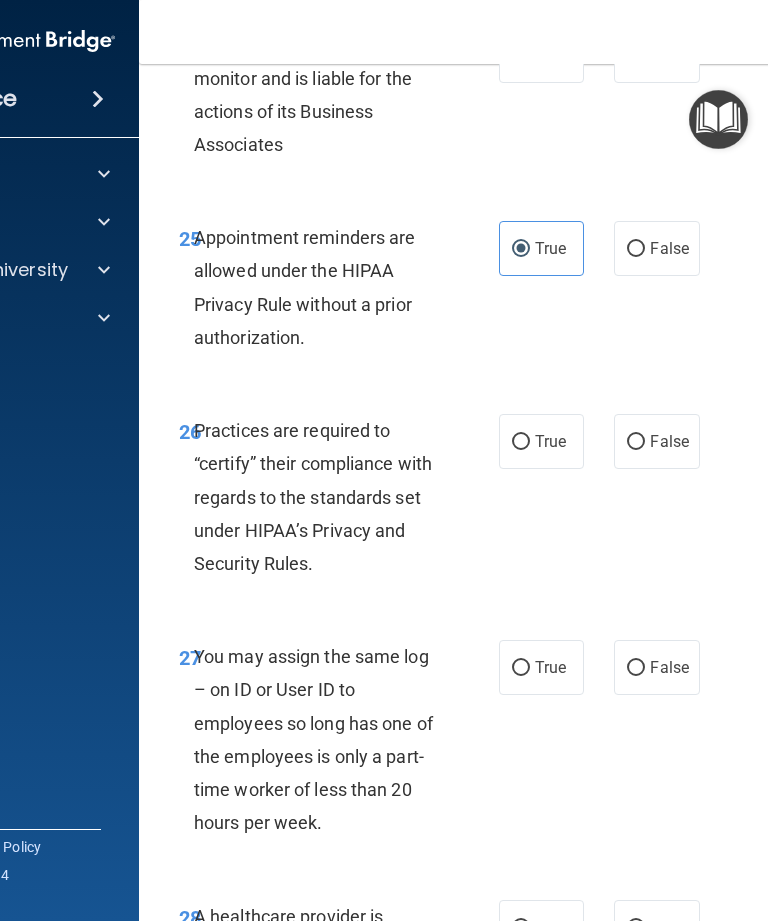 click on "False" at bounding box center [656, 441] 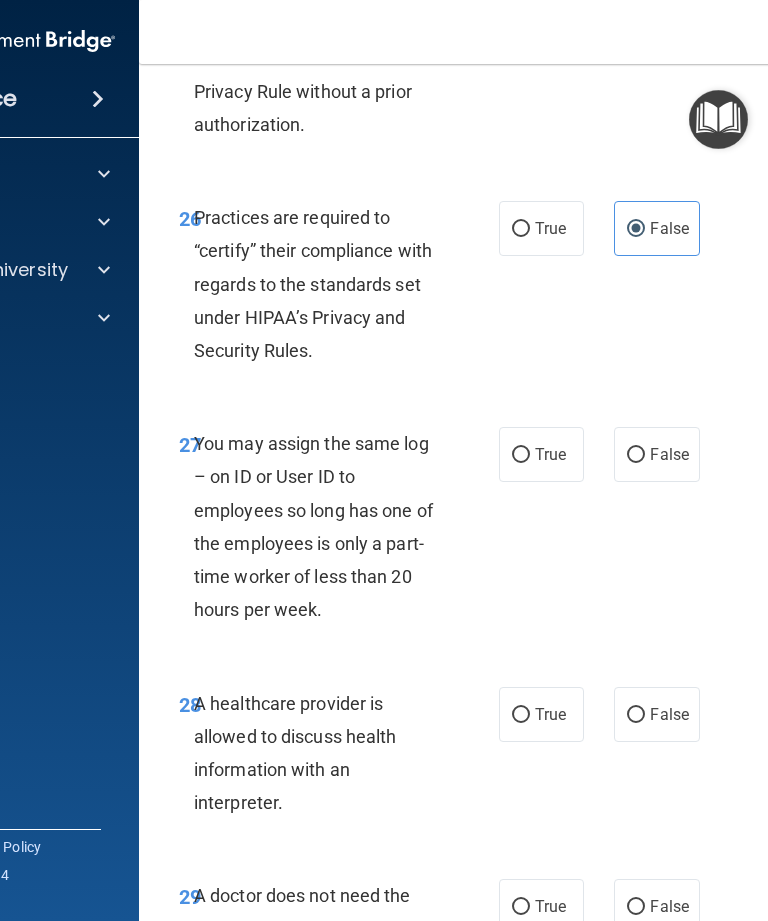scroll, scrollTop: 5977, scrollLeft: 0, axis: vertical 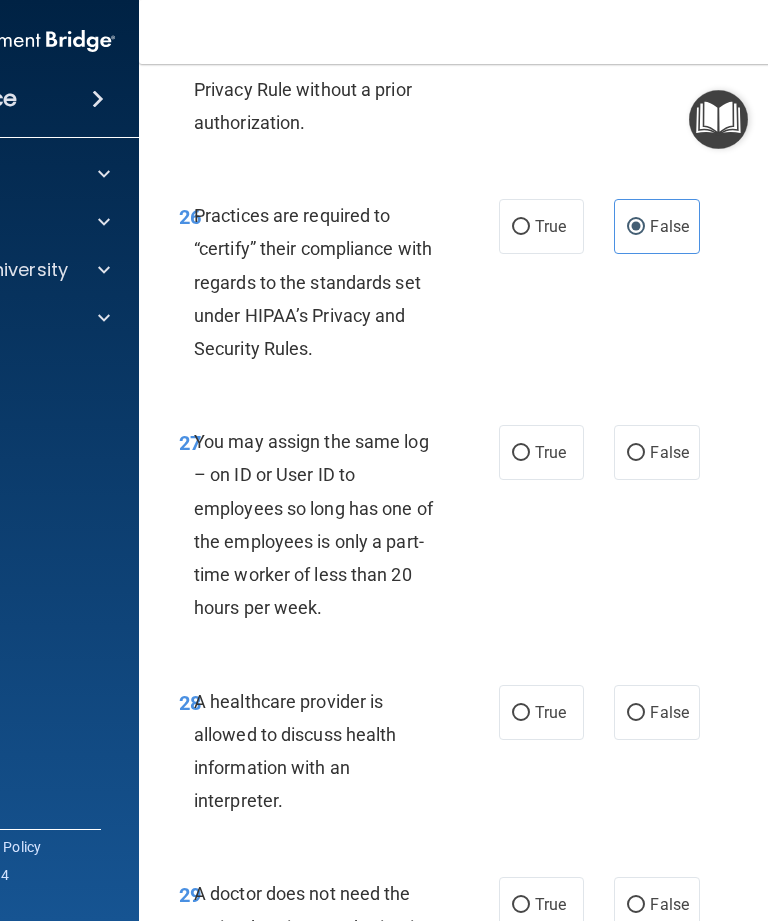 click on "False" at bounding box center (669, 452) 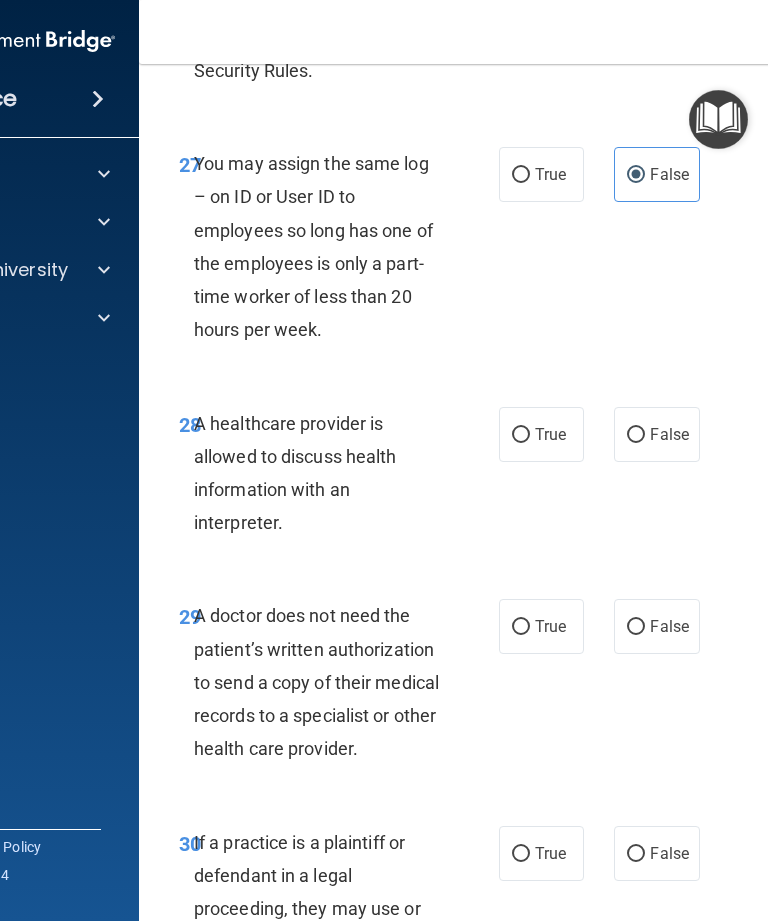 scroll, scrollTop: 6263, scrollLeft: 0, axis: vertical 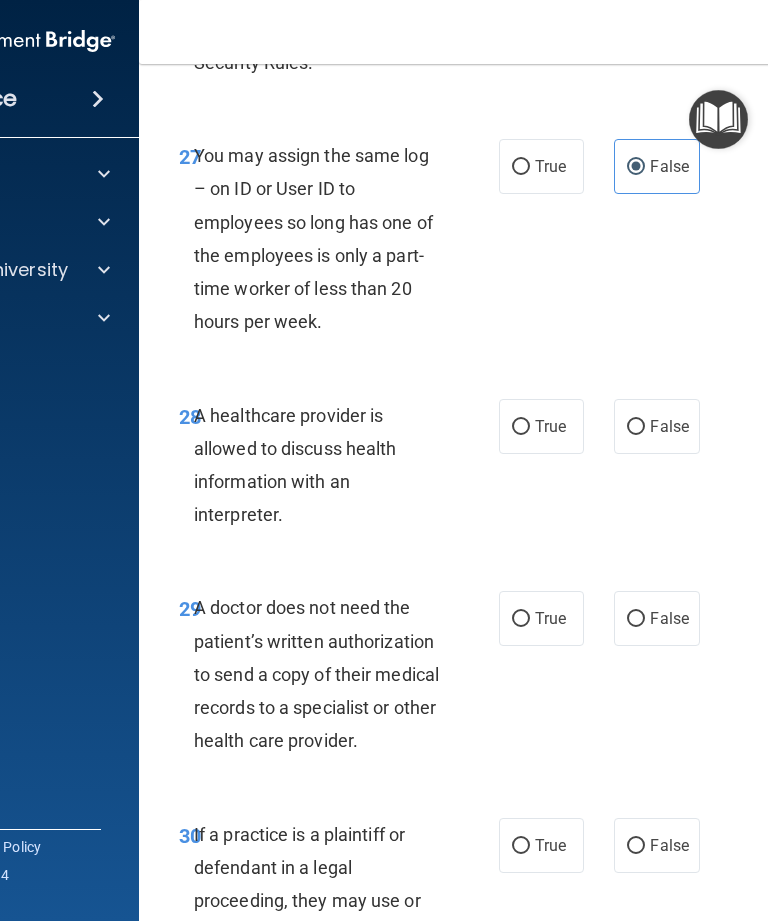 click on "True" at bounding box center [521, 427] 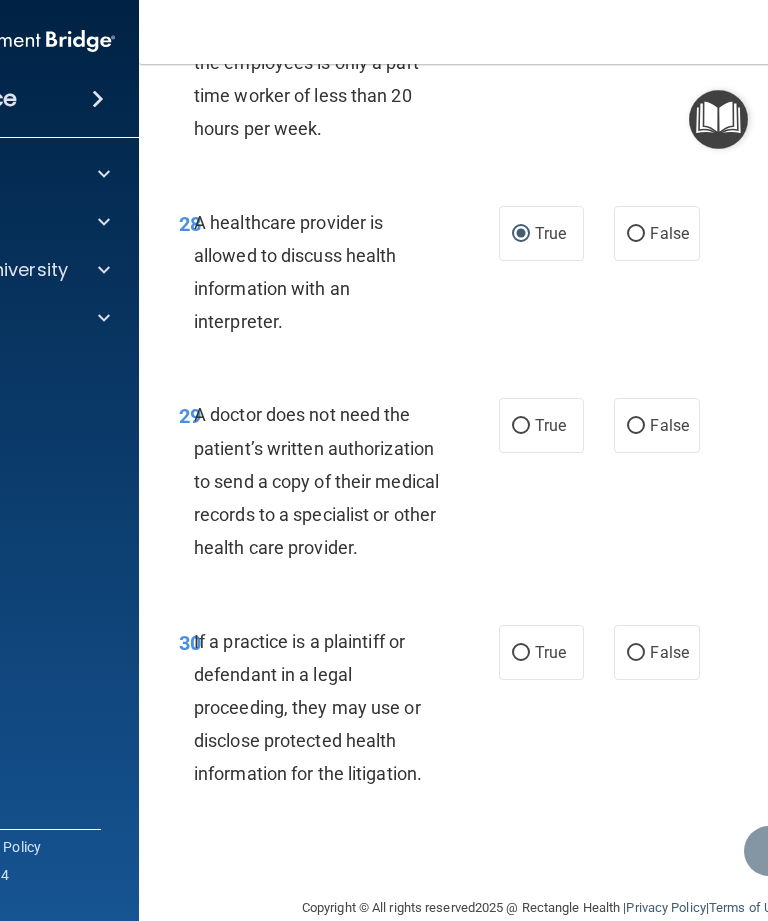 scroll, scrollTop: 6455, scrollLeft: 0, axis: vertical 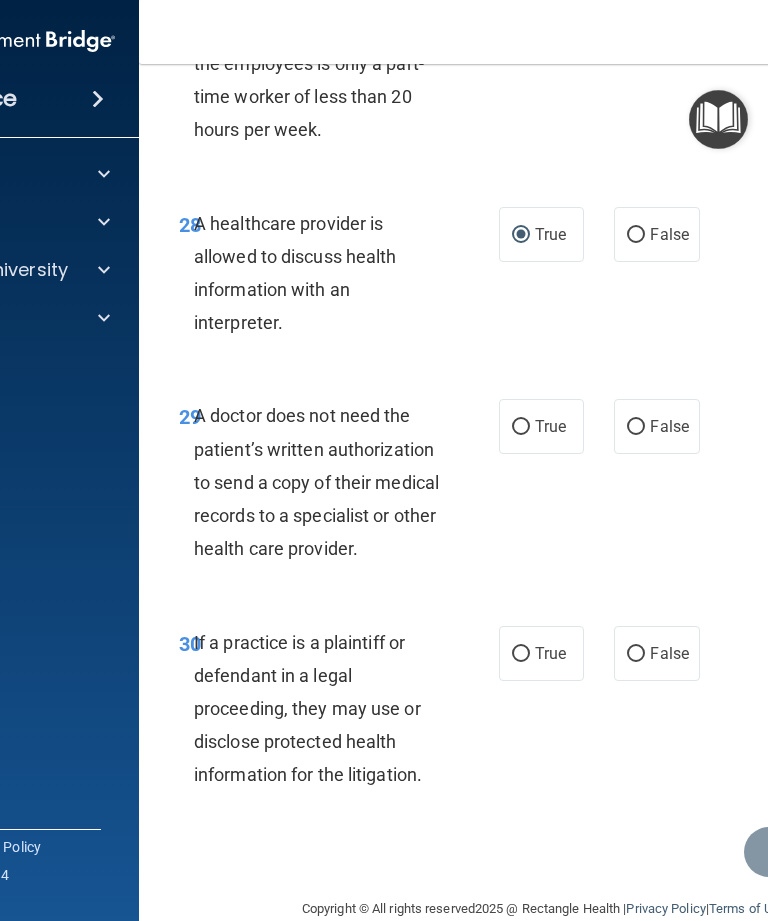 click on "True" at bounding box center (550, 426) 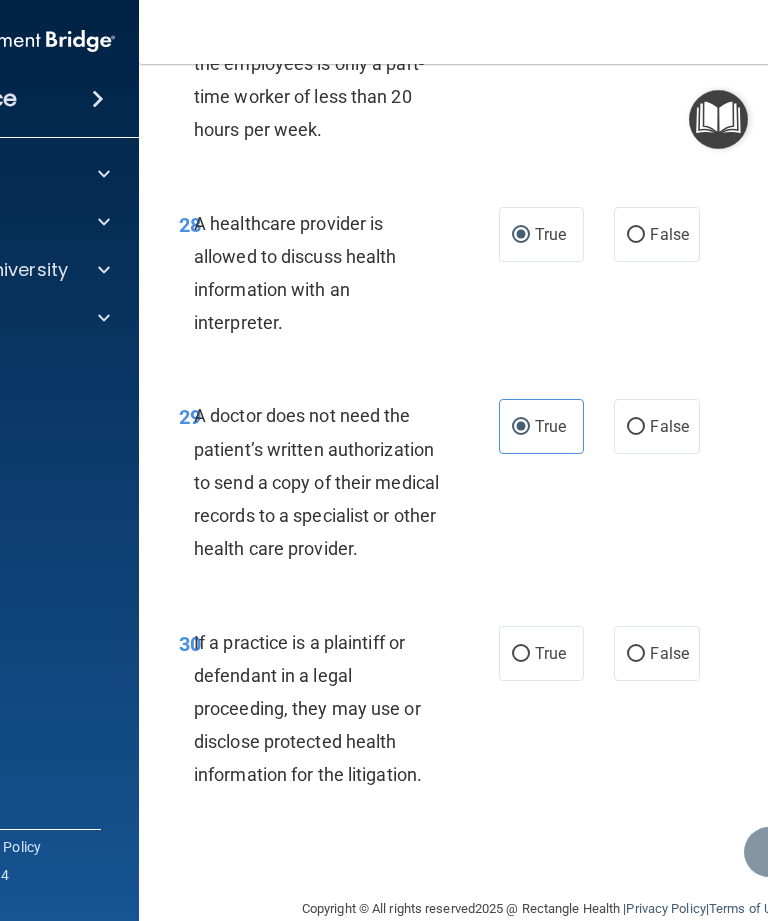 click on "True" at bounding box center [541, 653] 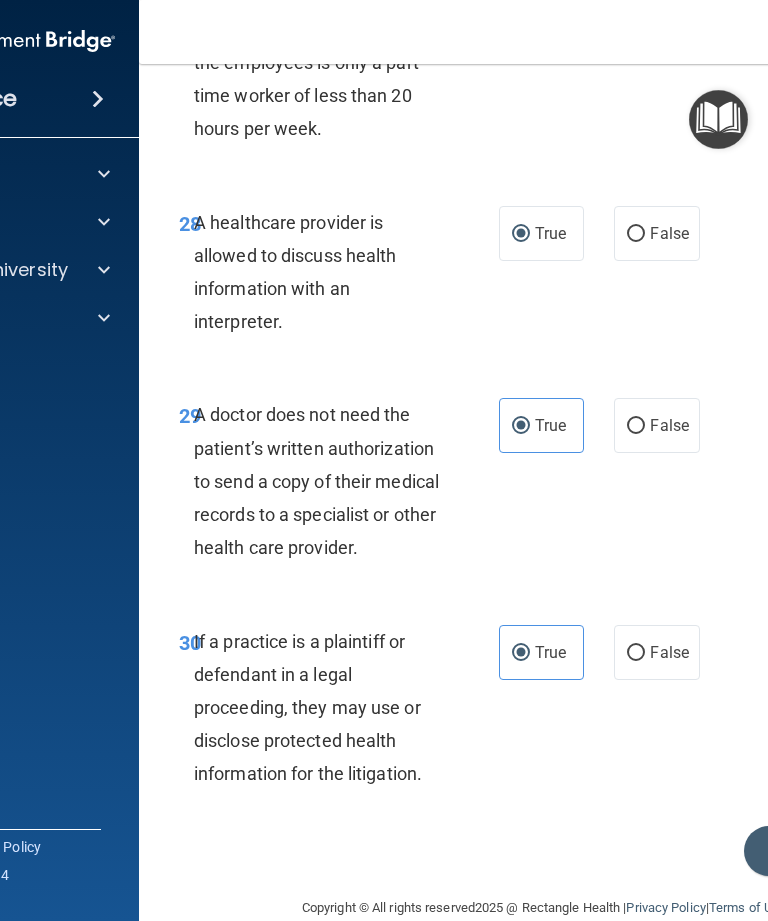 scroll, scrollTop: 6455, scrollLeft: 0, axis: vertical 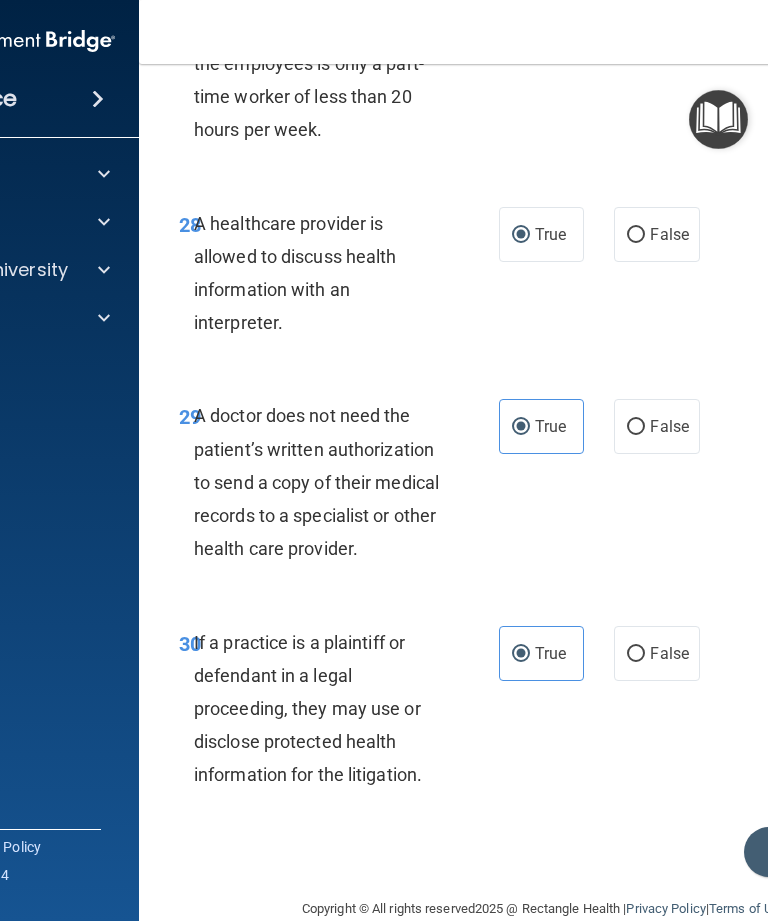 click on "Submit" at bounding box center [834, 852] 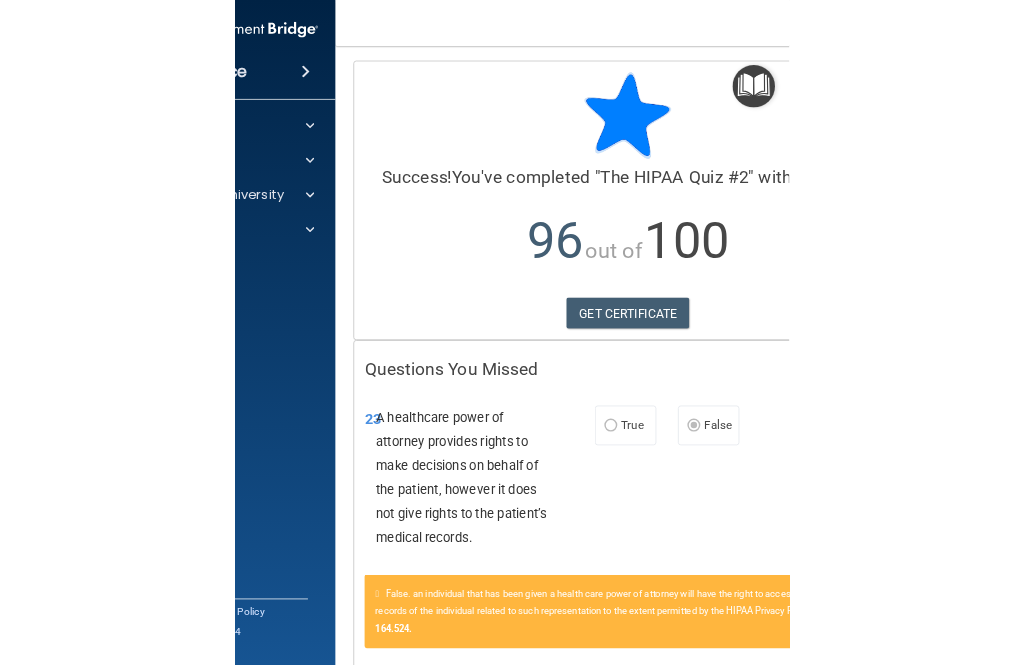 scroll, scrollTop: 0, scrollLeft: 0, axis: both 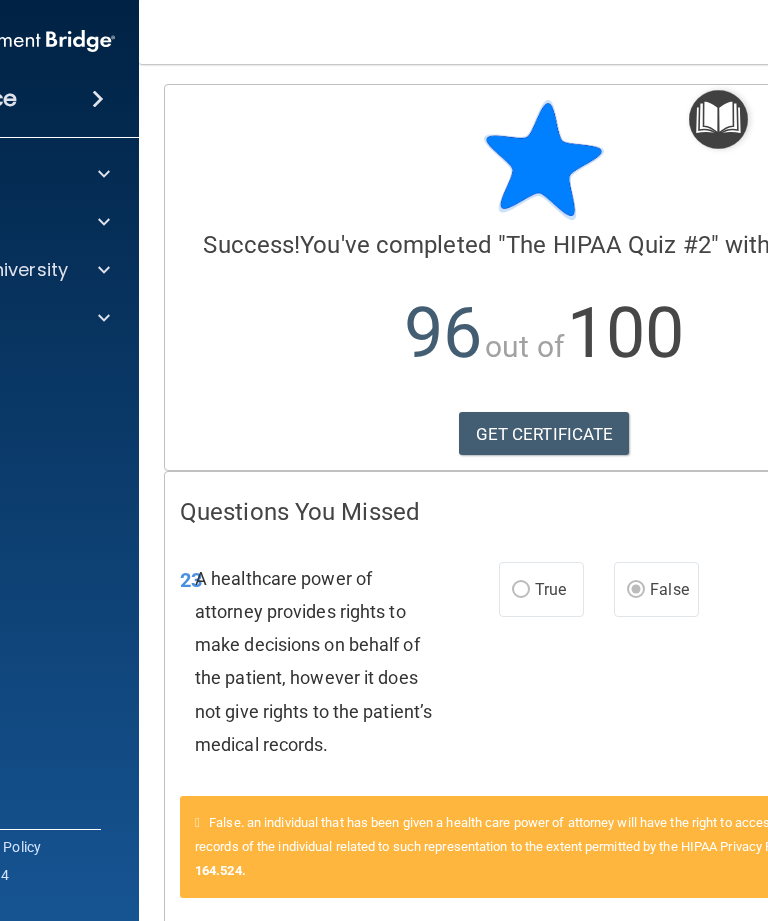 click on "GET CERTIFICATE" at bounding box center (544, 434) 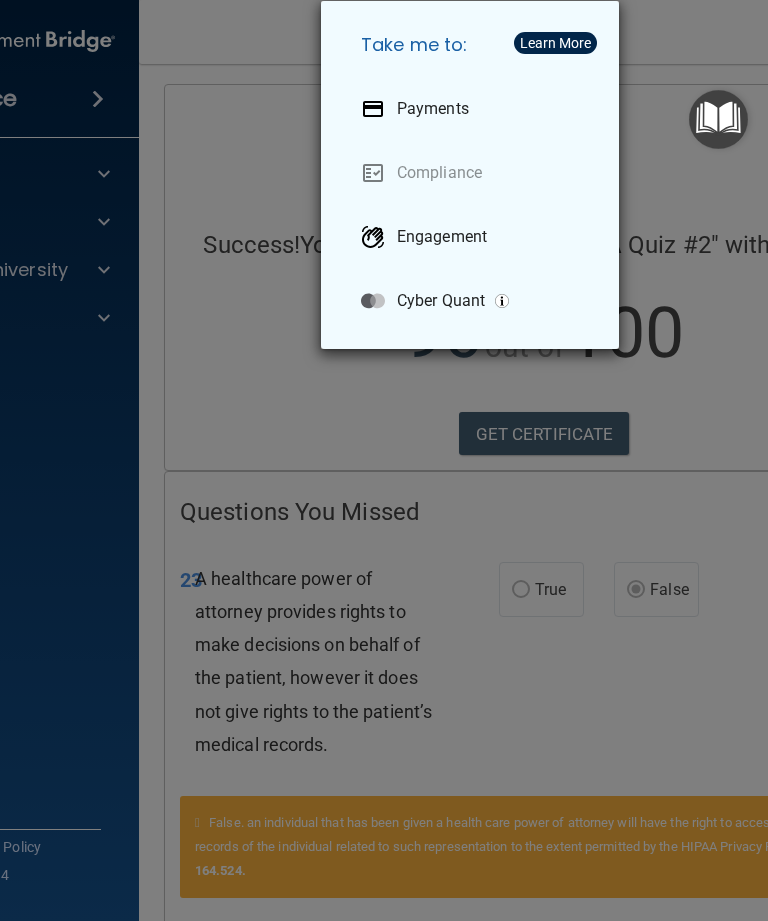 click on "Take me to:             Payments                   Compliance                     Engagement                     Cyber Quant" at bounding box center [384, 460] 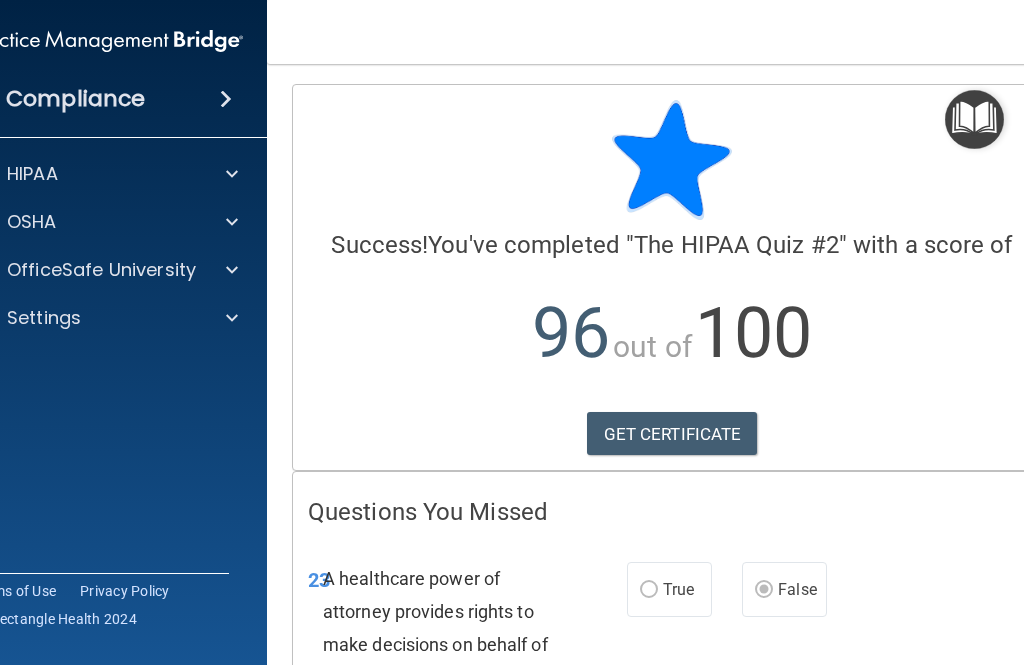 click at bounding box center [229, 270] 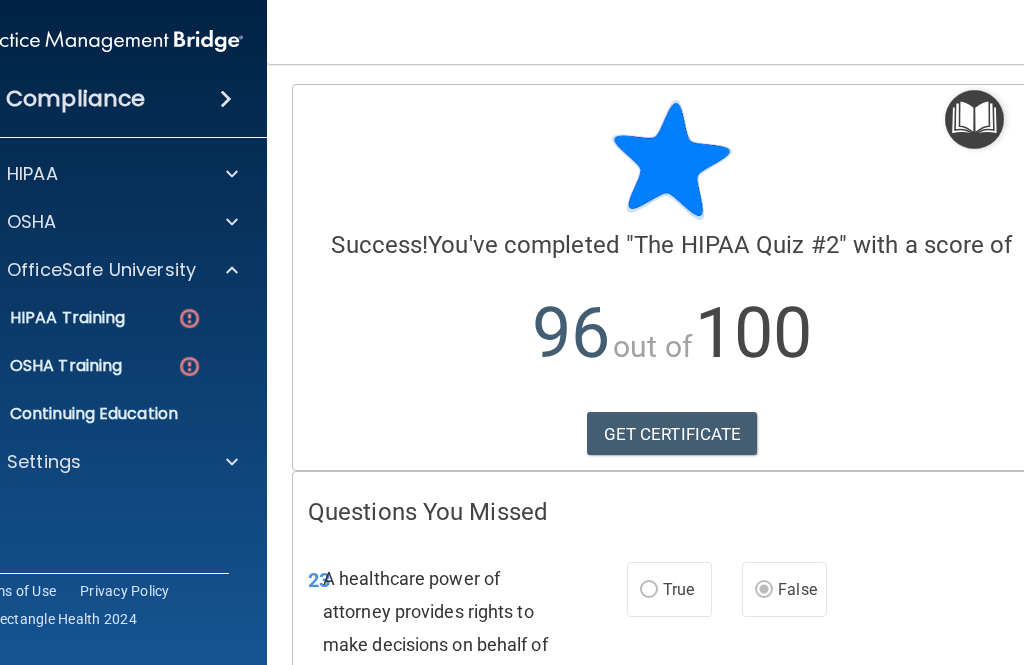 click at bounding box center (189, 318) 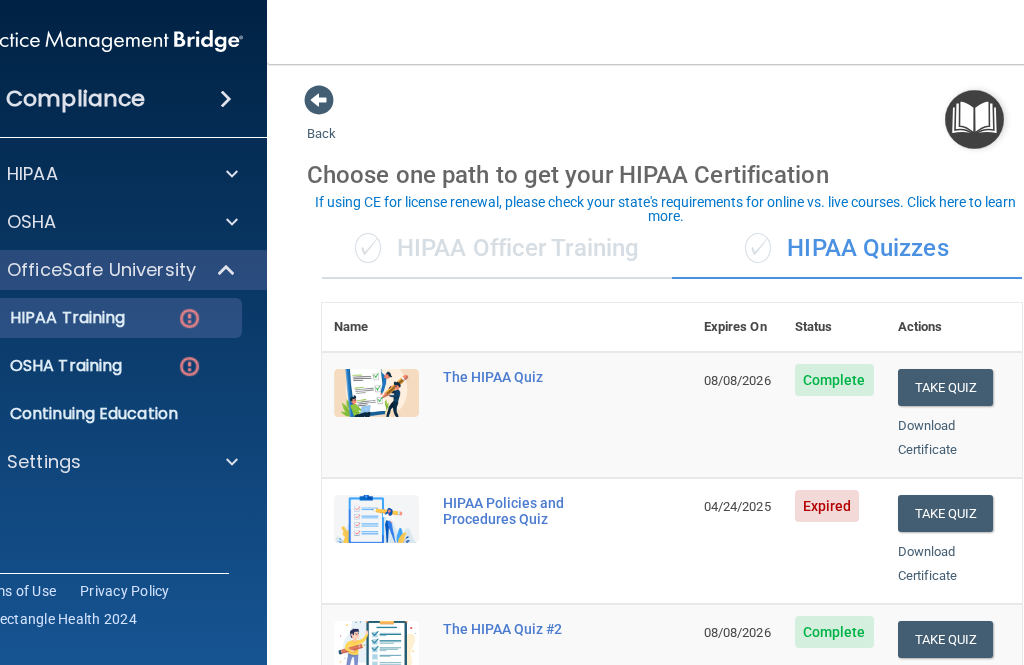 scroll, scrollTop: 0, scrollLeft: 0, axis: both 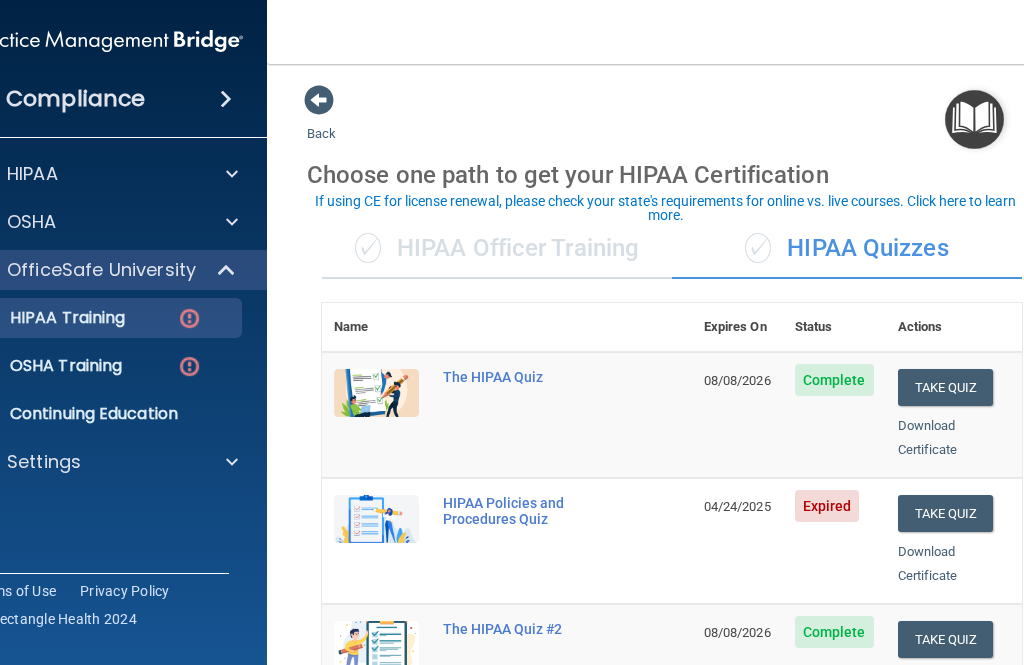 click on "If using CE for license renewal, please check your state's requirements for online vs. live courses. Click here to learn more." at bounding box center [665, 208] 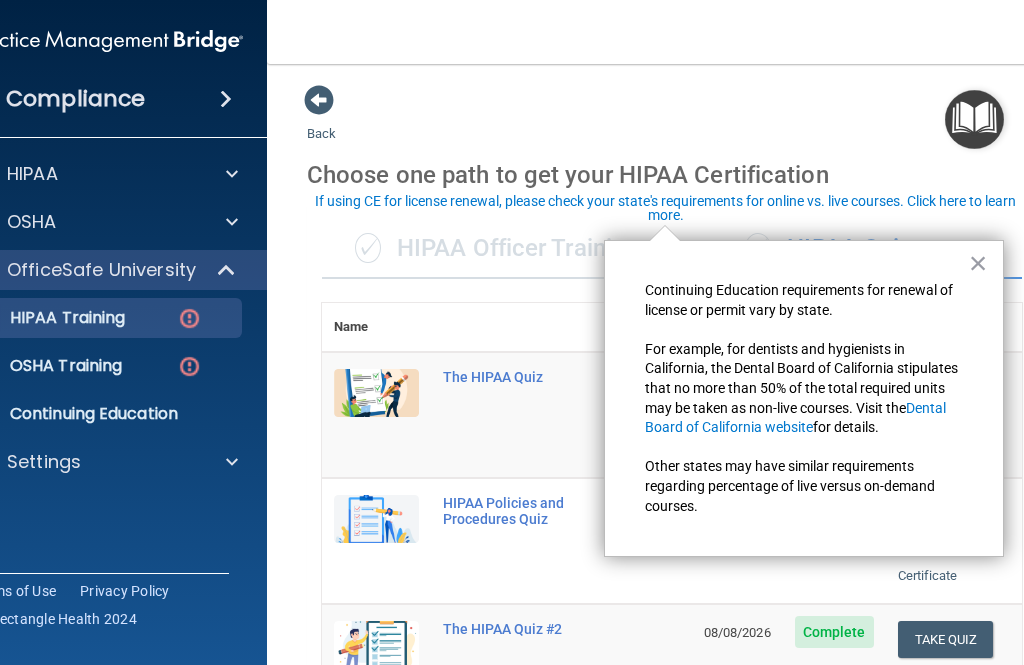 click on "✓   HIPAA Officer Training" at bounding box center [497, 249] 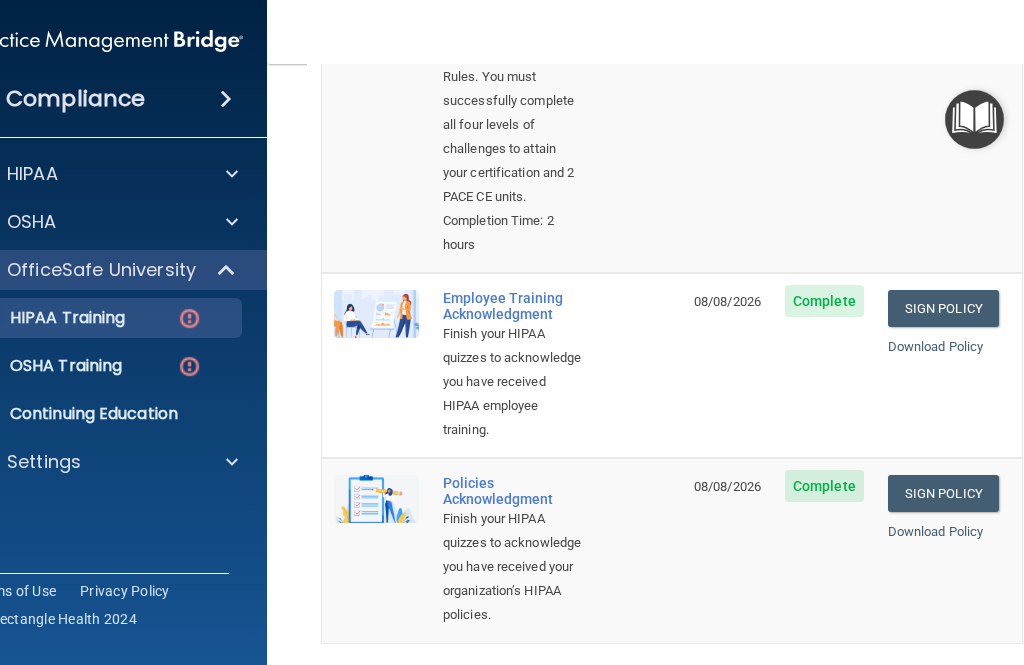 scroll, scrollTop: 451, scrollLeft: 0, axis: vertical 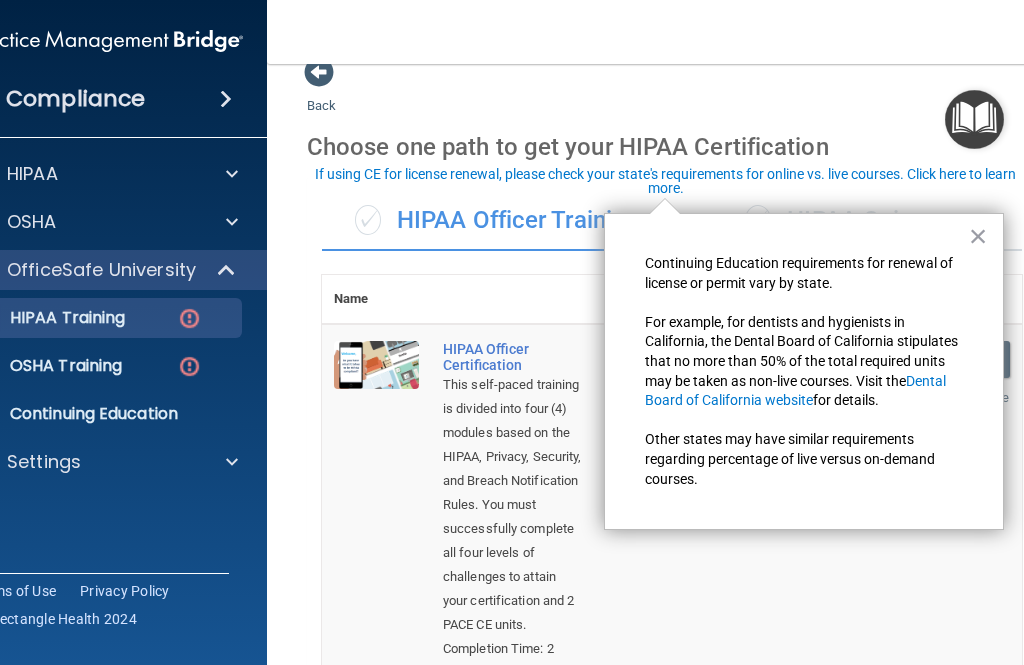 click on "✓   HIPAA Quizzes" at bounding box center [847, 221] 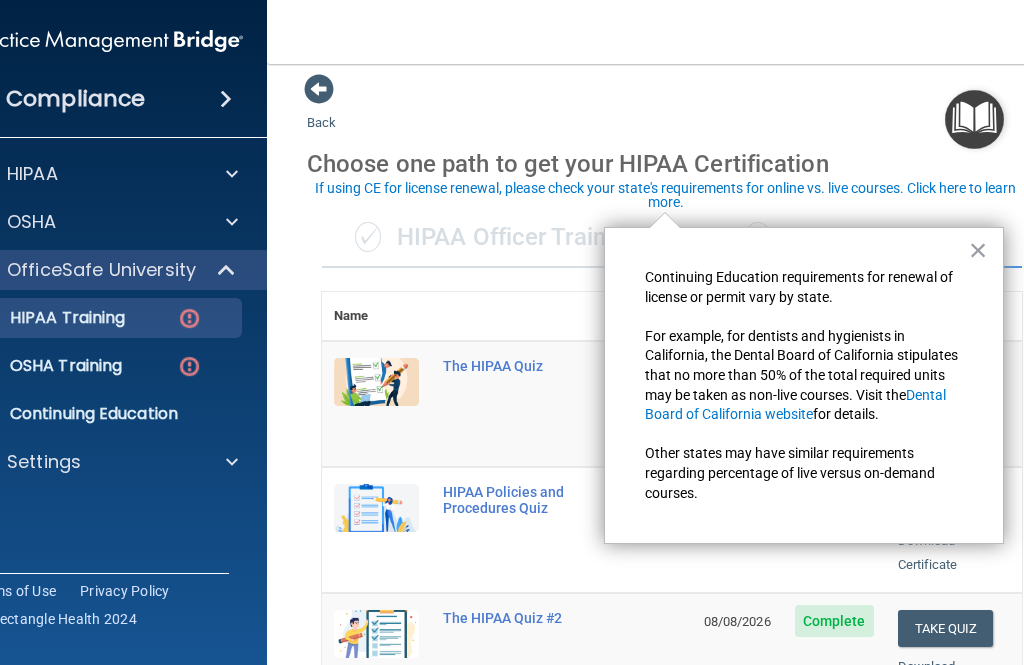 click on "×" at bounding box center [978, 250] 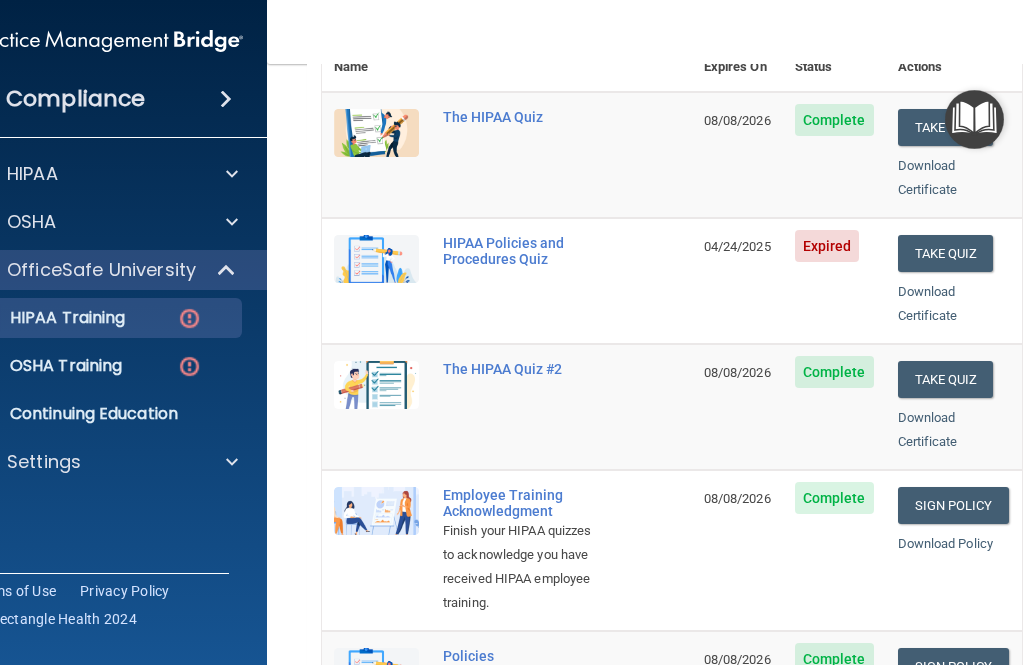scroll, scrollTop: 261, scrollLeft: 0, axis: vertical 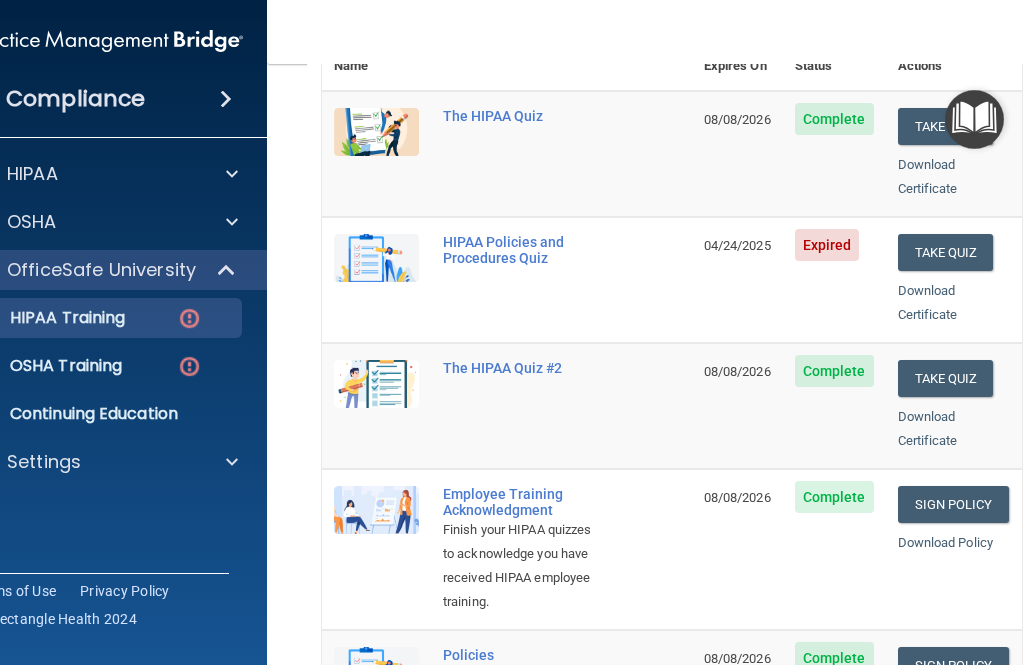 click on "Take Quiz" at bounding box center (946, 252) 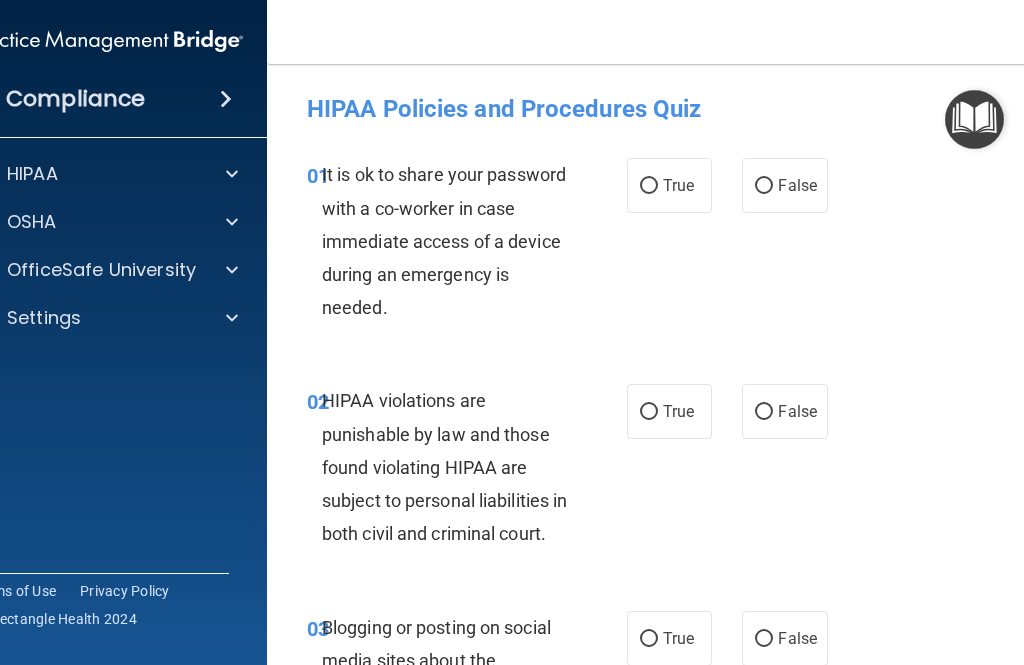 scroll, scrollTop: 0, scrollLeft: 0, axis: both 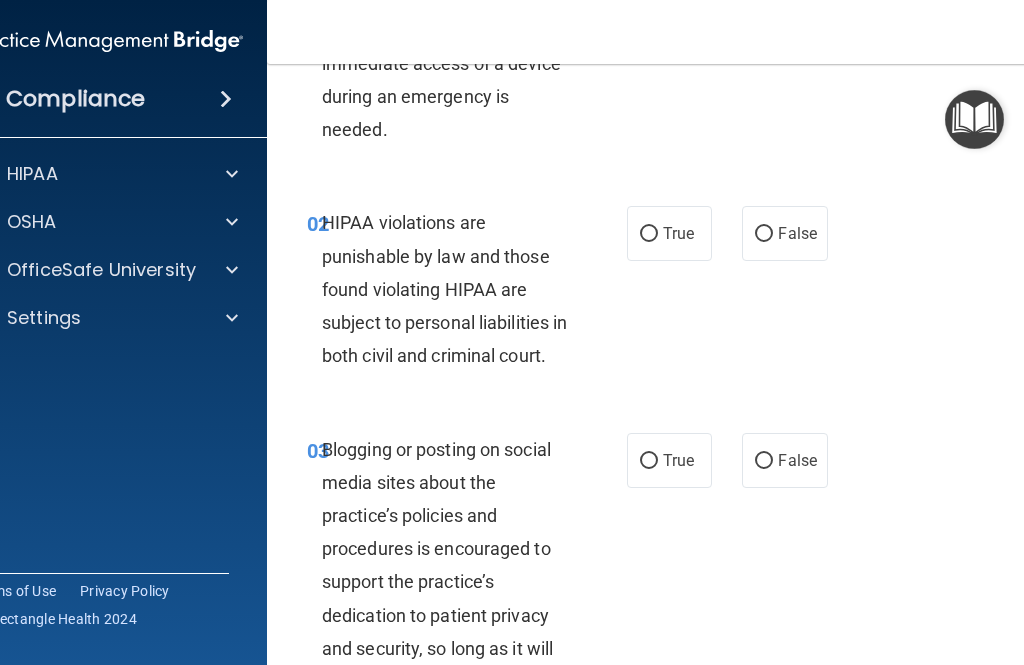 click on "True" at bounding box center [669, 233] 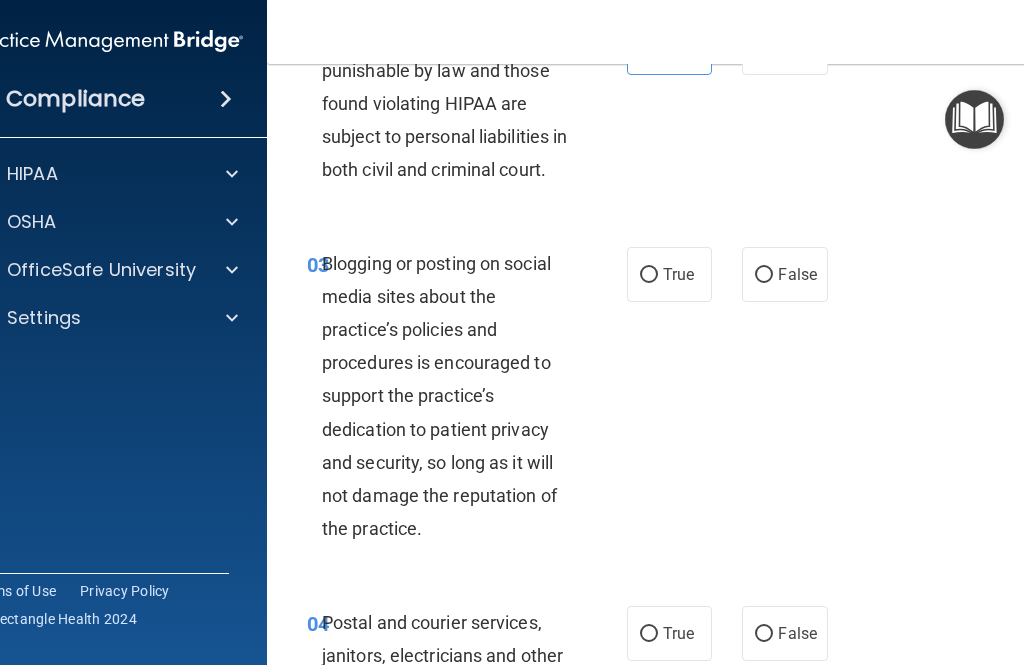 scroll, scrollTop: 406, scrollLeft: 0, axis: vertical 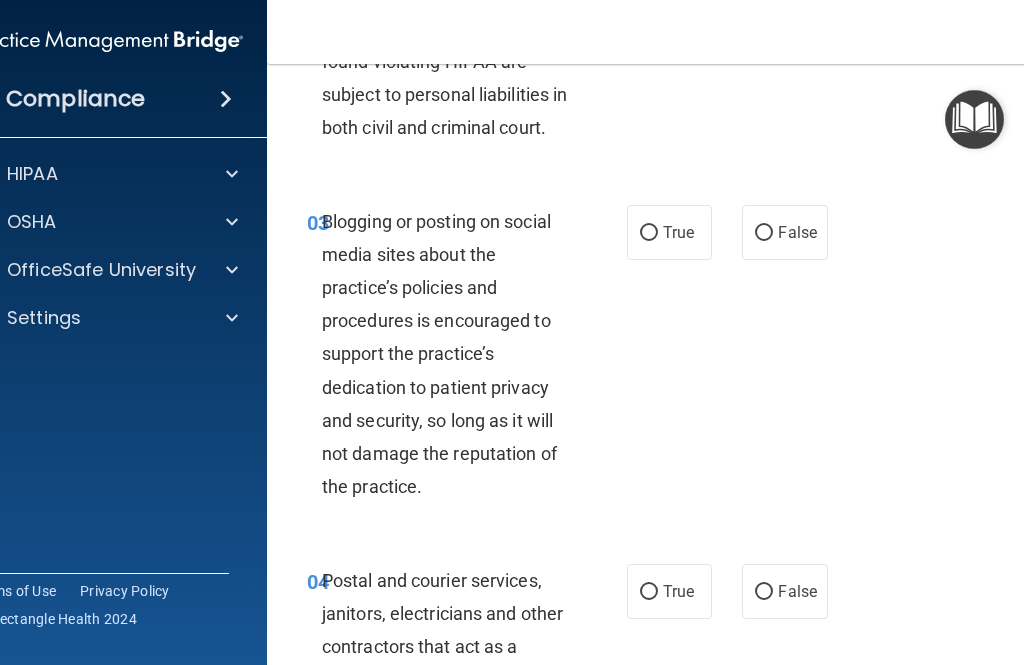 click on "False" at bounding box center (784, 232) 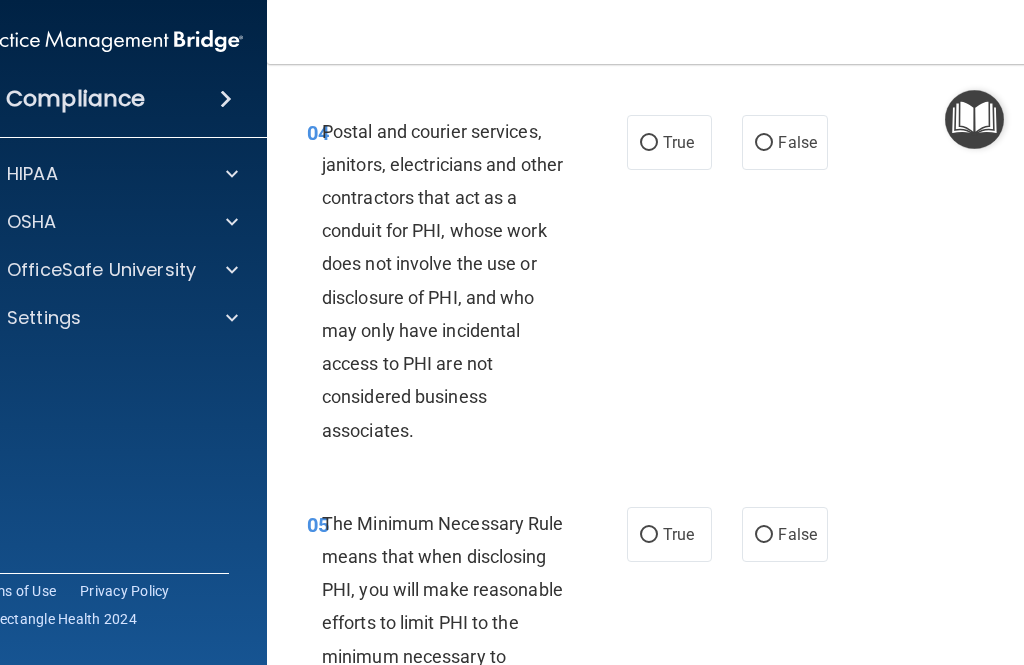scroll, scrollTop: 856, scrollLeft: 0, axis: vertical 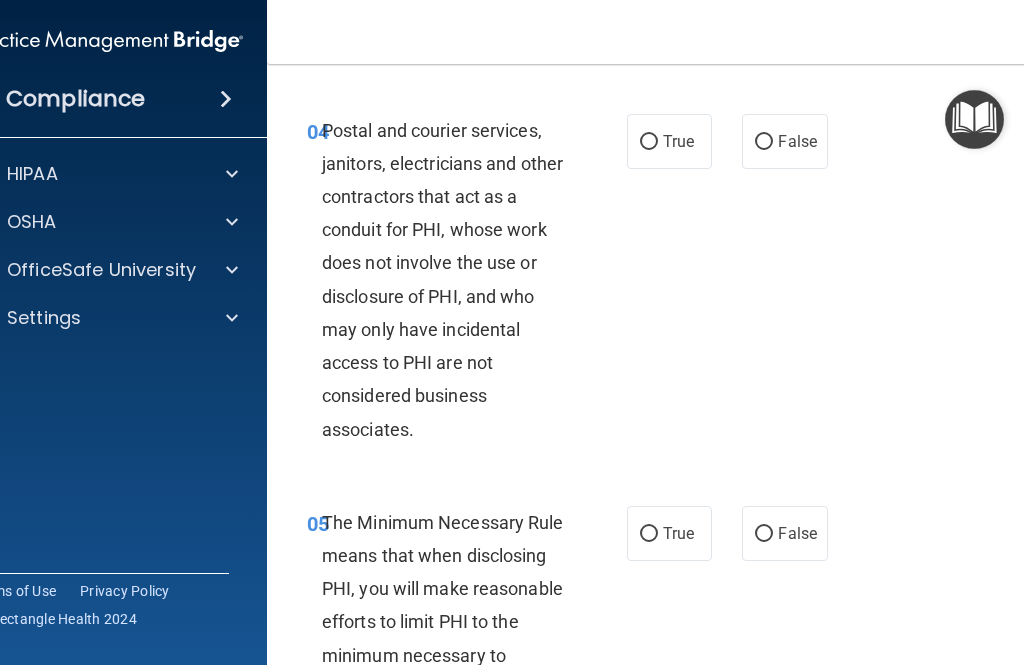 click on "True" at bounding box center [669, 141] 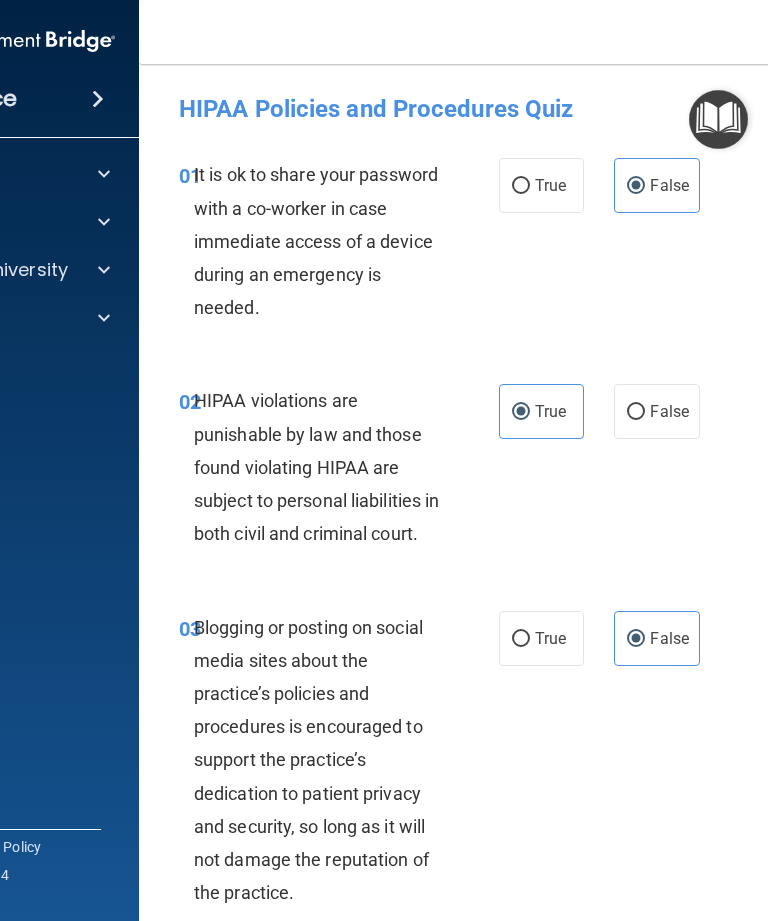 scroll, scrollTop: 0, scrollLeft: 0, axis: both 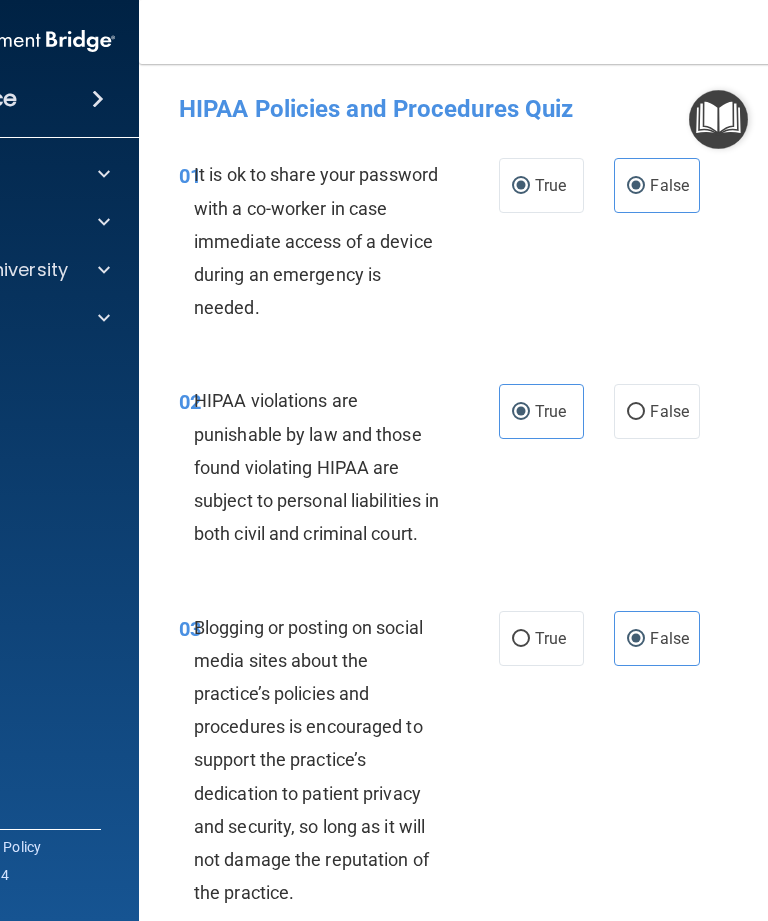 radio on "false" 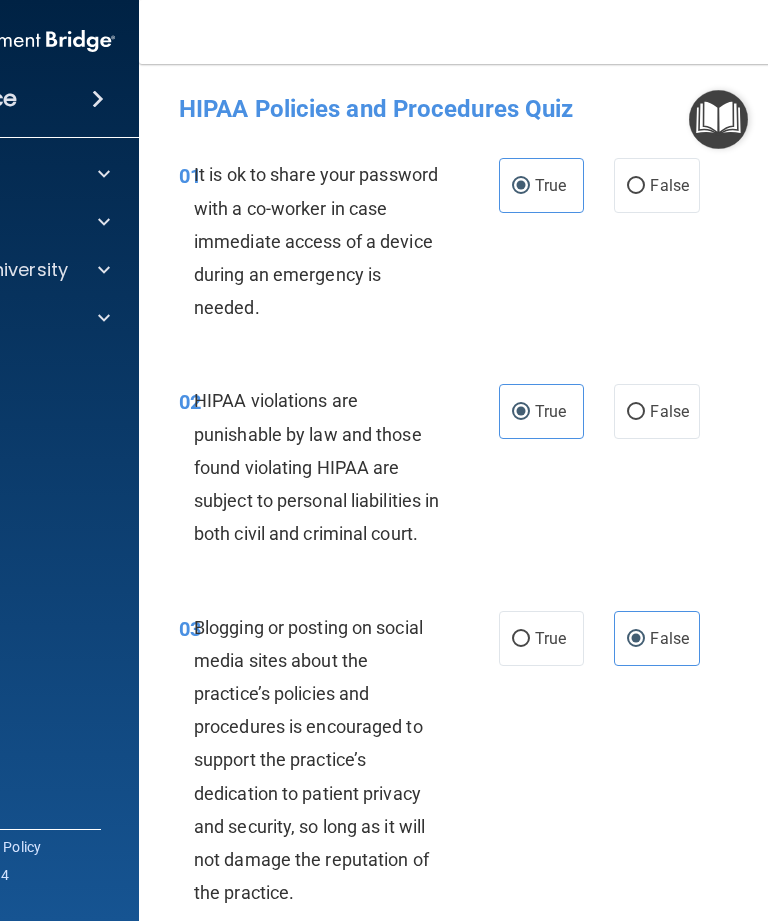 click on "True" at bounding box center [541, 638] 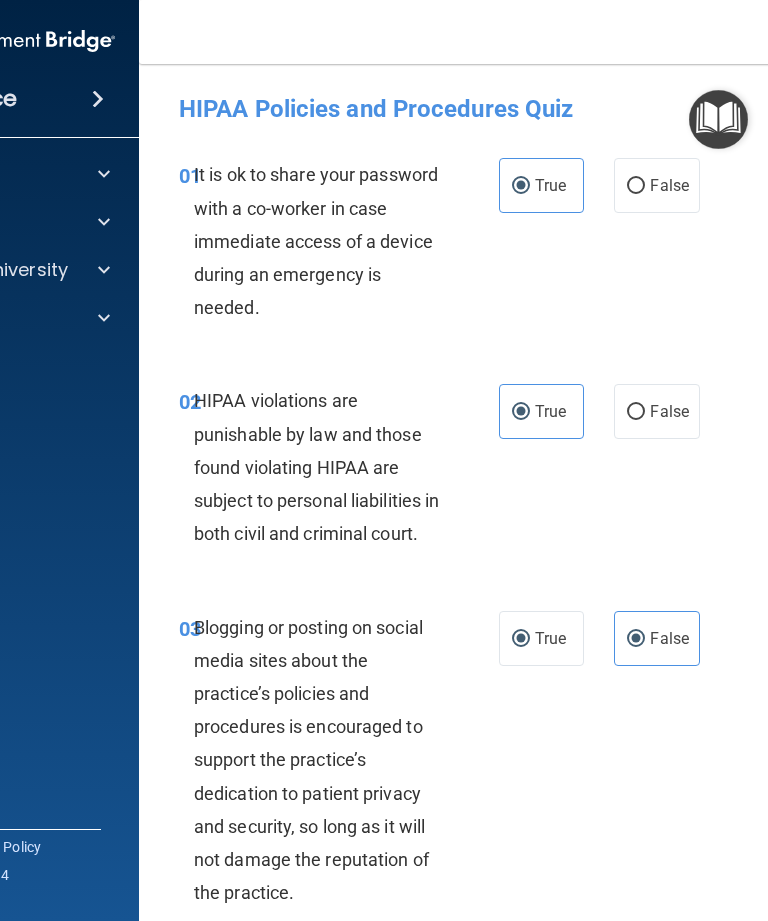 radio on "false" 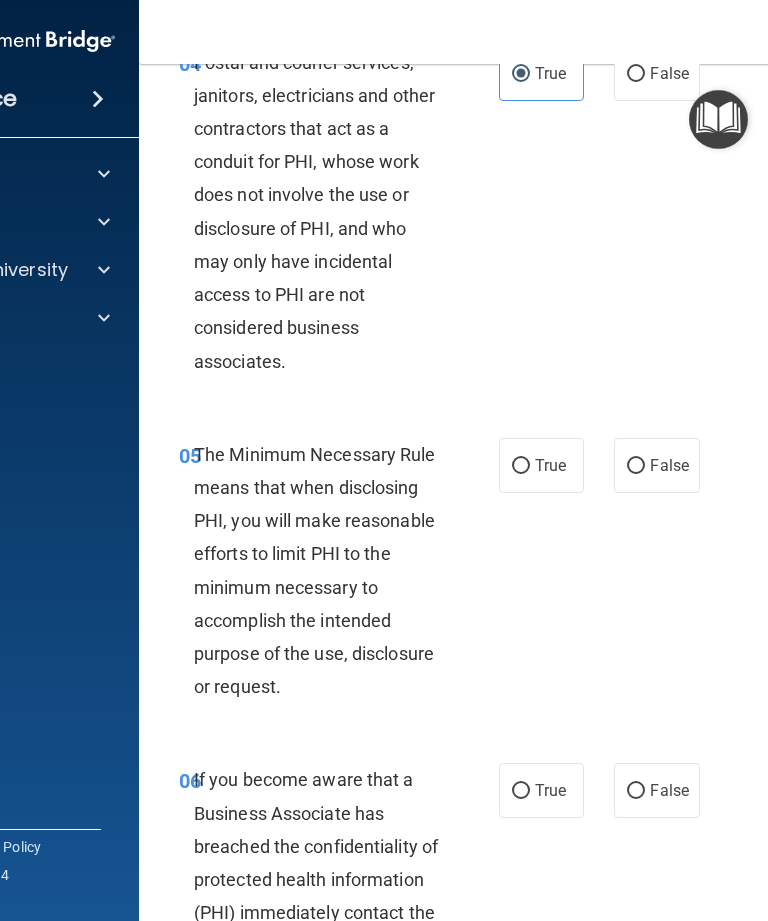 click on "True" at bounding box center [541, 465] 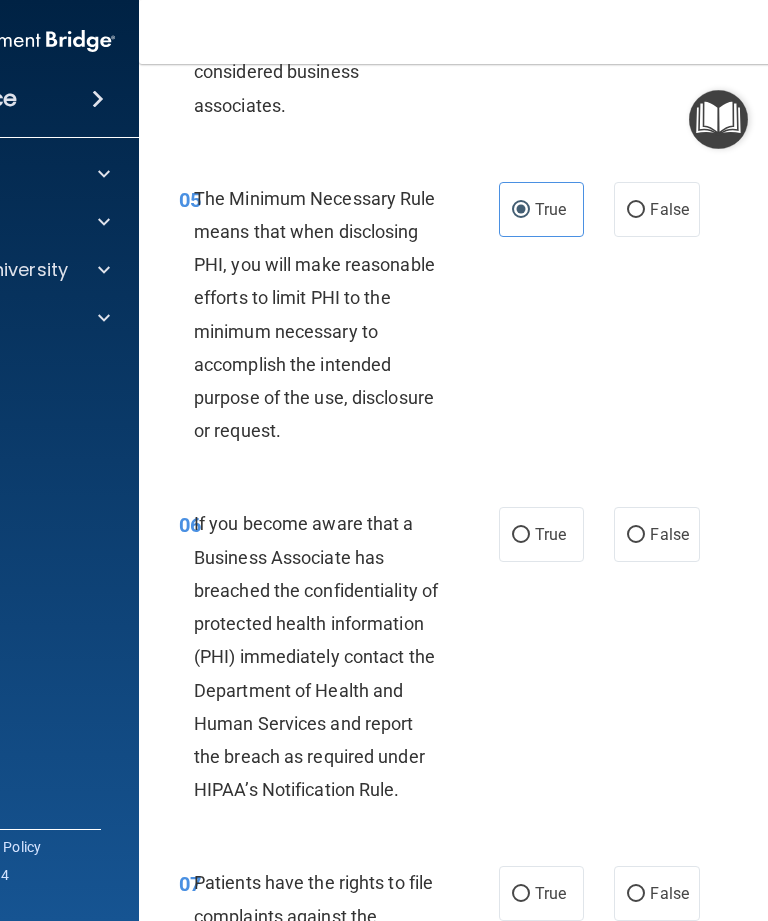 click on "True" at bounding box center [550, 534] 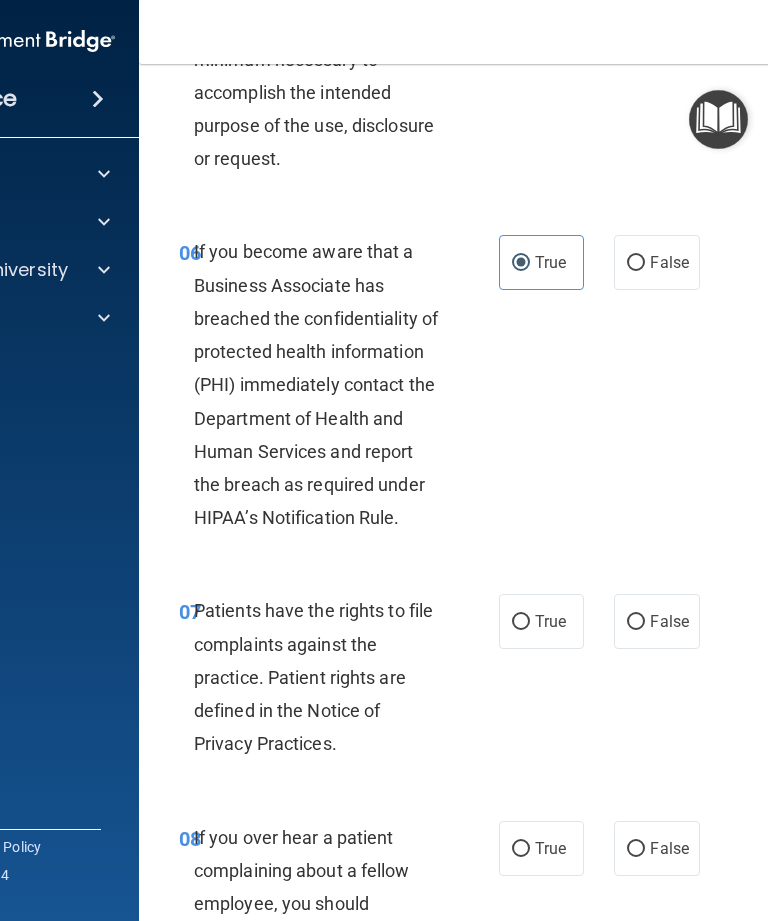 click on "True" at bounding box center (541, 621) 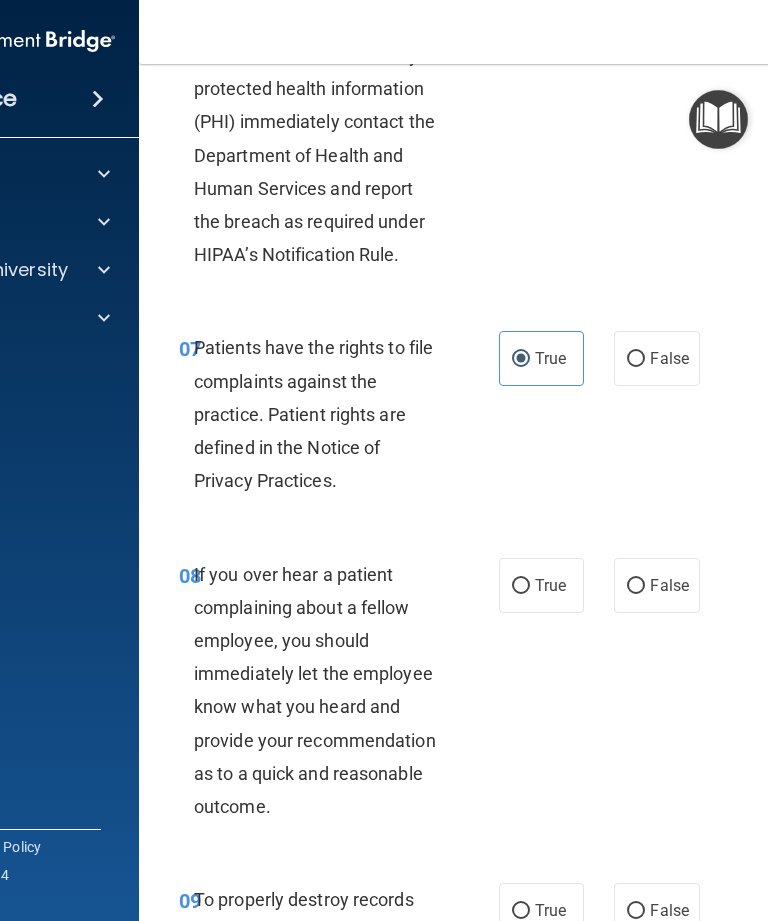 click on "True" at bounding box center [541, 585] 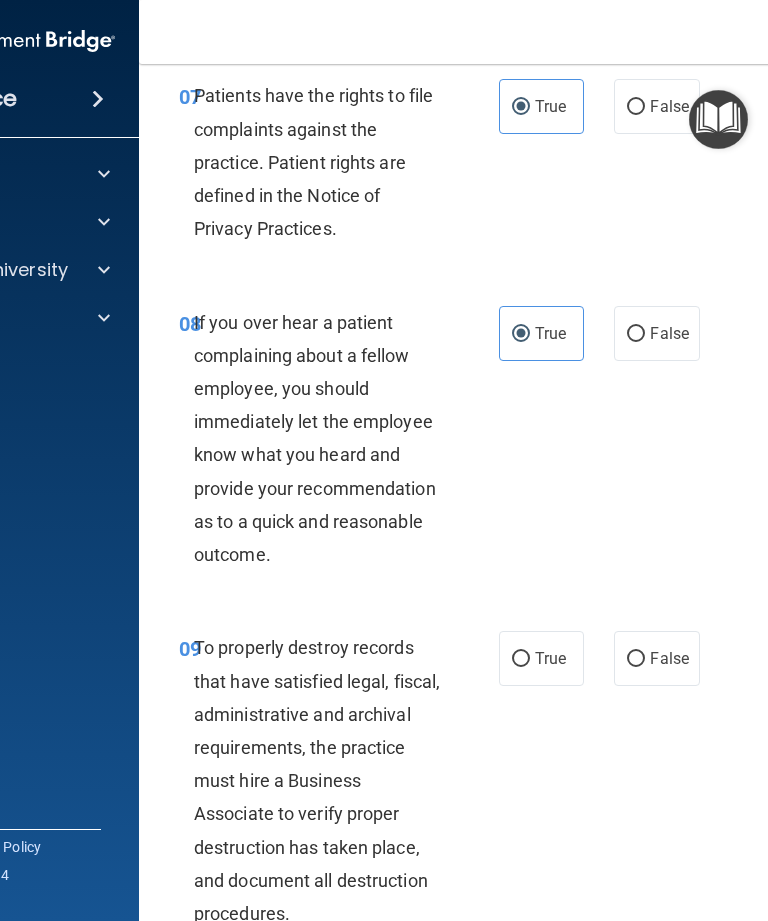 click on "True" at bounding box center [541, 658] 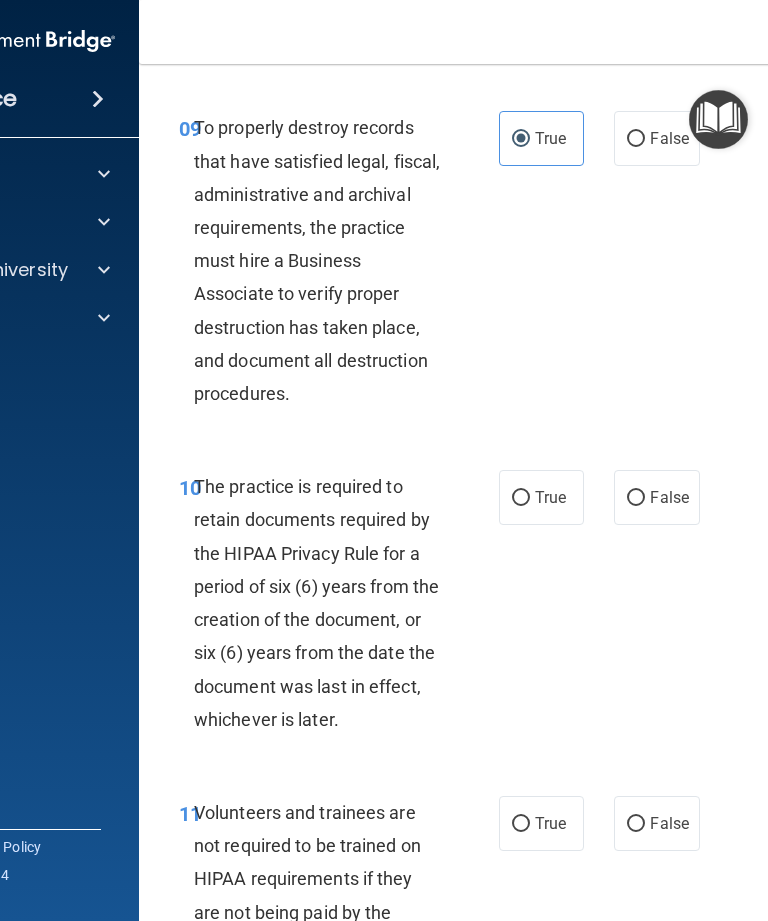 click on "True" at bounding box center (541, 497) 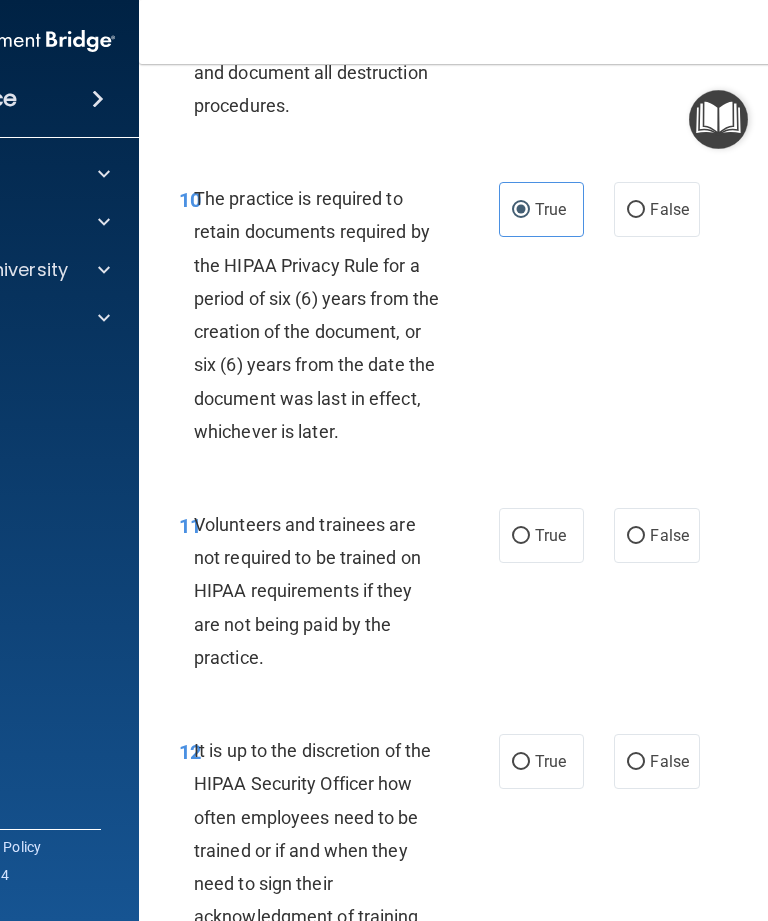 click on "True" at bounding box center (521, 536) 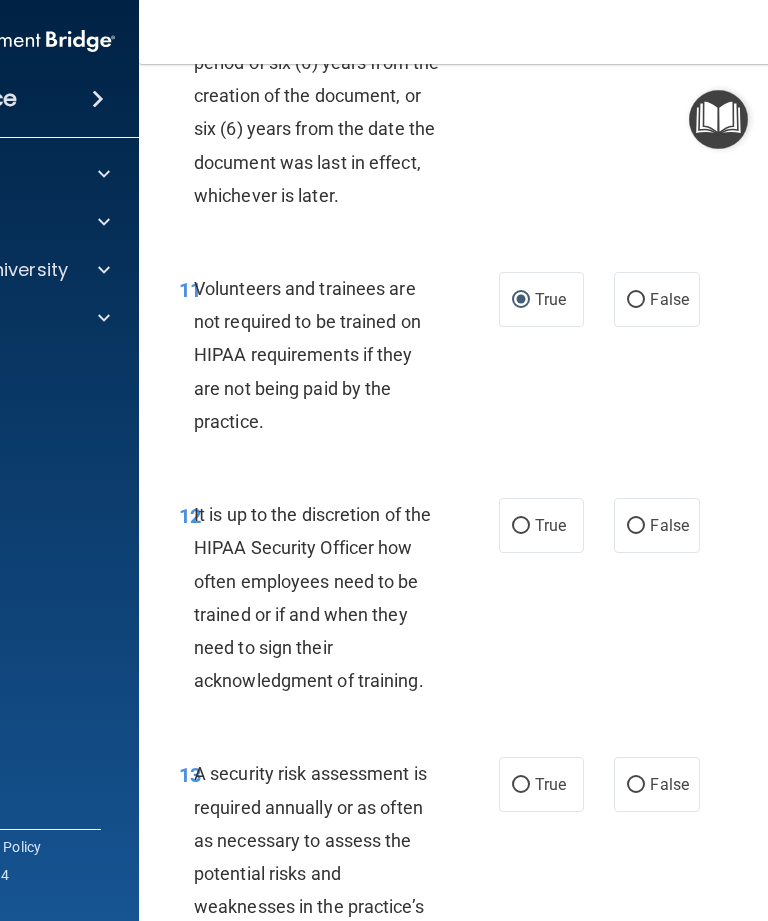 click on "True" at bounding box center [541, 525] 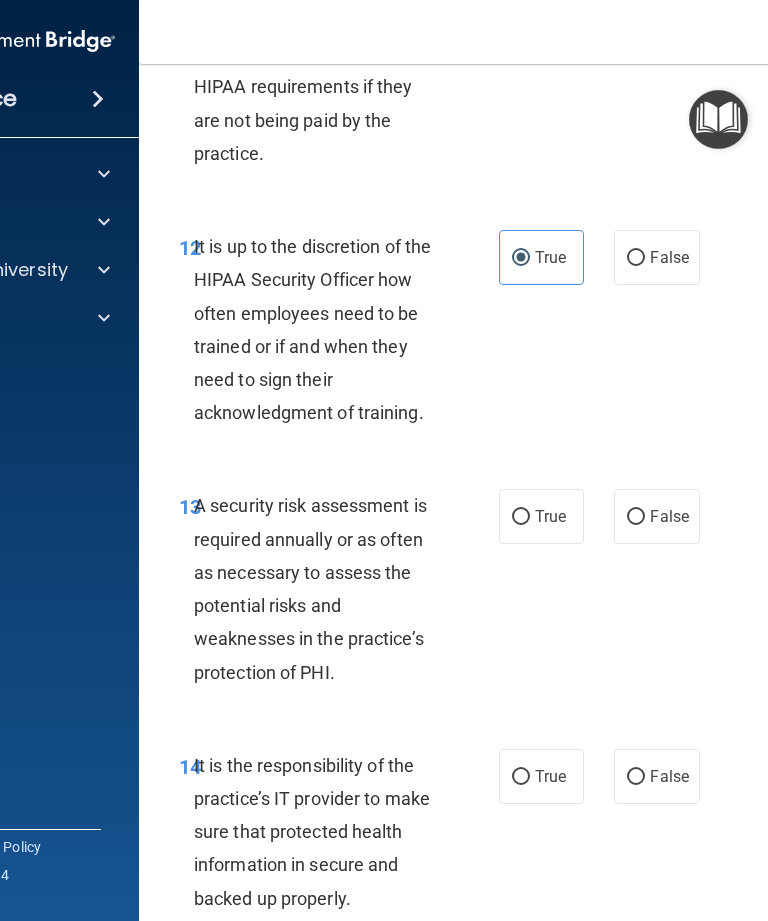 click on "True" at bounding box center [550, 516] 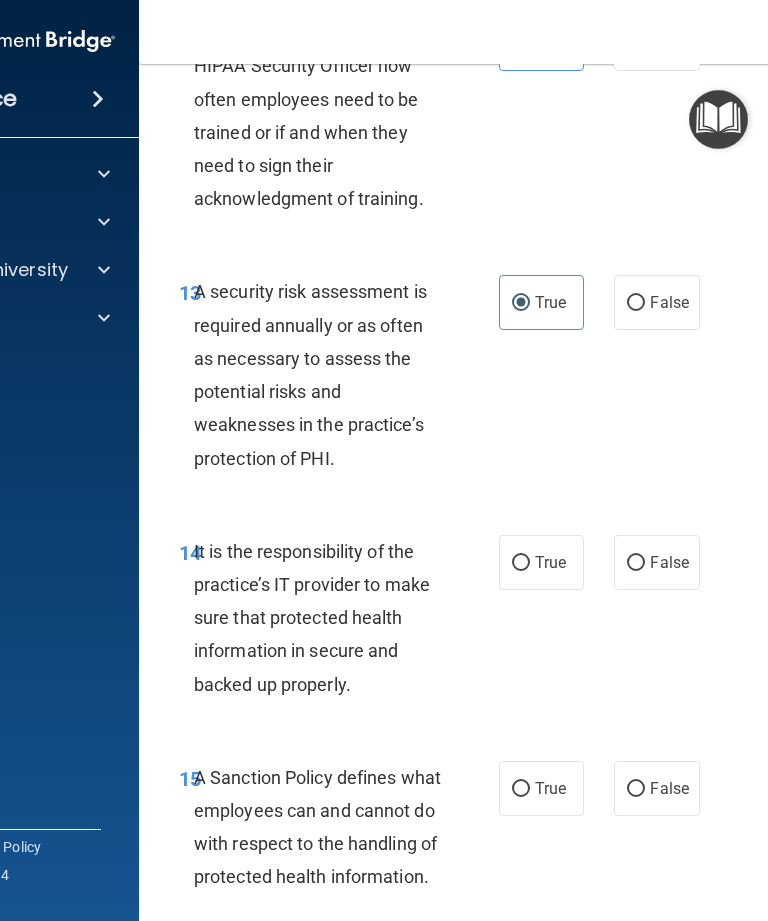 click on "True" at bounding box center [541, 562] 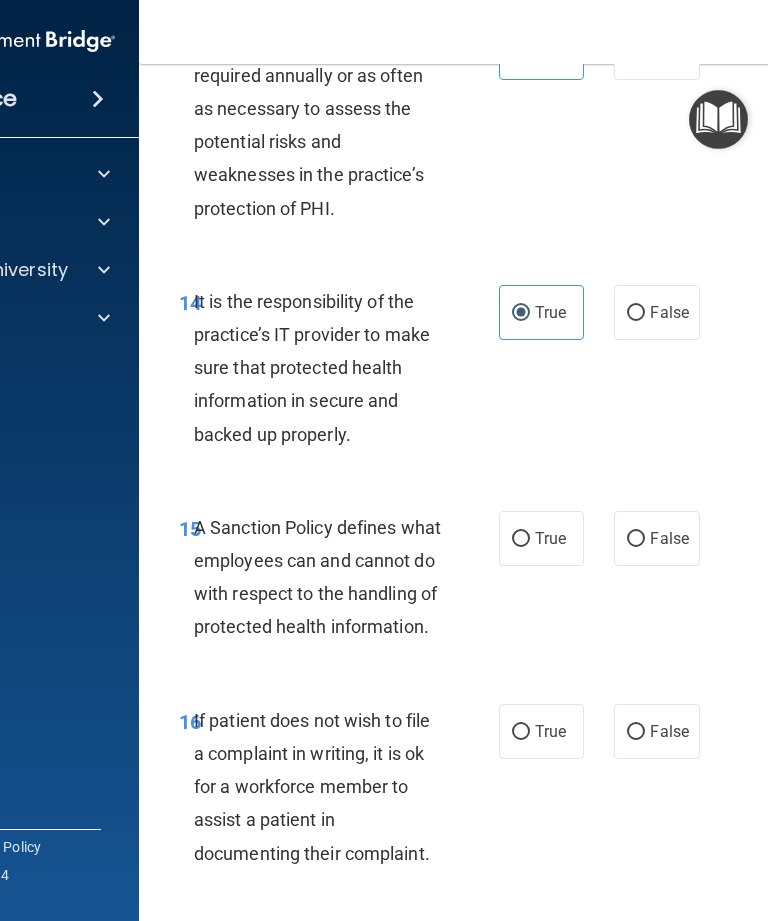 click on "True" at bounding box center (541, 538) 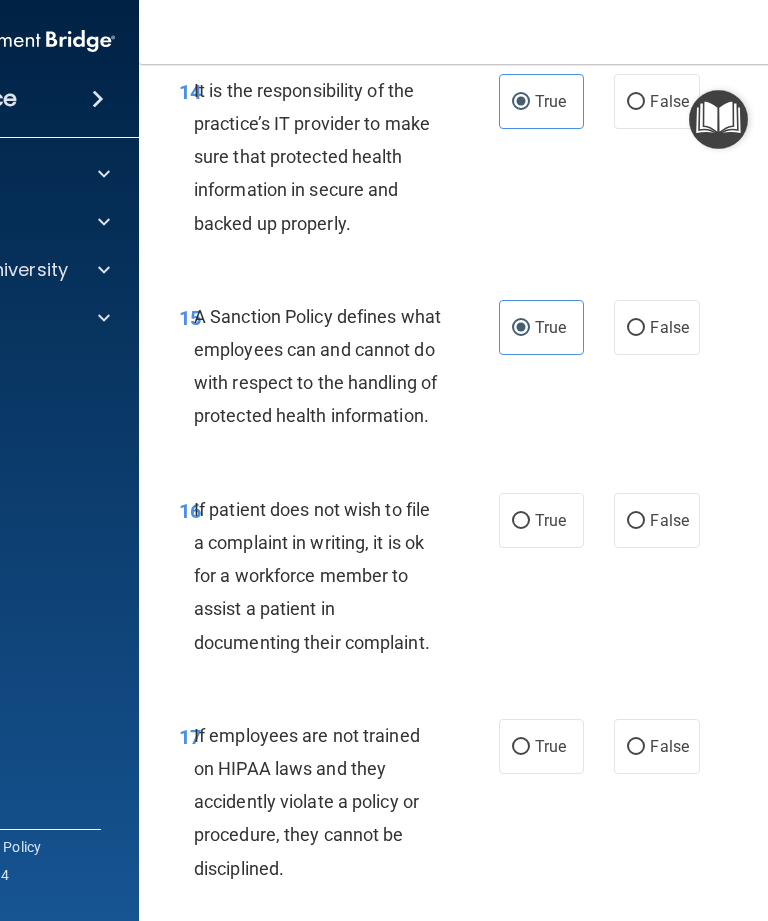 click on "True" at bounding box center (541, 520) 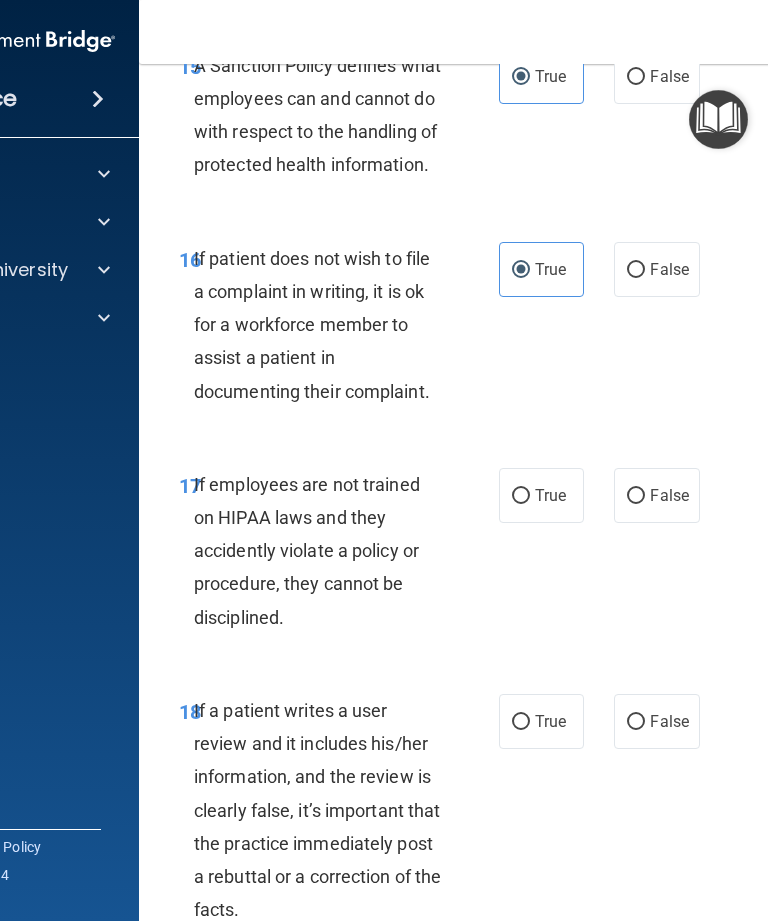 click on "True" at bounding box center [541, 495] 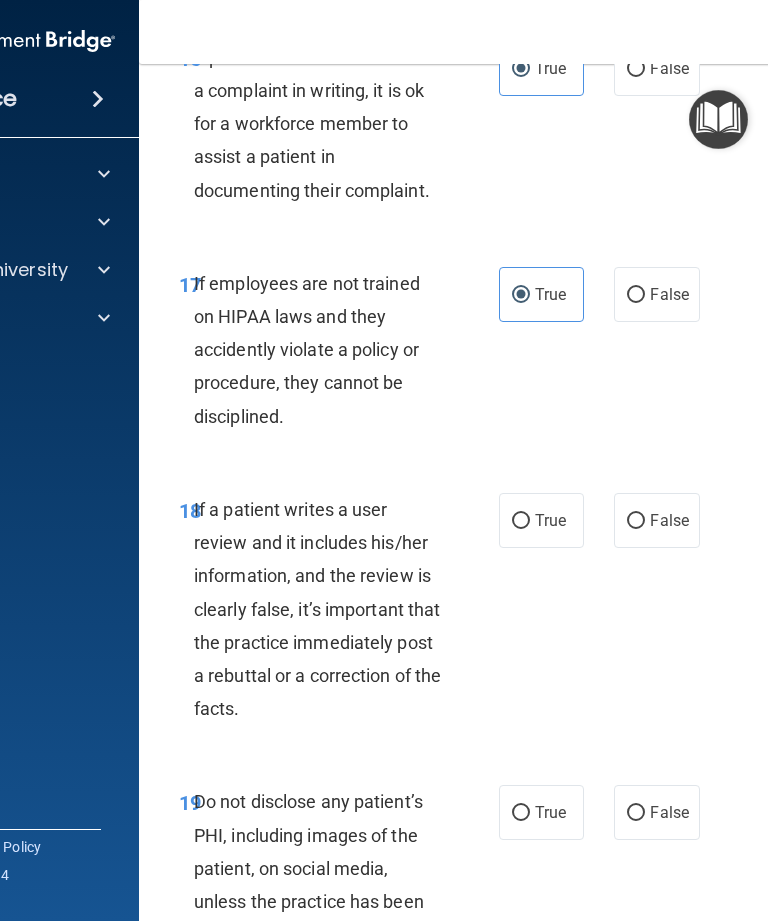 click on "True" at bounding box center [550, 520] 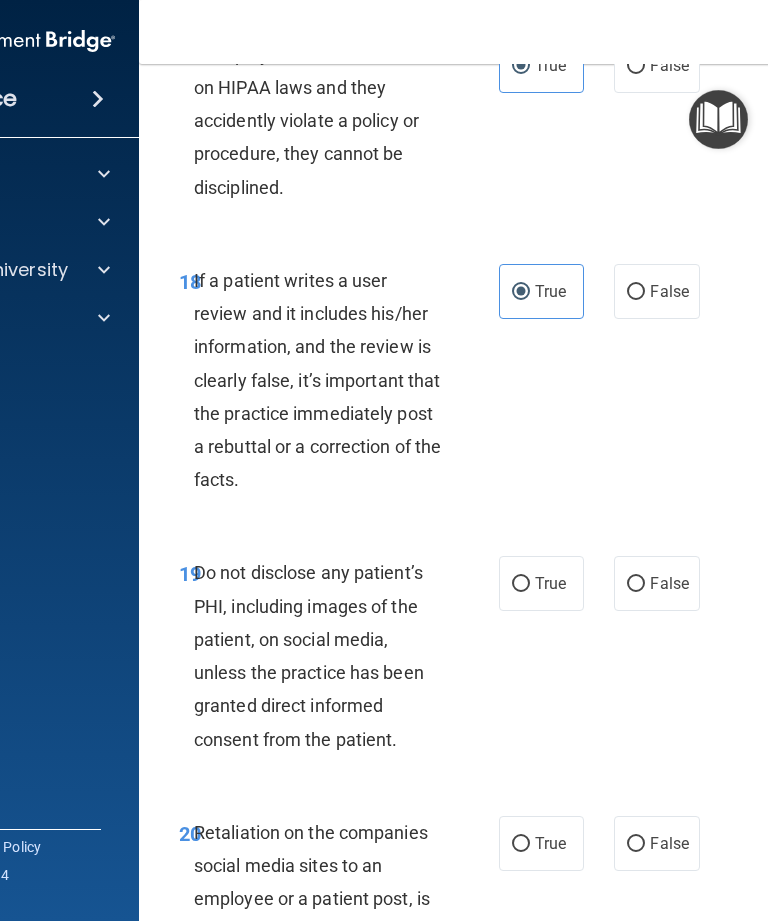 click on "True" at bounding box center [541, 583] 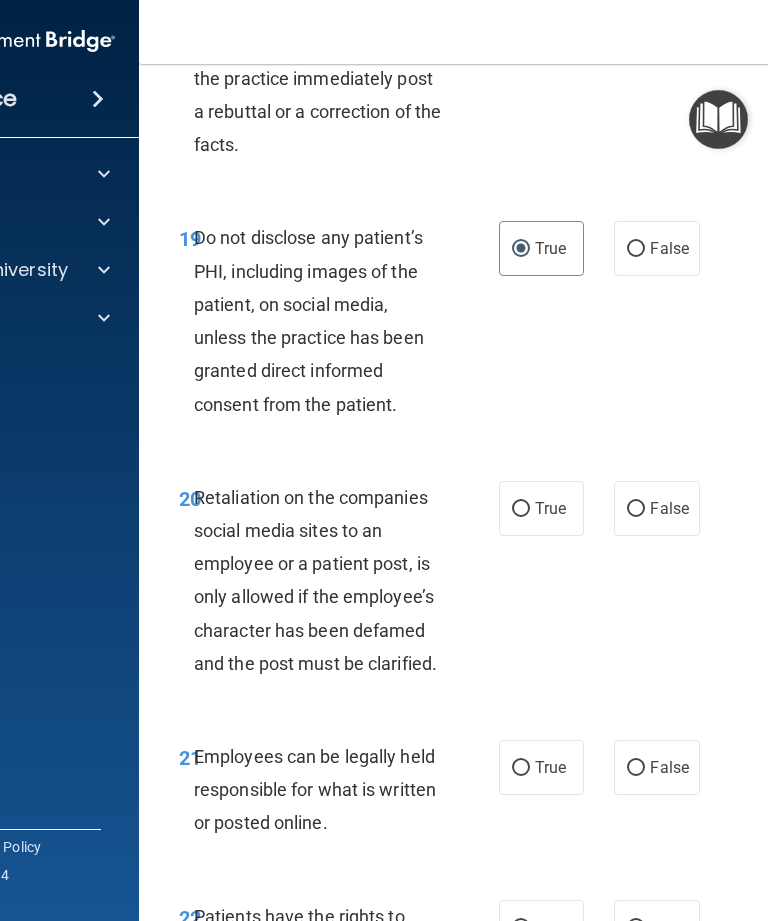 click on "True" at bounding box center (541, 508) 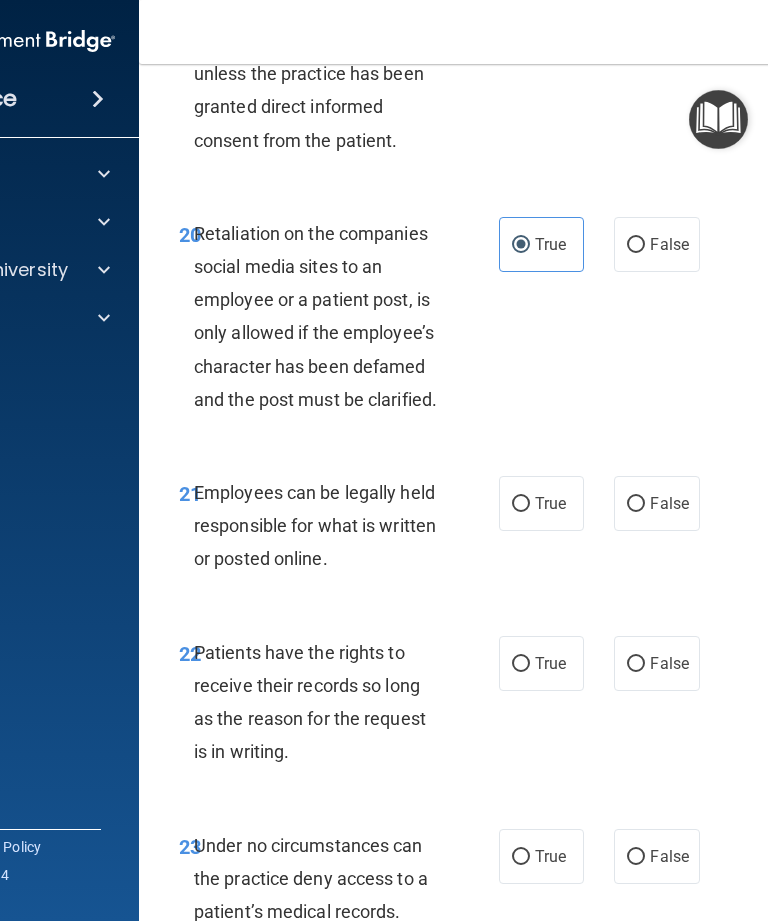 click on "True" at bounding box center [541, 503] 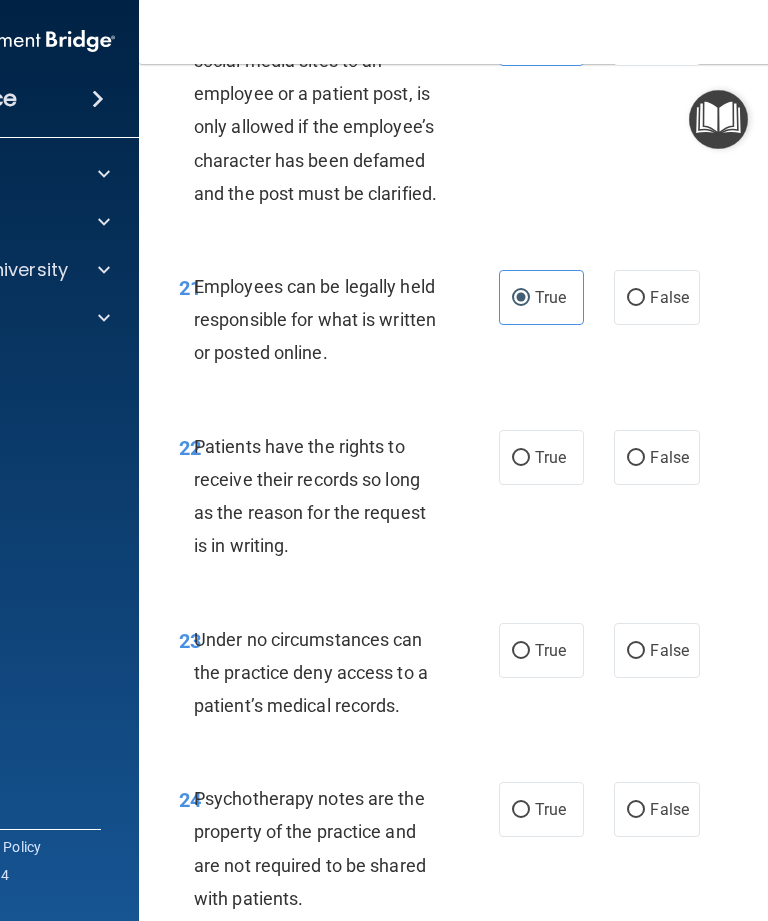click on "True" at bounding box center (550, 457) 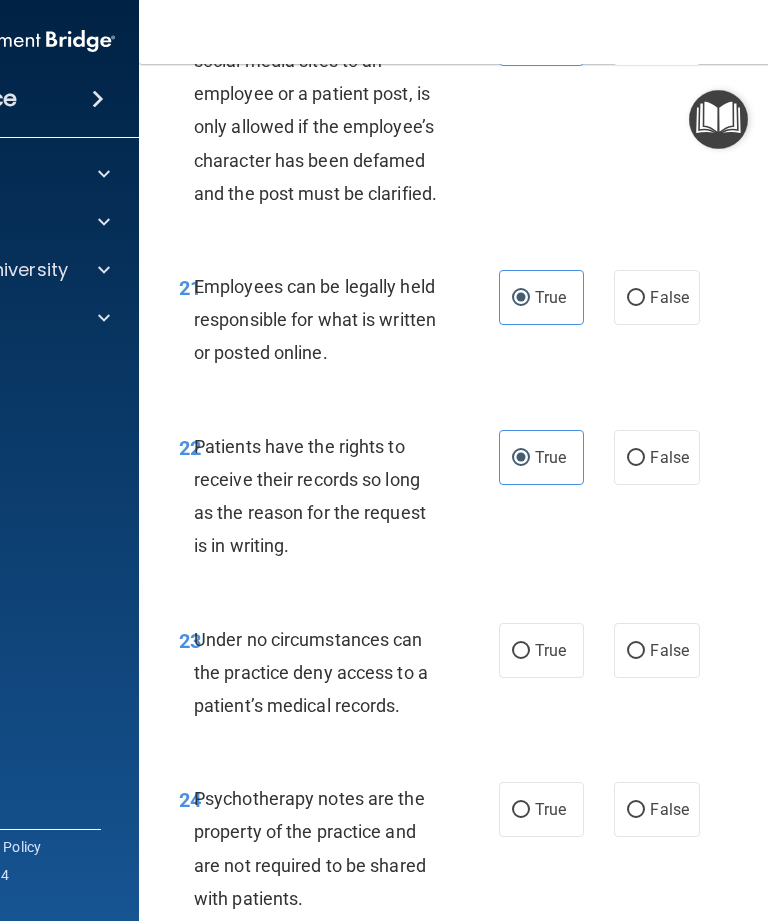 click on "True" at bounding box center [541, 650] 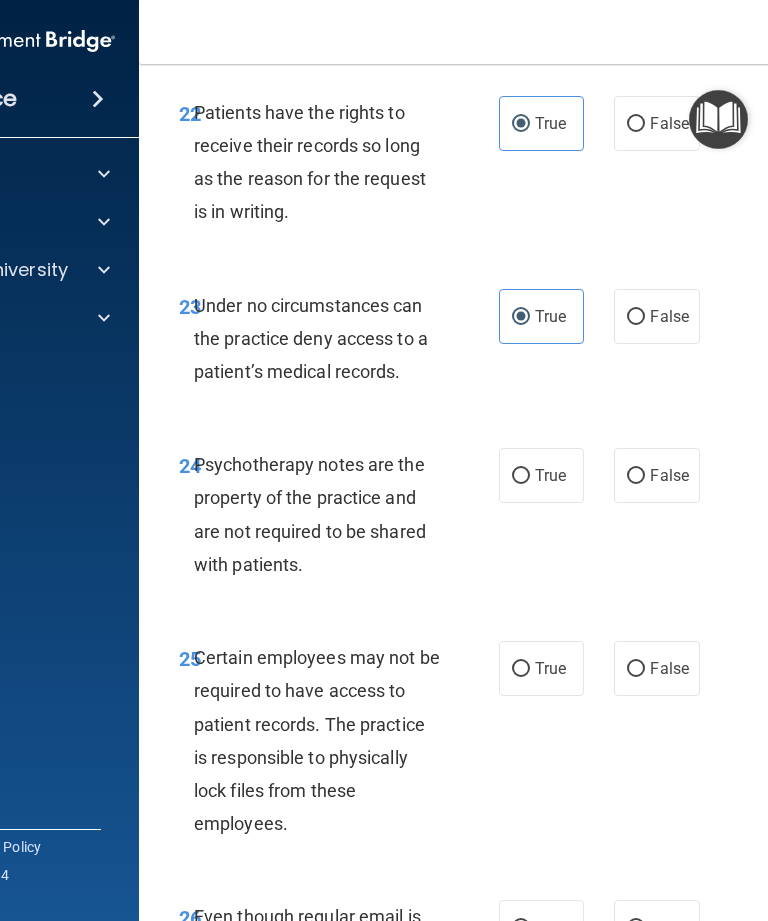 click on "True" at bounding box center [541, 475] 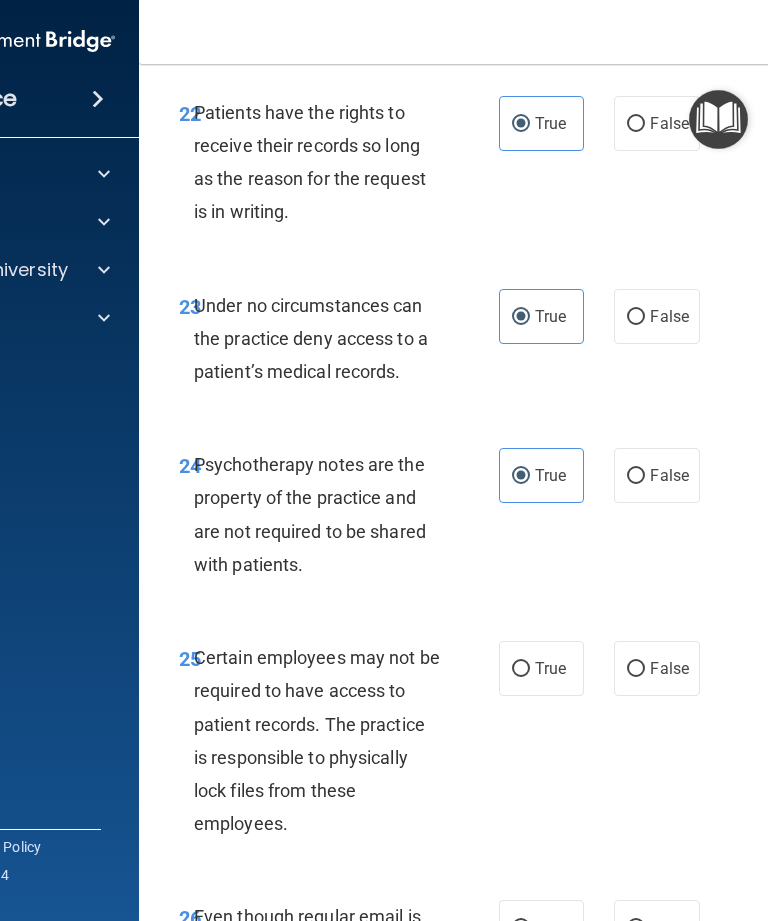click on "25       Certain employees may not be required to have access to patient records.  The practice is responsible to physically lock files from these employees.                  True           False" at bounding box center [544, 745] 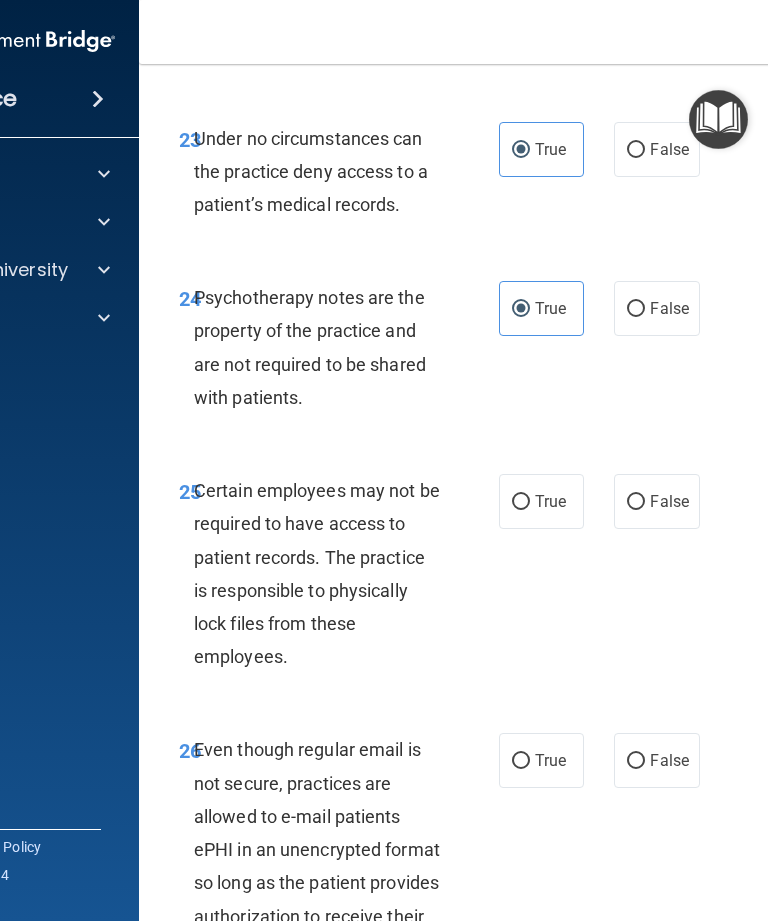 scroll, scrollTop: 5994, scrollLeft: 0, axis: vertical 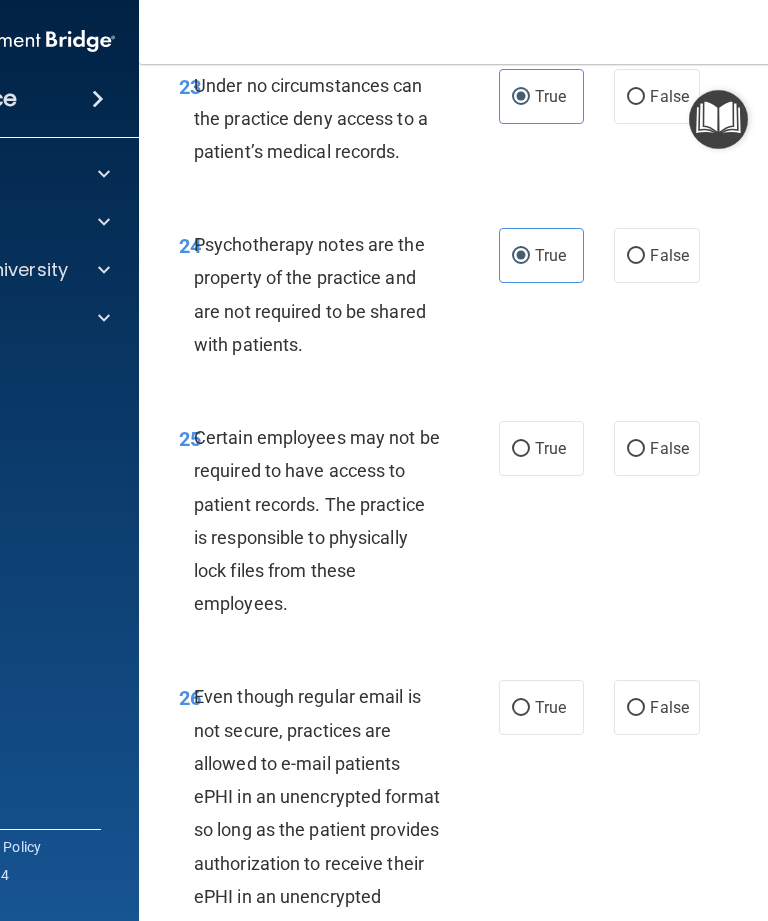click on "True" at bounding box center (541, 448) 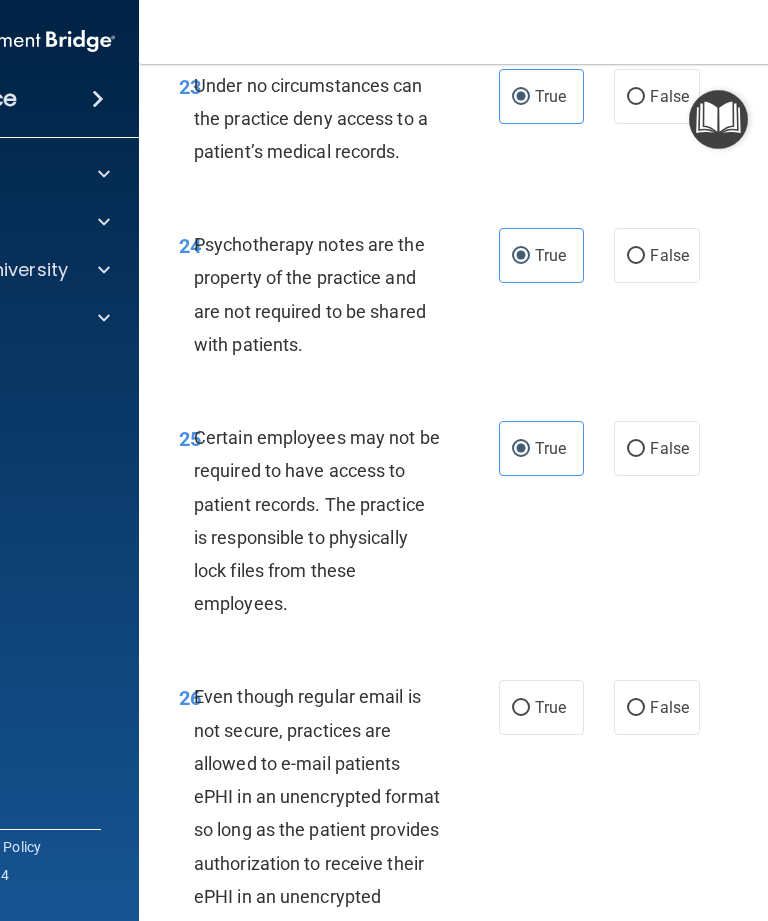 click on "True" at bounding box center (541, 707) 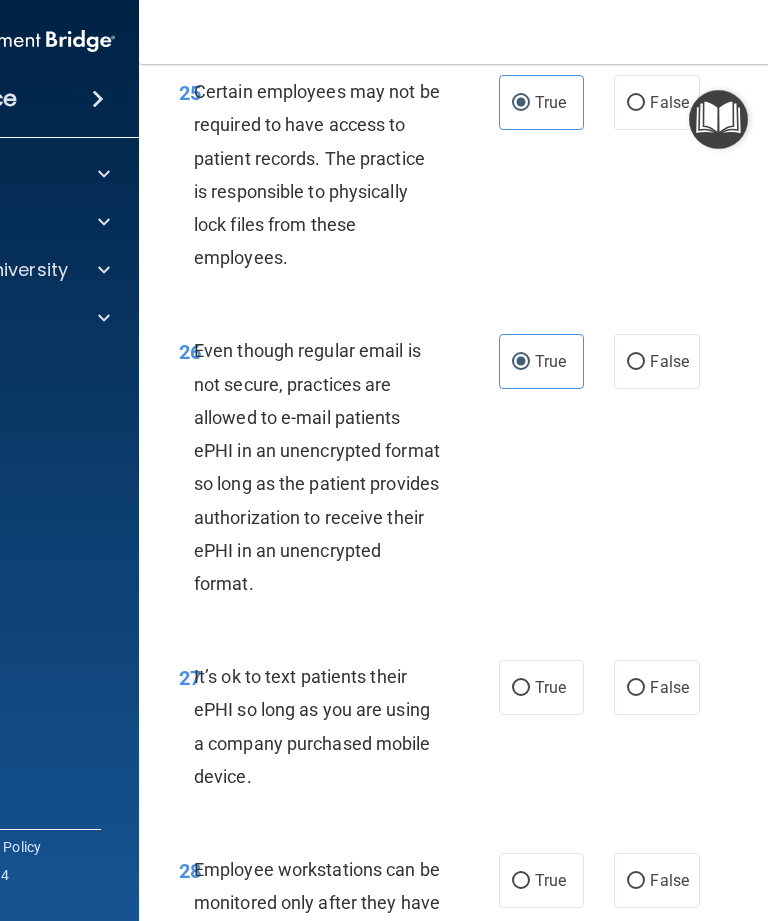 click on "True" at bounding box center (550, 687) 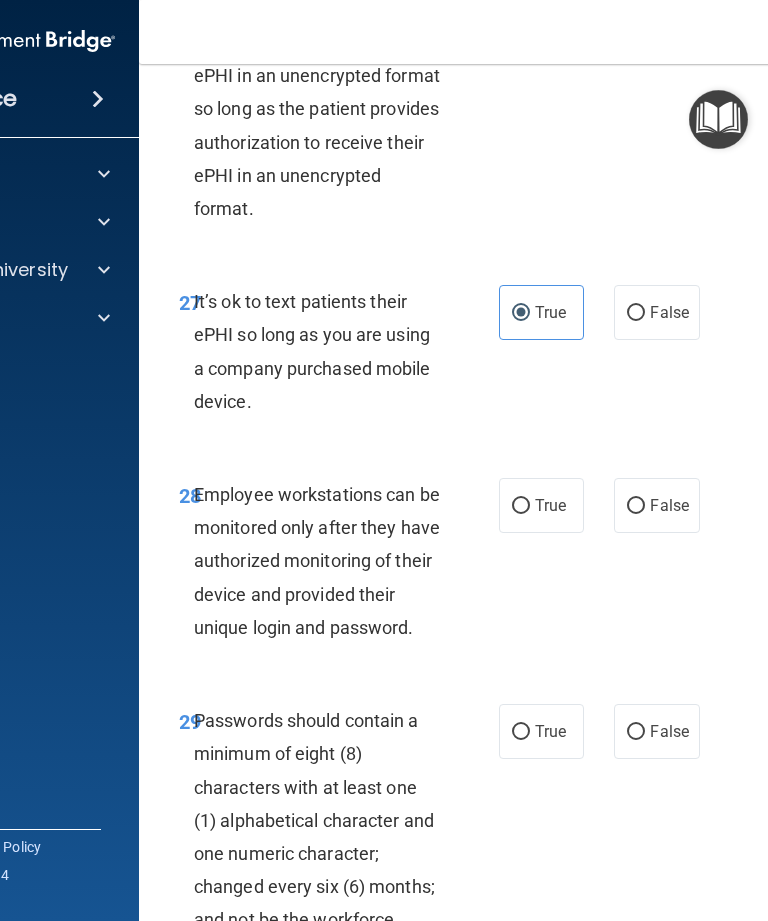 click on "True" at bounding box center (541, 505) 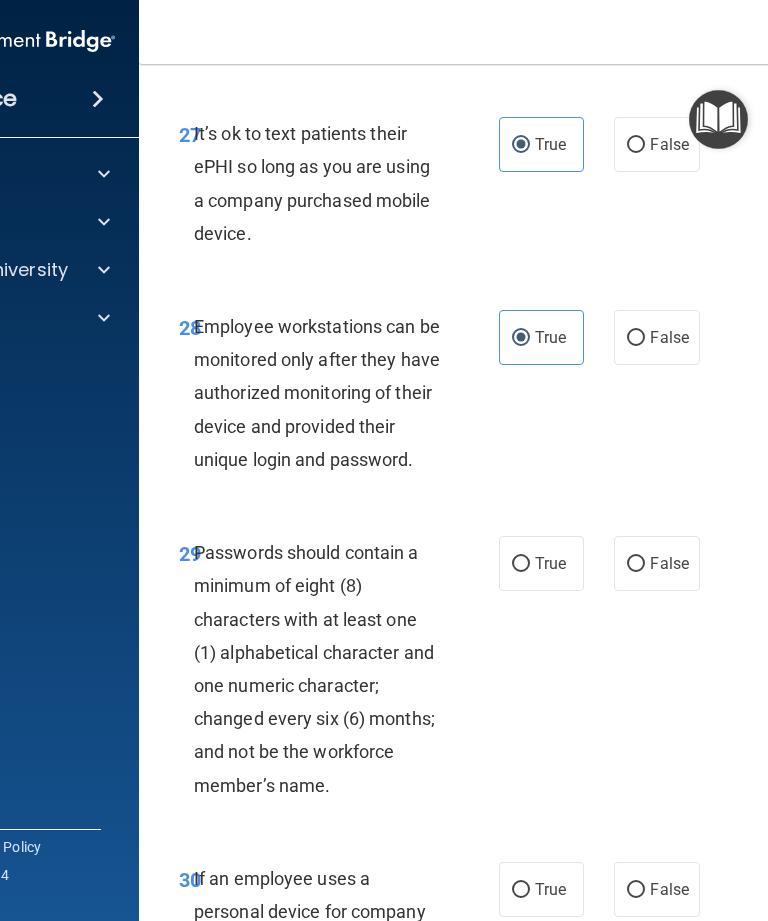 click on "True" at bounding box center [550, 563] 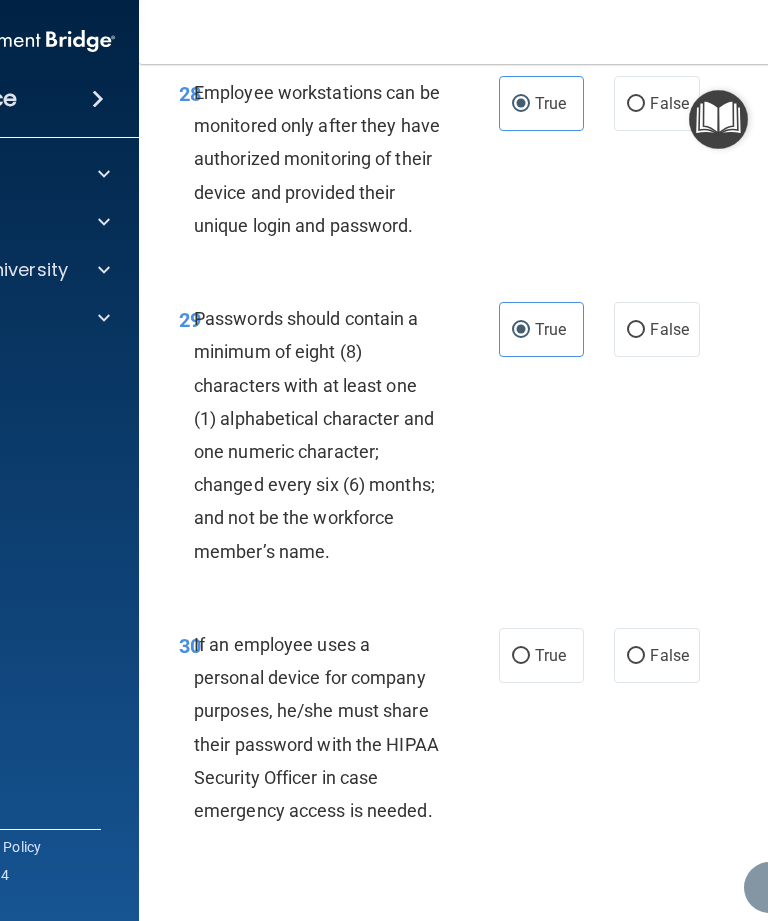 click on "True" at bounding box center [550, 655] 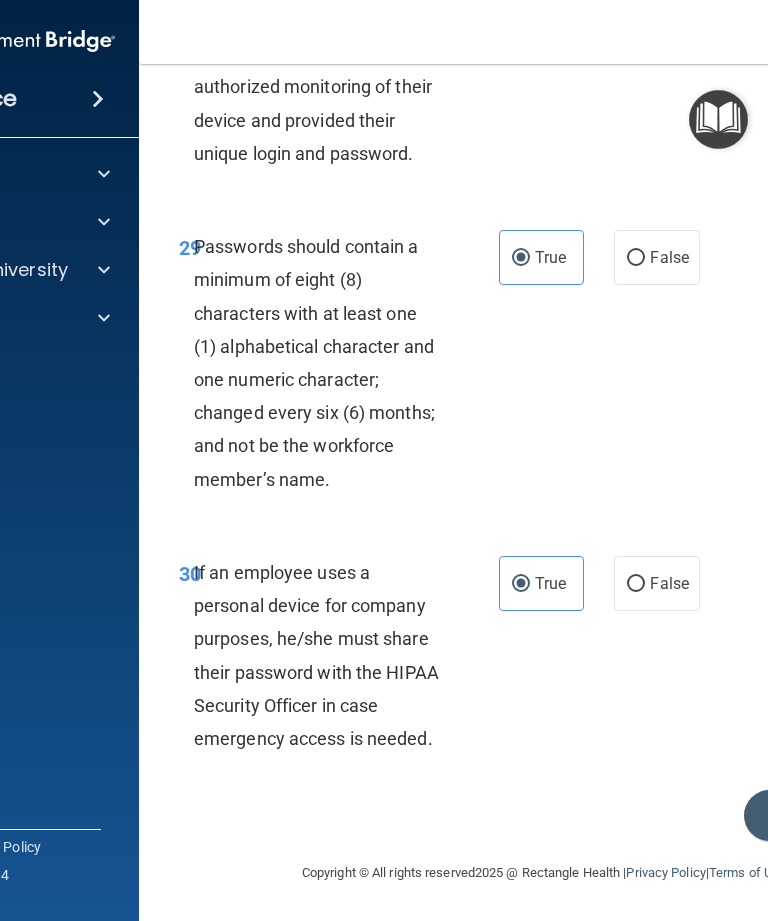 scroll, scrollTop: 7214, scrollLeft: 0, axis: vertical 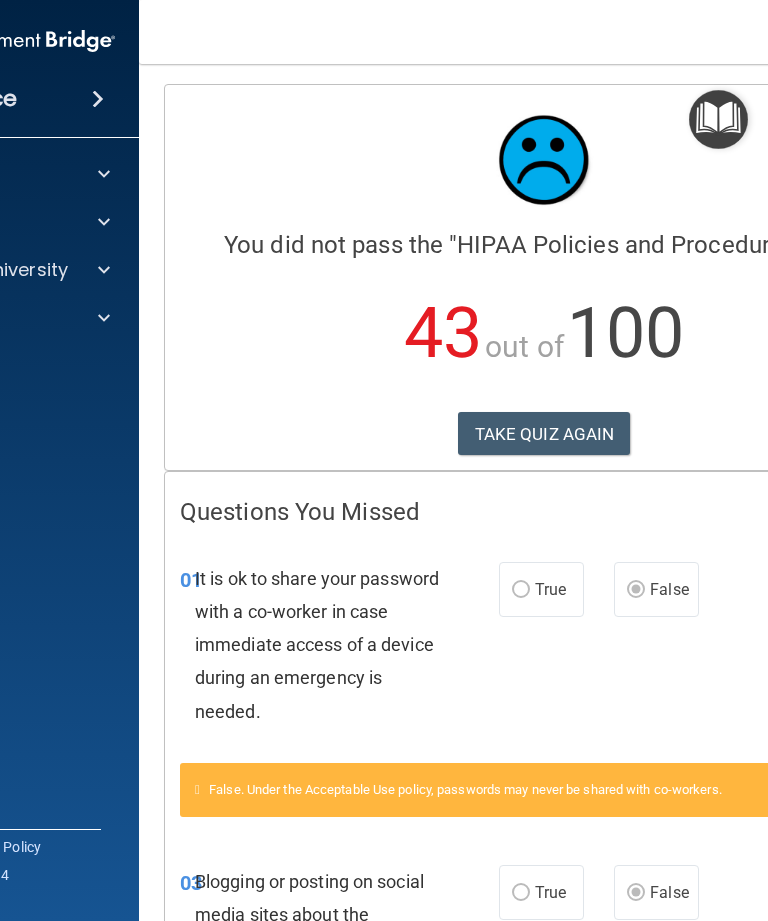 click on "TAKE QUIZ AGAIN" at bounding box center (544, 434) 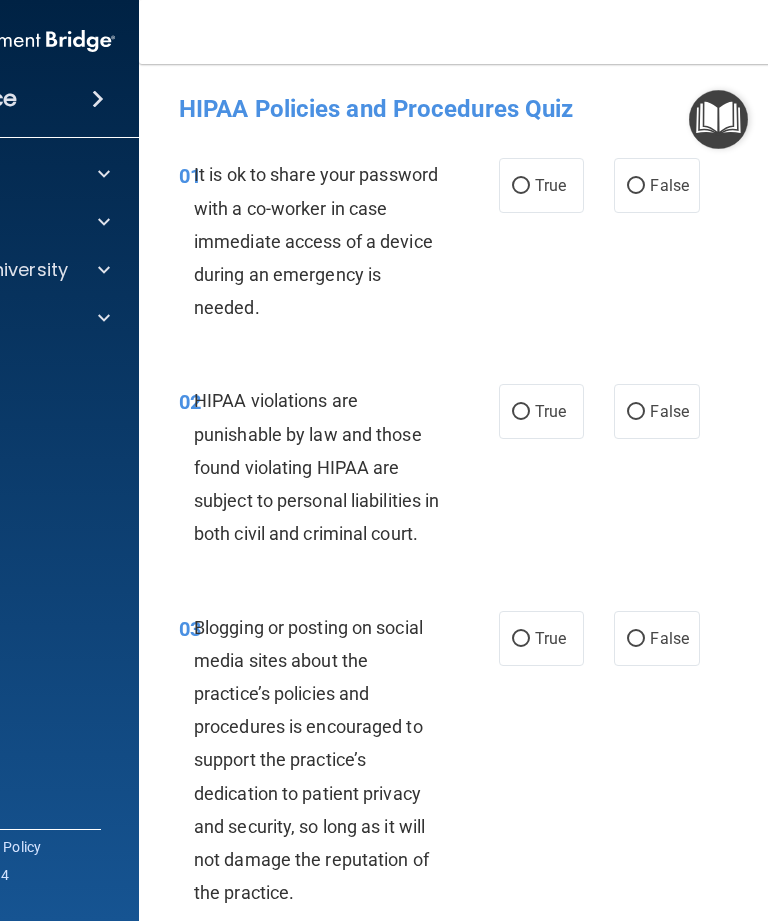 click on "False" at bounding box center [656, 185] 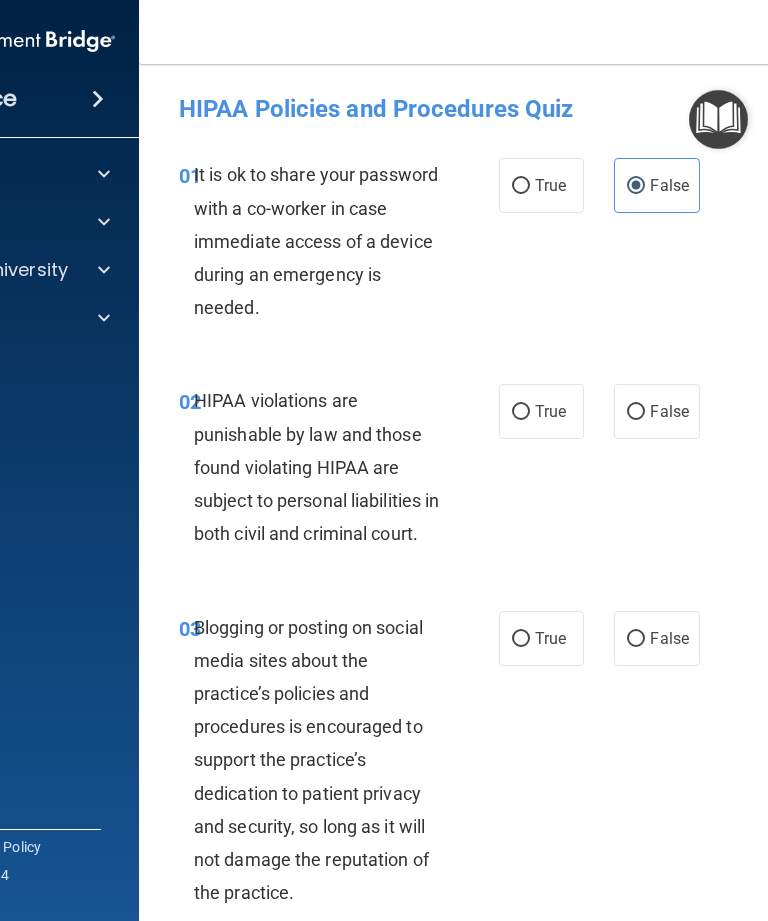 click on "True" at bounding box center [541, 411] 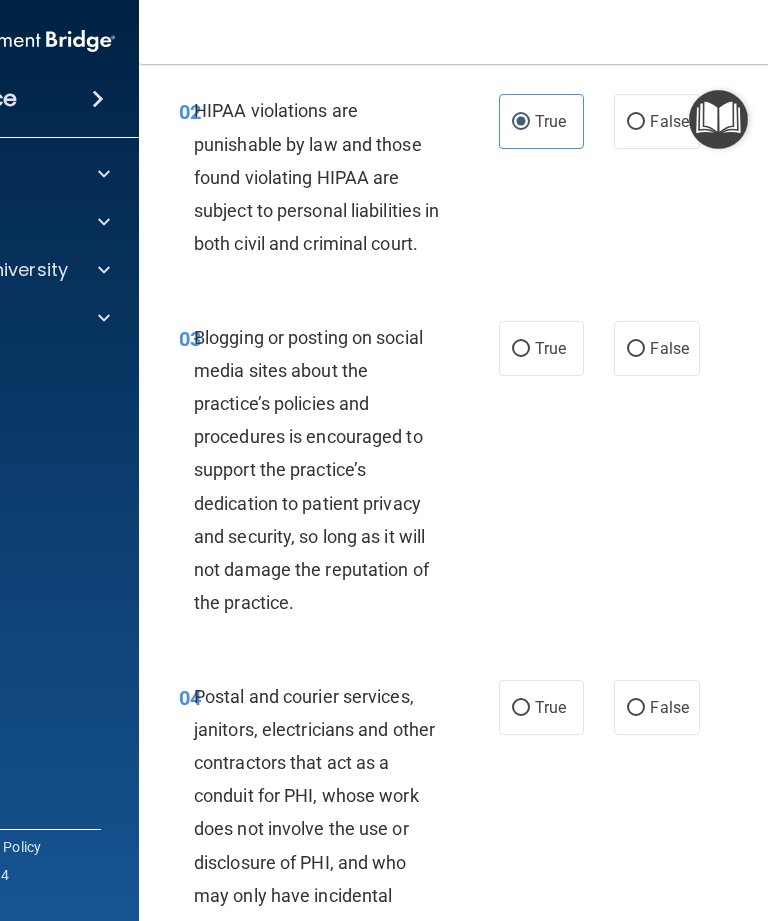 scroll, scrollTop: 356, scrollLeft: 0, axis: vertical 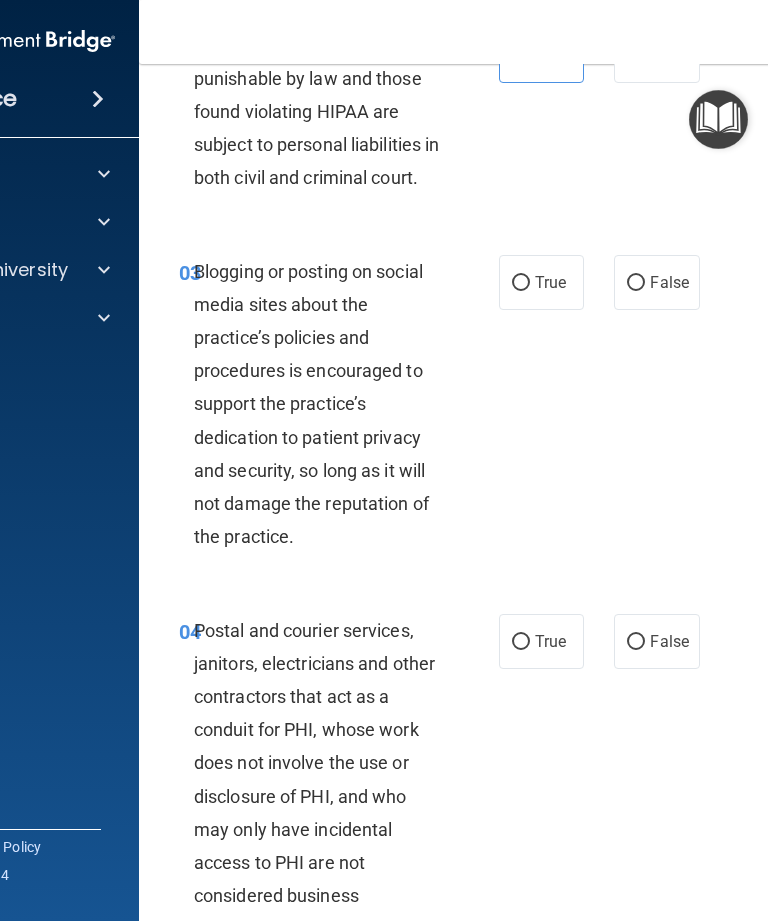 click on "False" at bounding box center (656, 282) 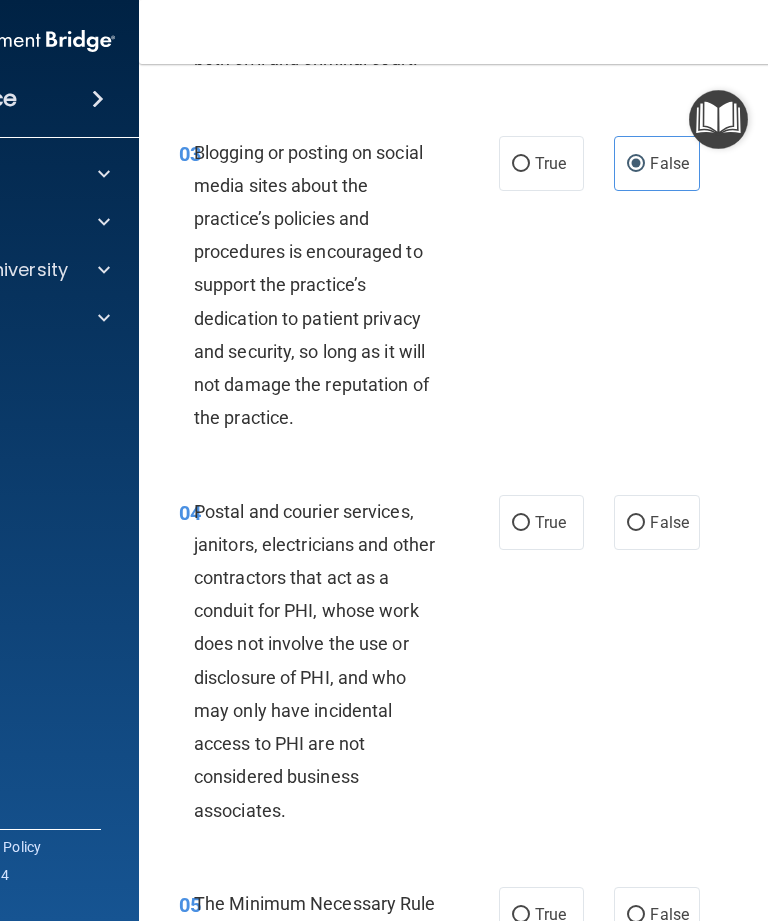 click on "True" at bounding box center [550, 522] 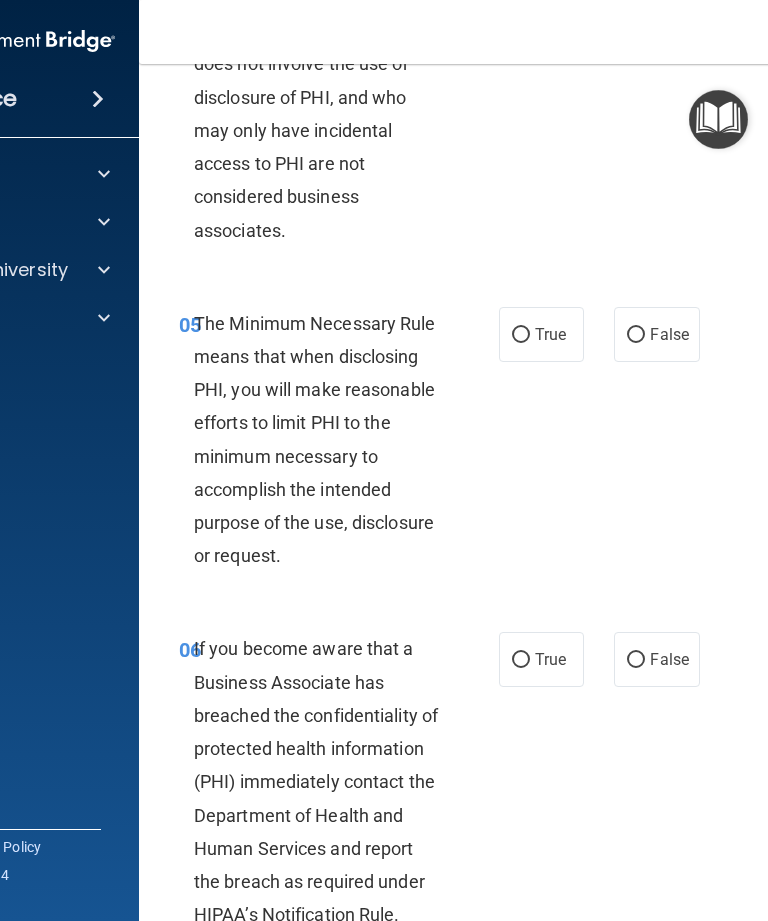 scroll, scrollTop: 1072, scrollLeft: 0, axis: vertical 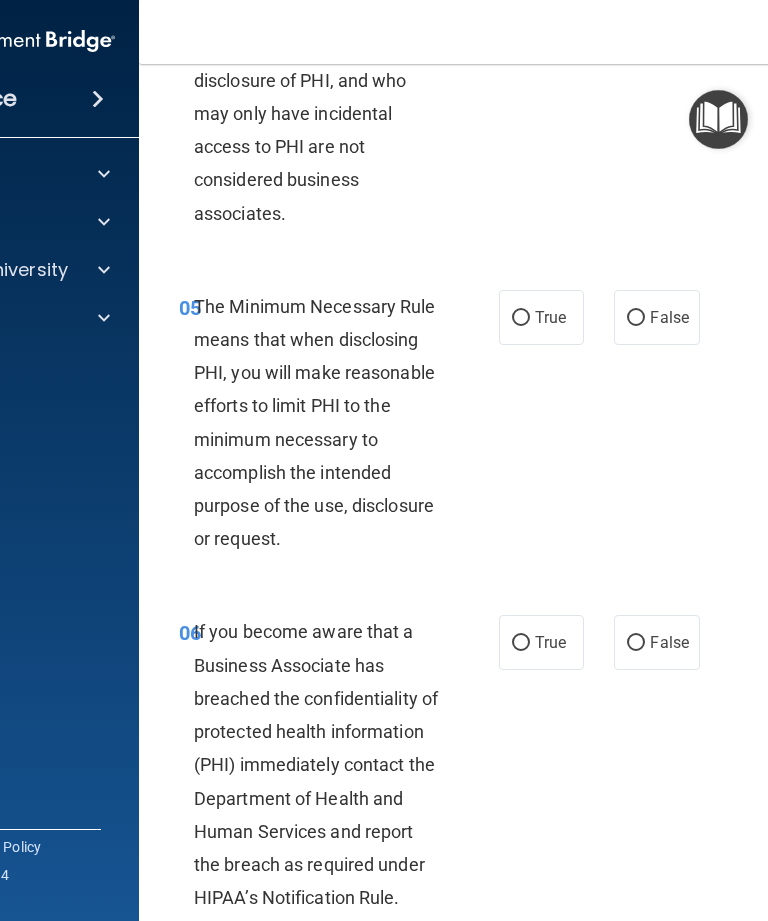 click on "True" at bounding box center [541, 317] 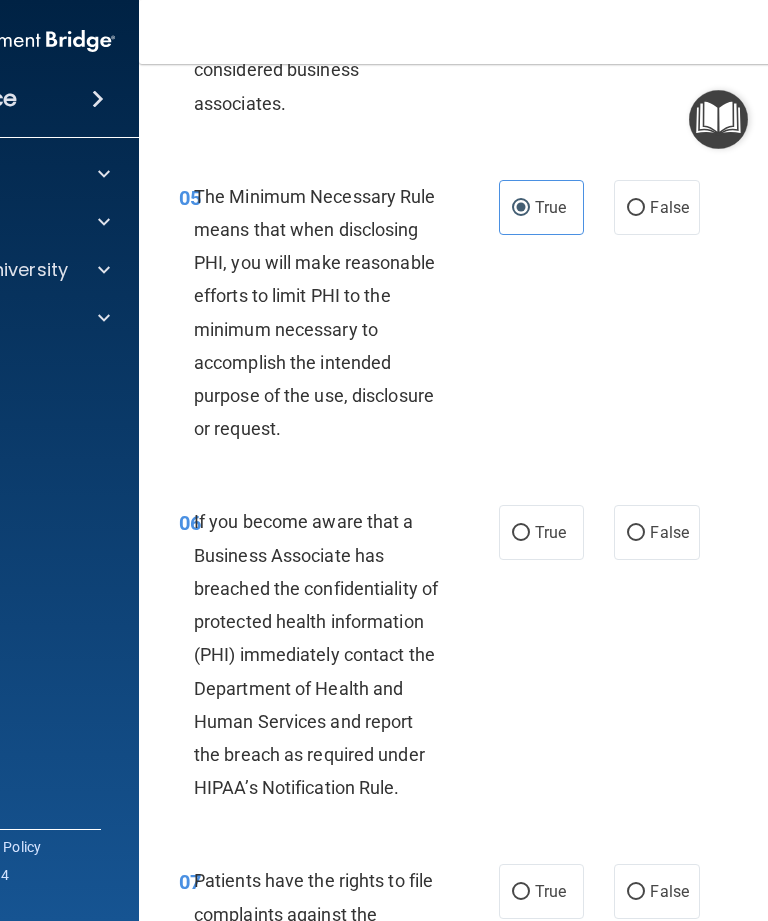 scroll, scrollTop: 1235, scrollLeft: 0, axis: vertical 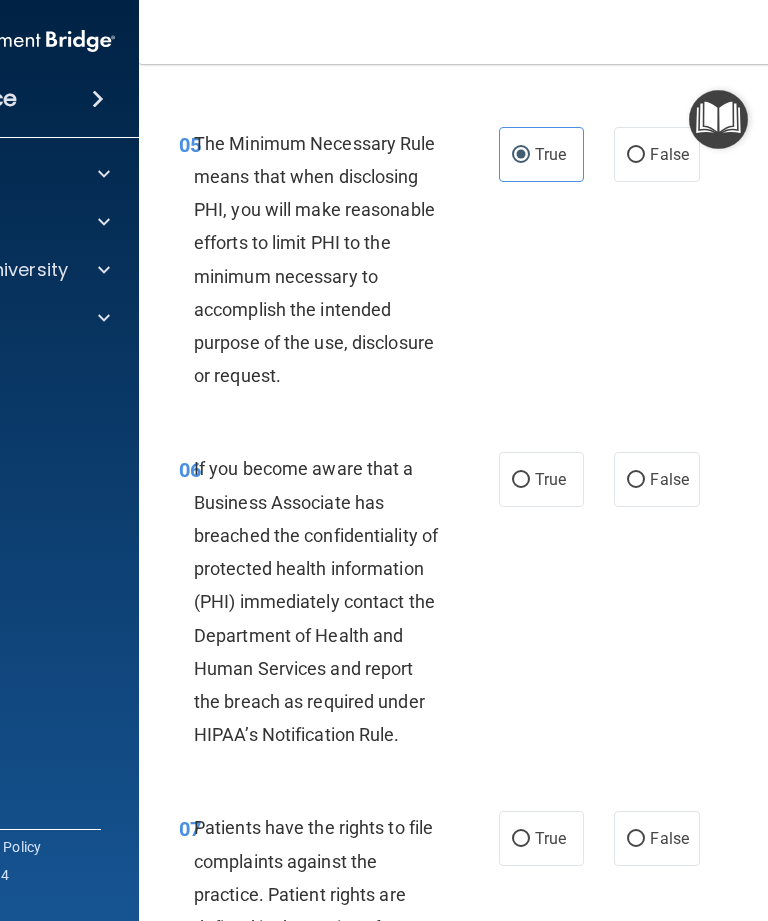 click on "False" at bounding box center [669, 479] 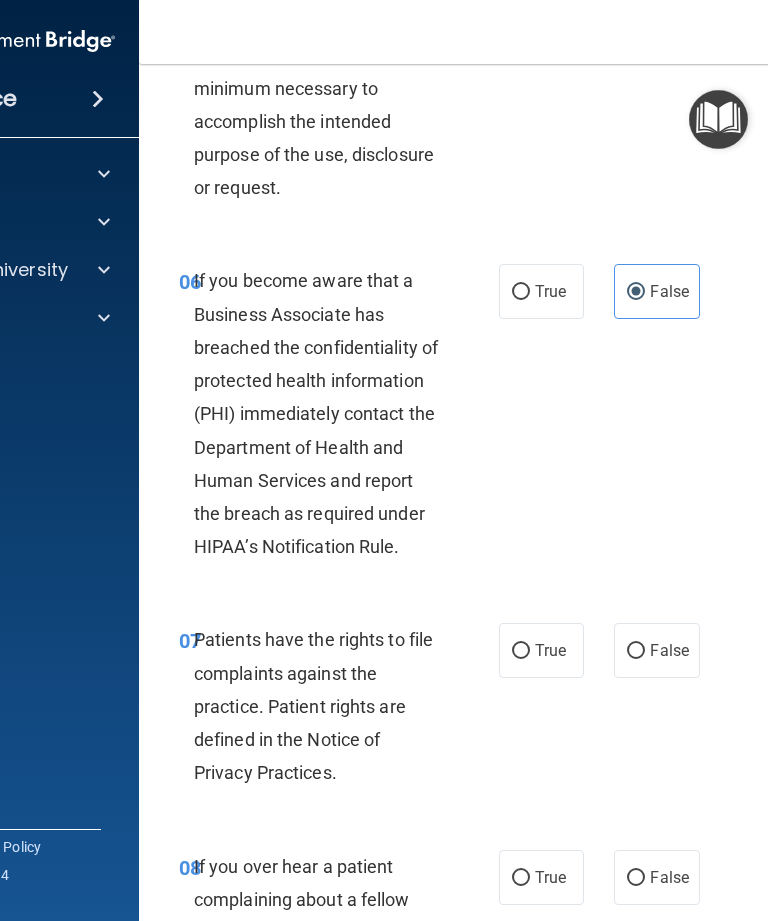 click on "True" at bounding box center [550, 650] 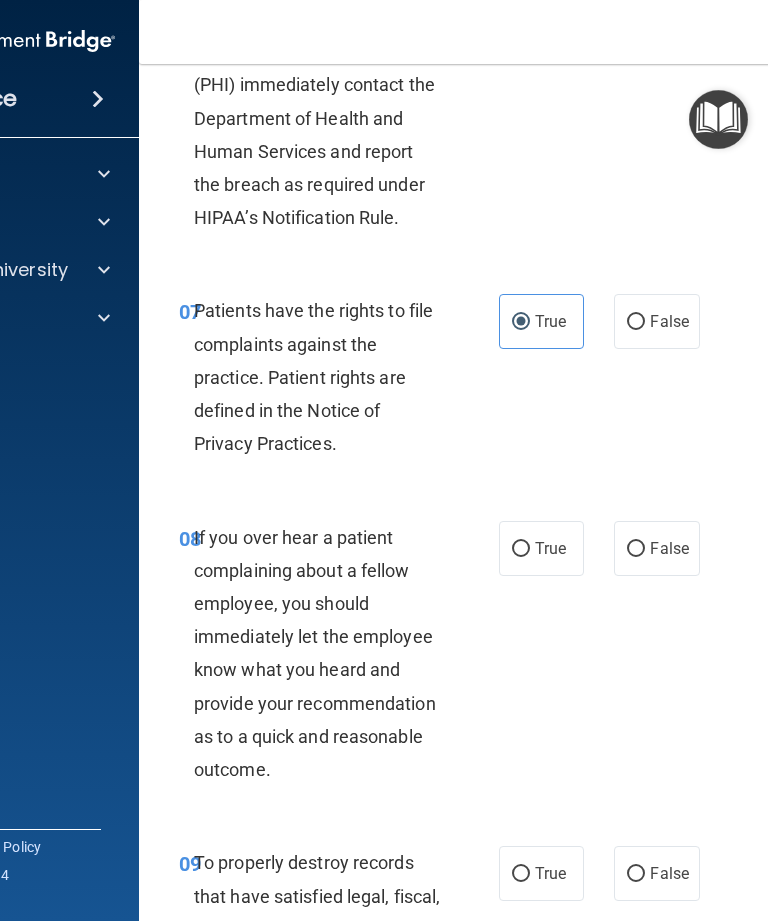 scroll, scrollTop: 1872, scrollLeft: 0, axis: vertical 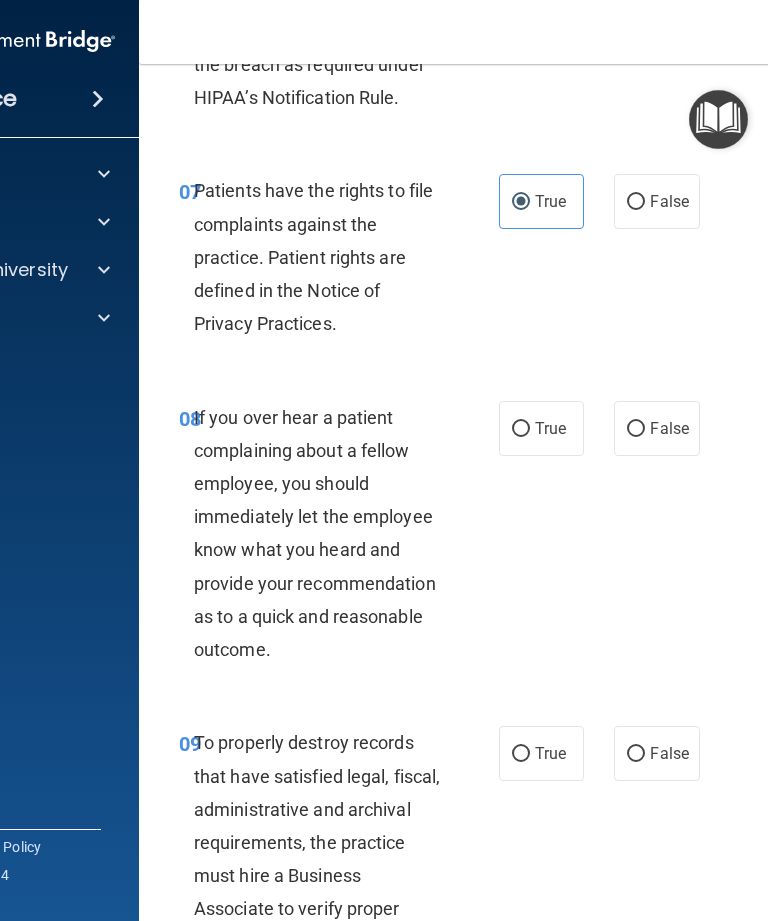 click on "False" at bounding box center [669, 428] 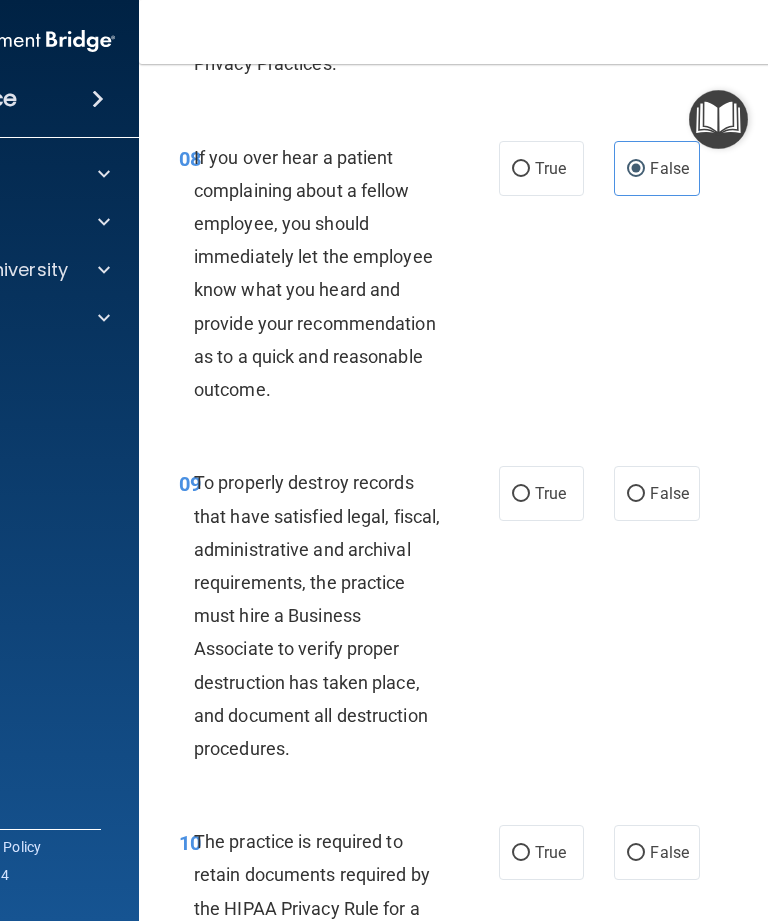 scroll, scrollTop: 2133, scrollLeft: 0, axis: vertical 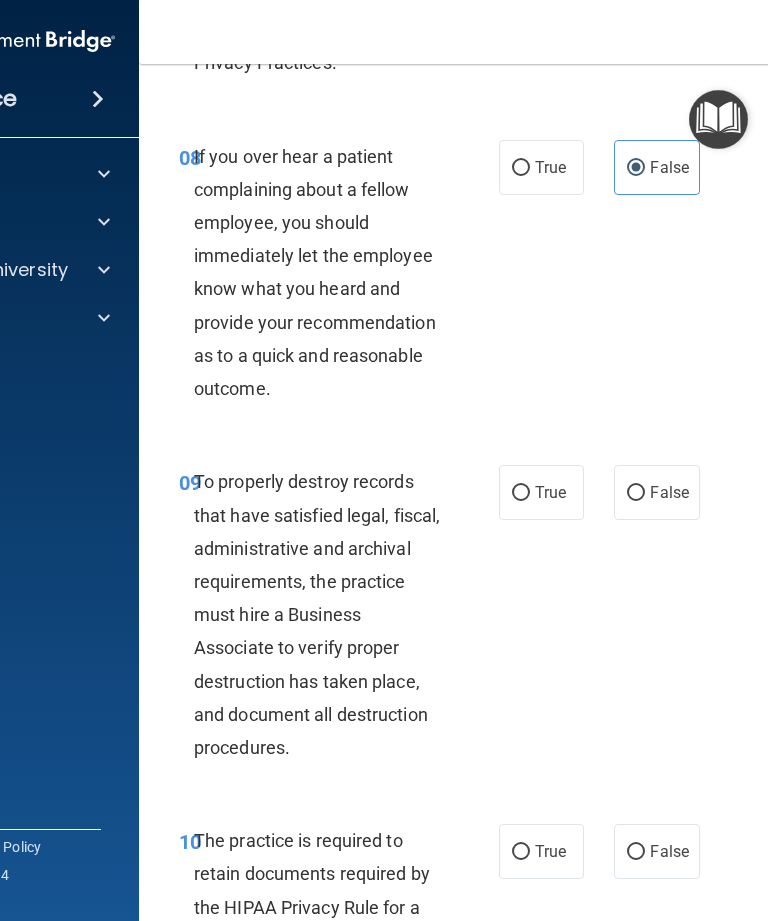 click on "False" at bounding box center [669, 492] 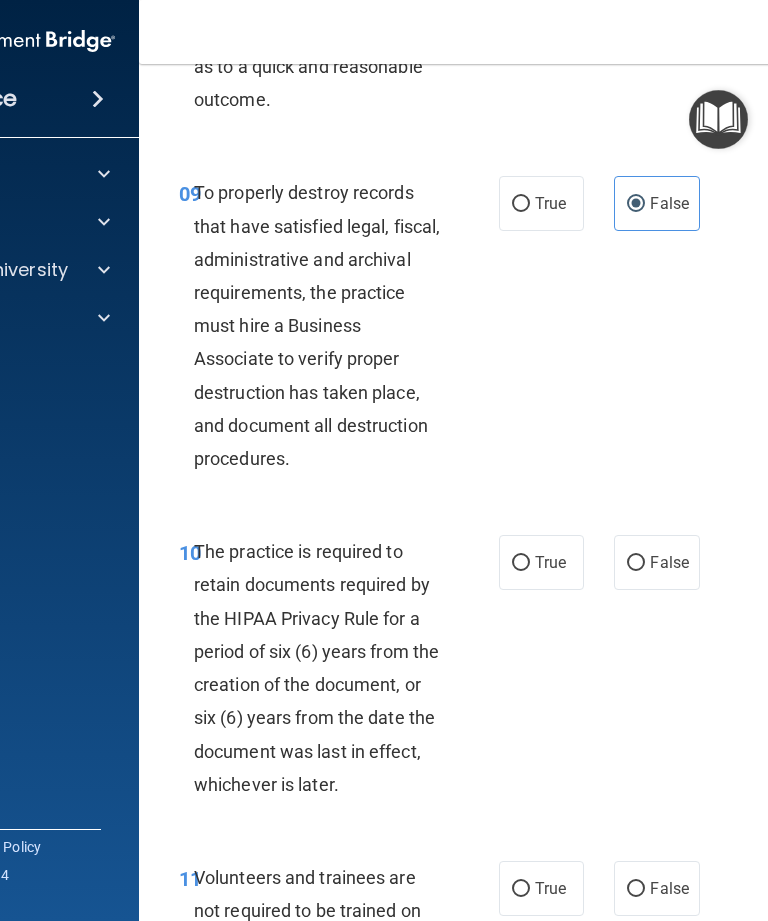 scroll, scrollTop: 2435, scrollLeft: 0, axis: vertical 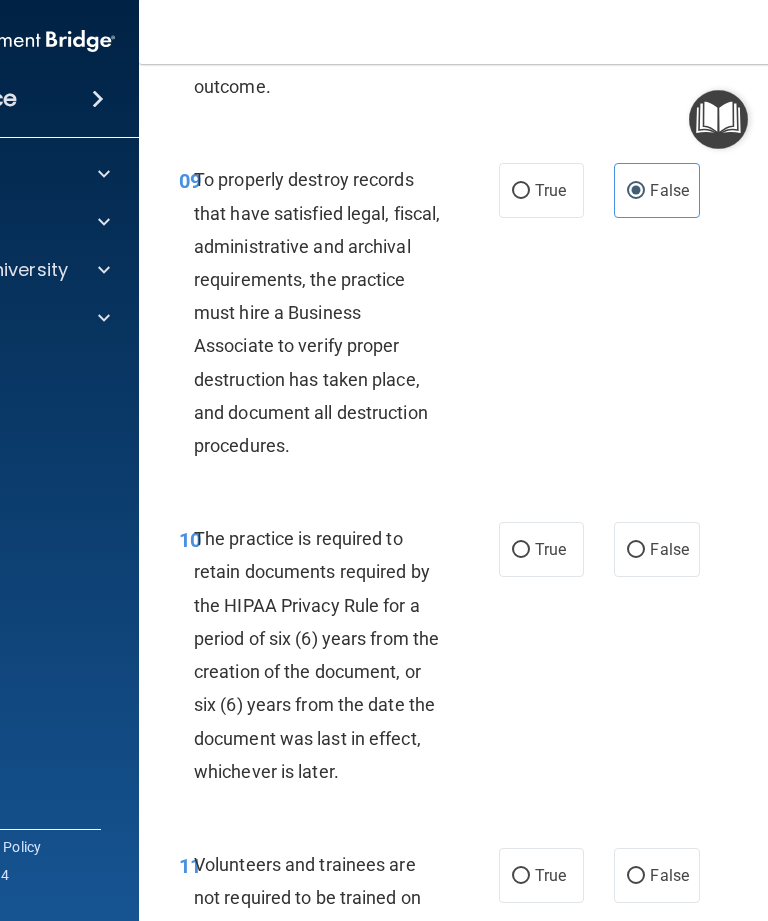 click on "True" at bounding box center (541, 549) 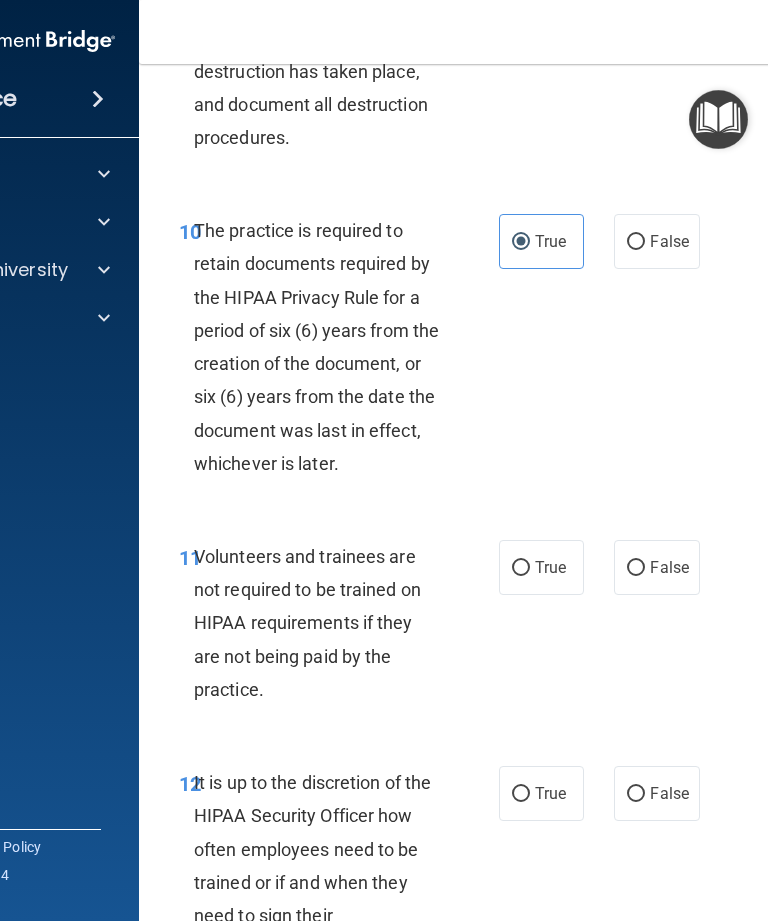 scroll, scrollTop: 2766, scrollLeft: 0, axis: vertical 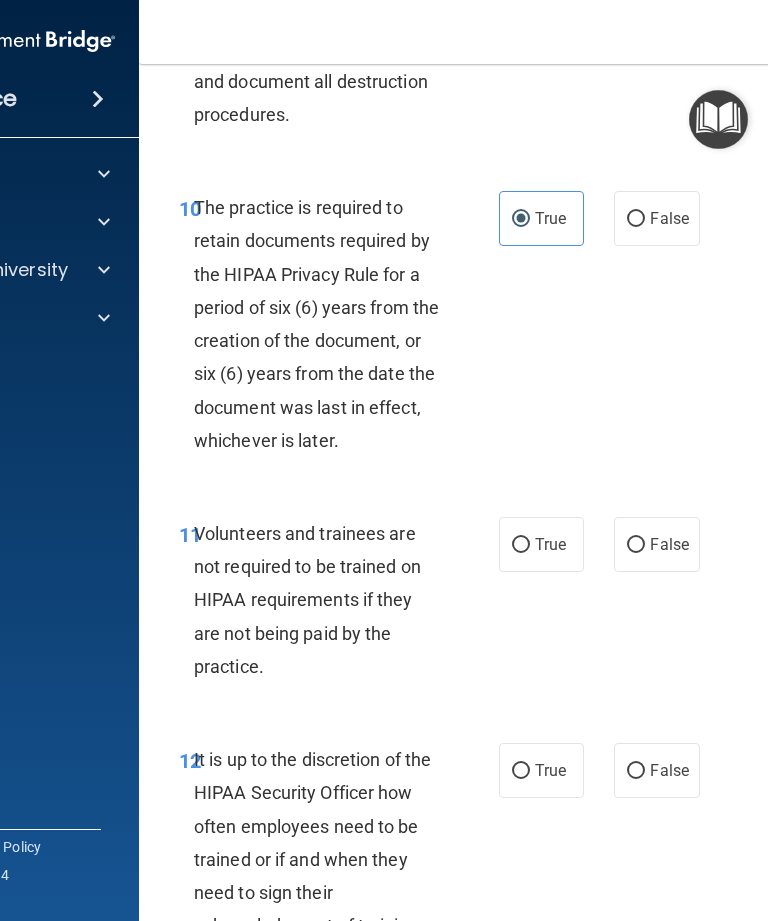click on "False" at bounding box center [656, 544] 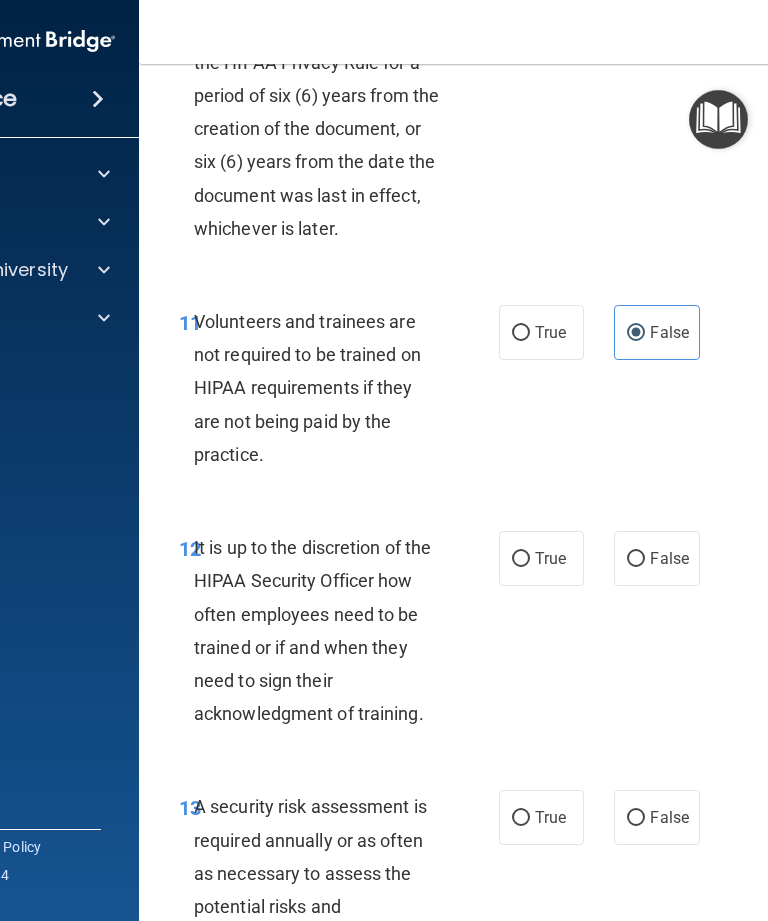 scroll, scrollTop: 2979, scrollLeft: 0, axis: vertical 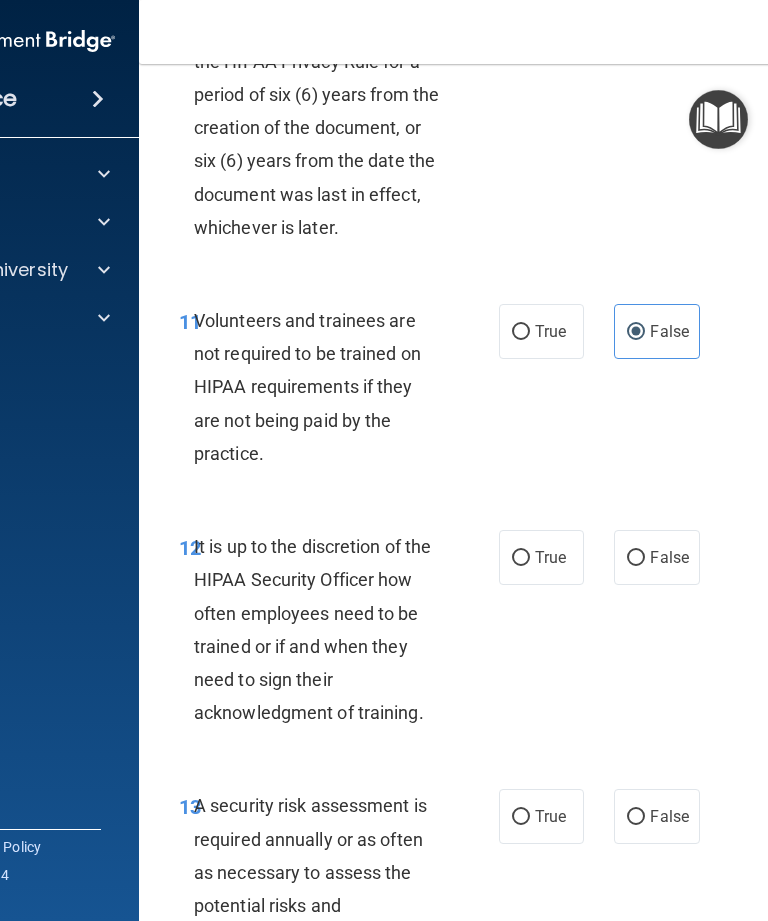 click on "False" at bounding box center [656, 557] 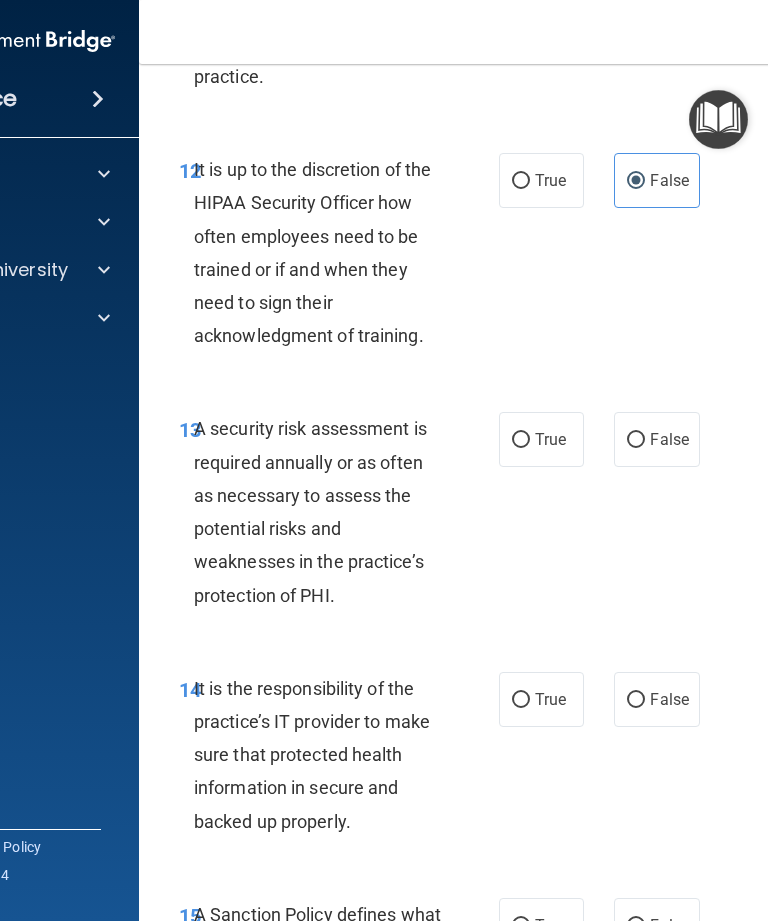 scroll, scrollTop: 3357, scrollLeft: 0, axis: vertical 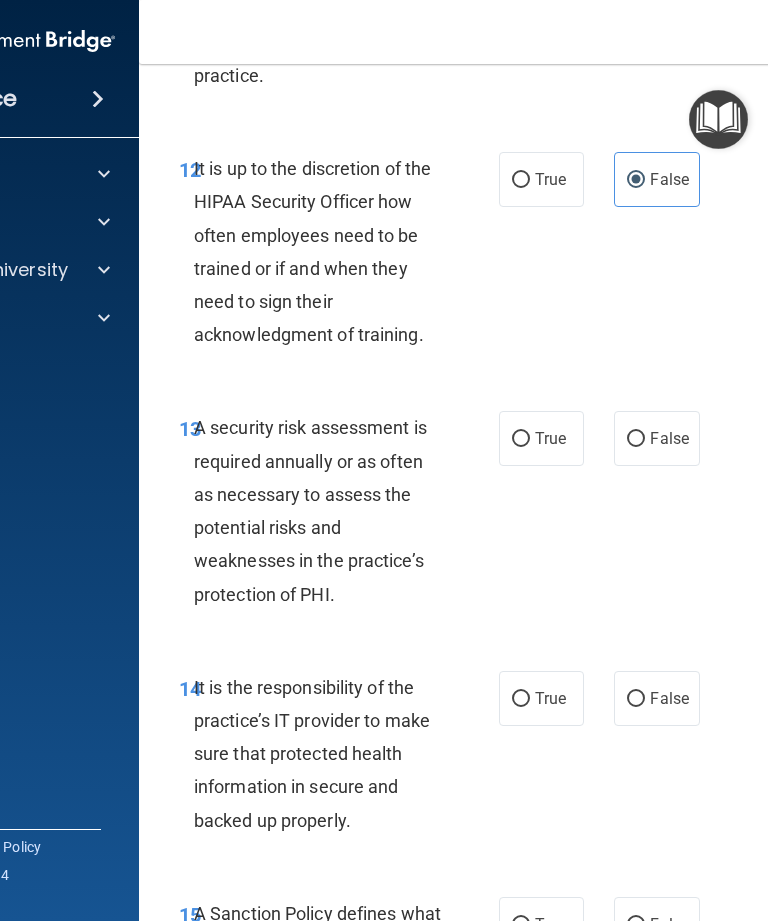 click on "True" at bounding box center (541, 438) 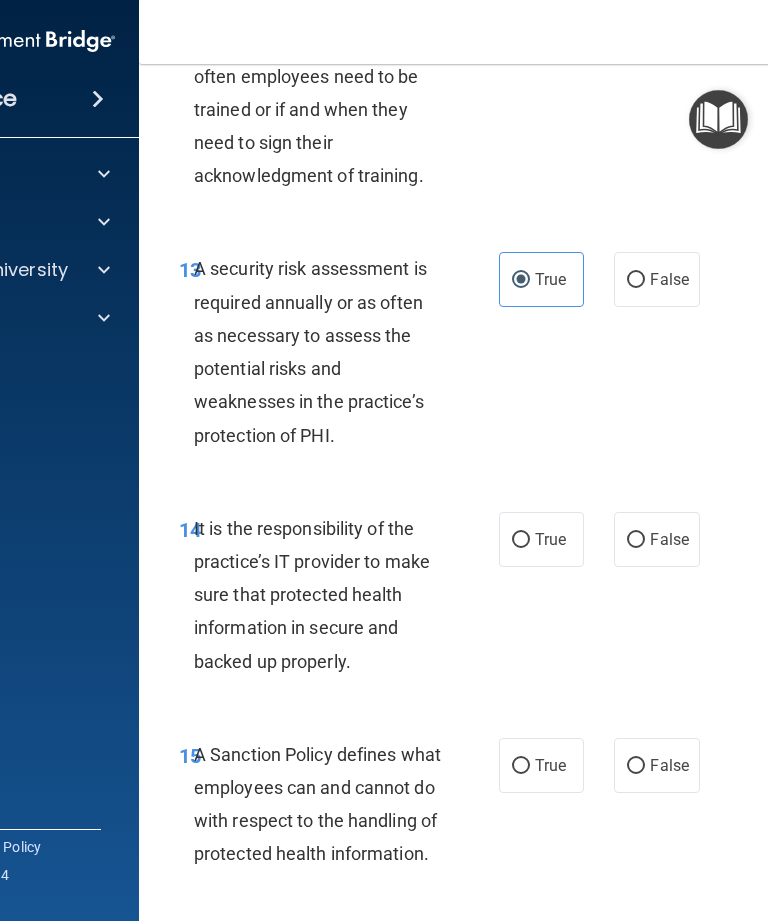 scroll, scrollTop: 3517, scrollLeft: 0, axis: vertical 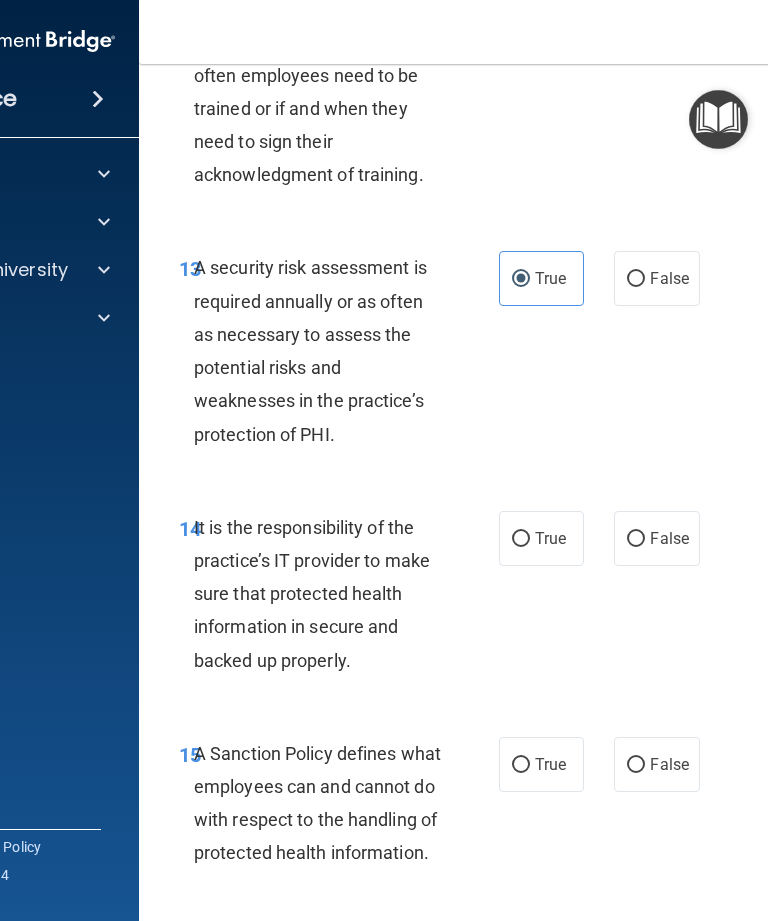 click on "False" at bounding box center (656, 538) 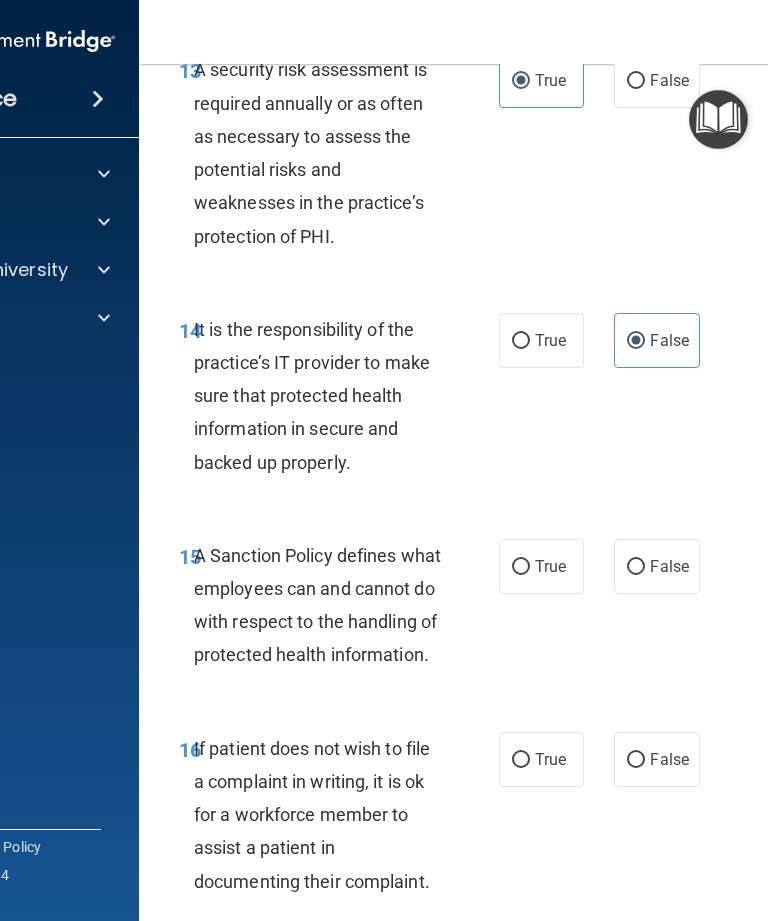 scroll, scrollTop: 3723, scrollLeft: 0, axis: vertical 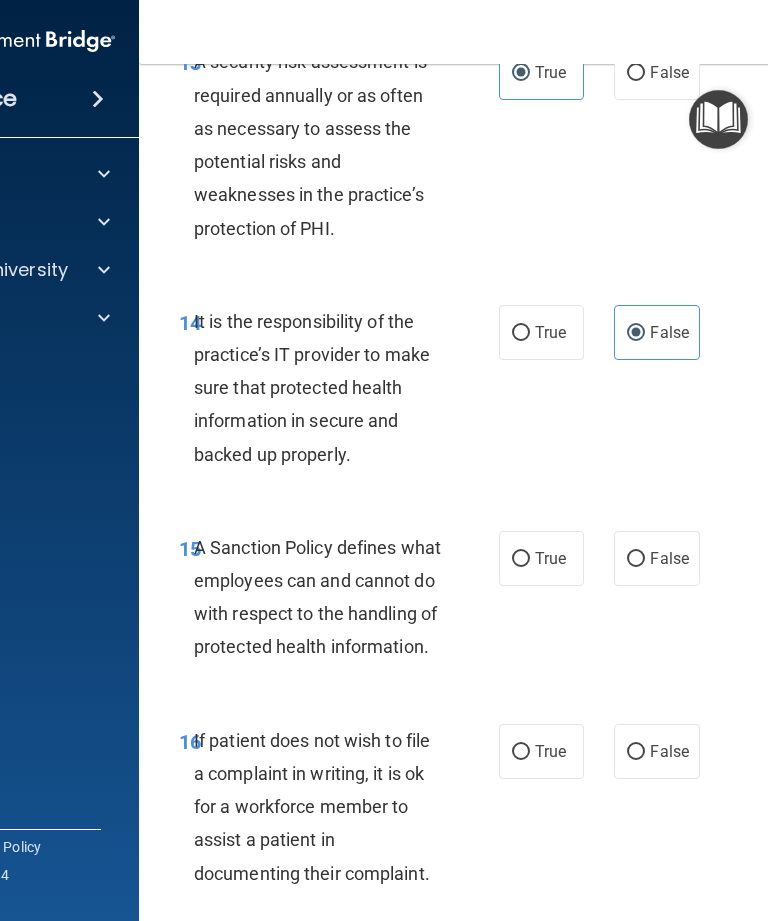 click on "True" at bounding box center (550, 558) 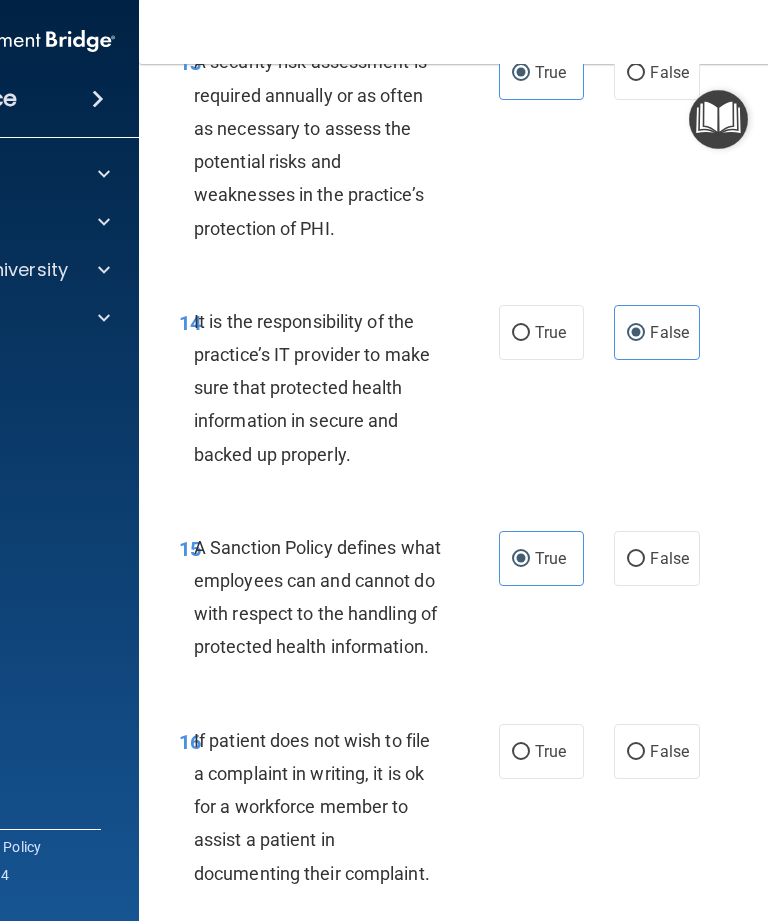 click on "False" at bounding box center (656, 558) 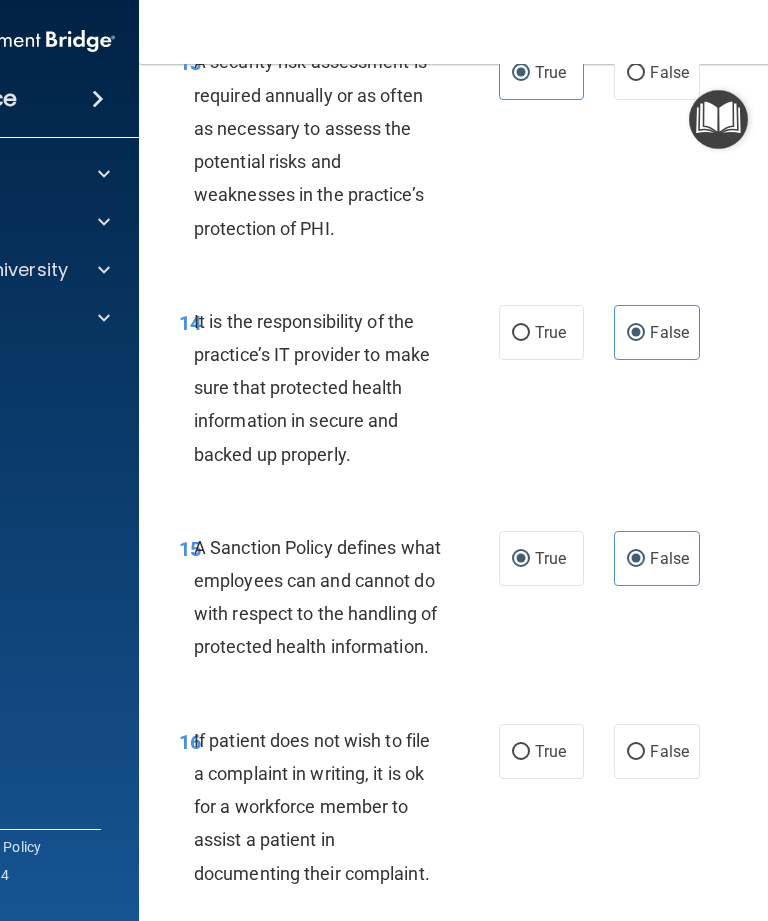 radio on "false" 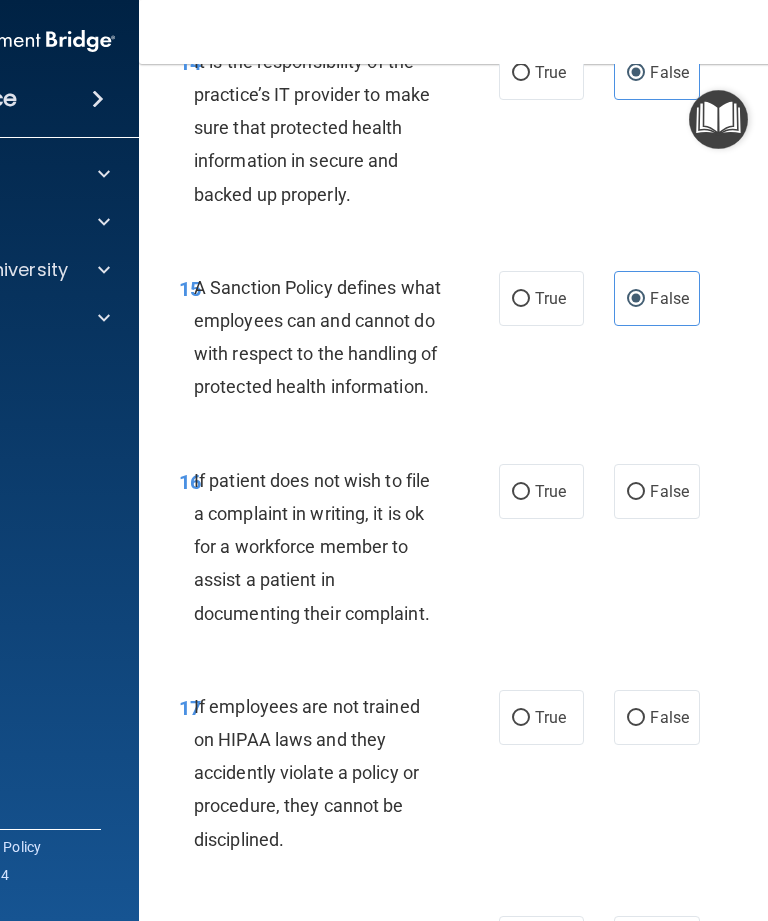 scroll, scrollTop: 3986, scrollLeft: 0, axis: vertical 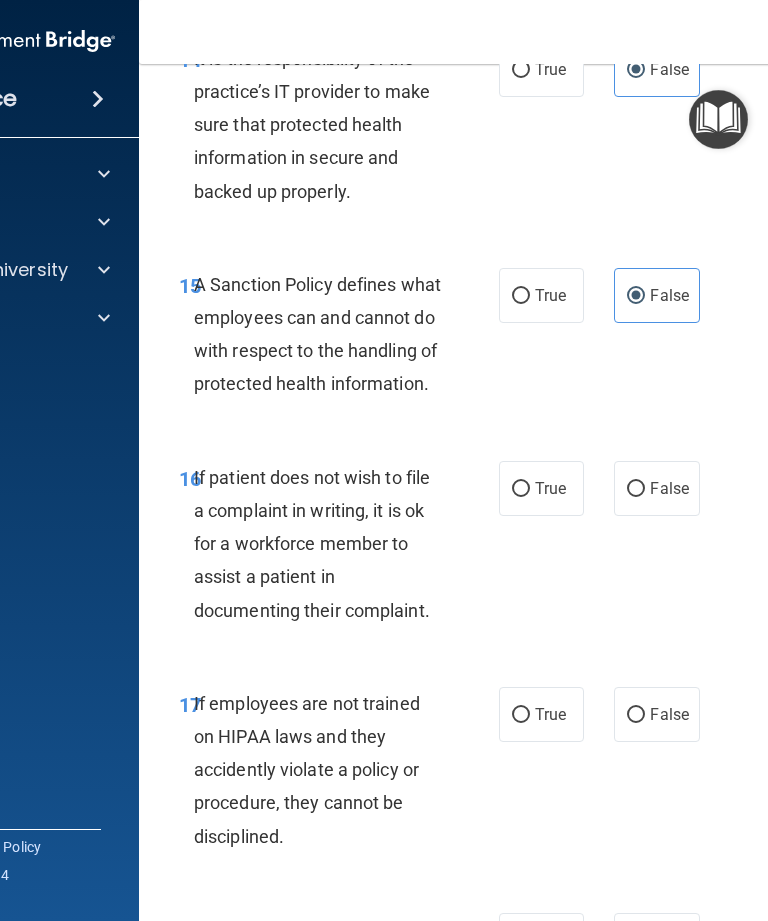 click on "False" at bounding box center [669, 488] 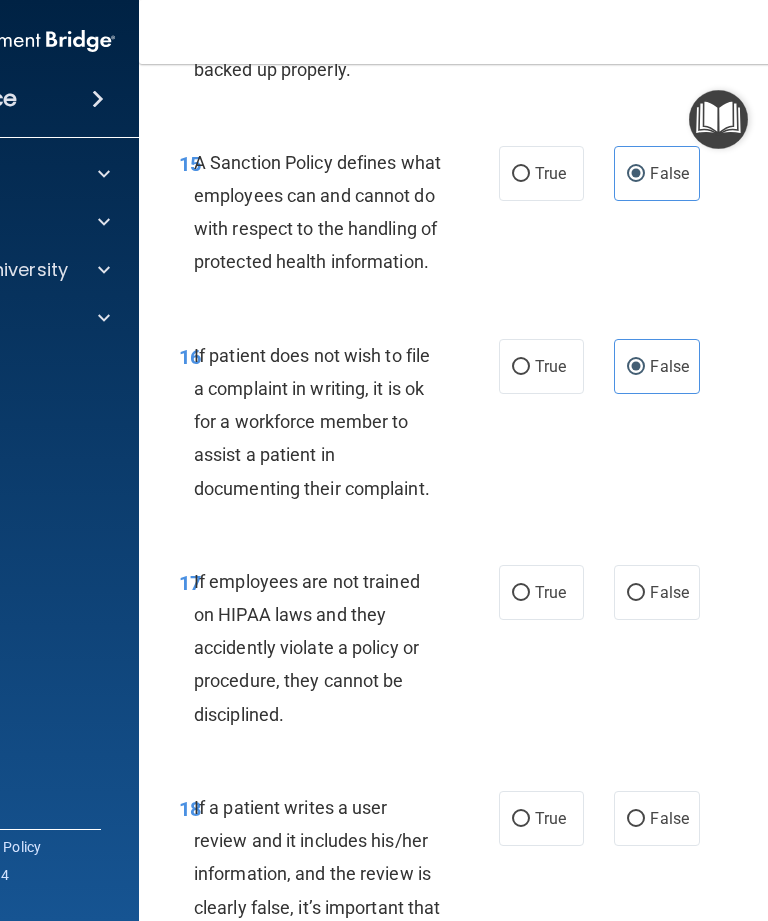 scroll, scrollTop: 4114, scrollLeft: 0, axis: vertical 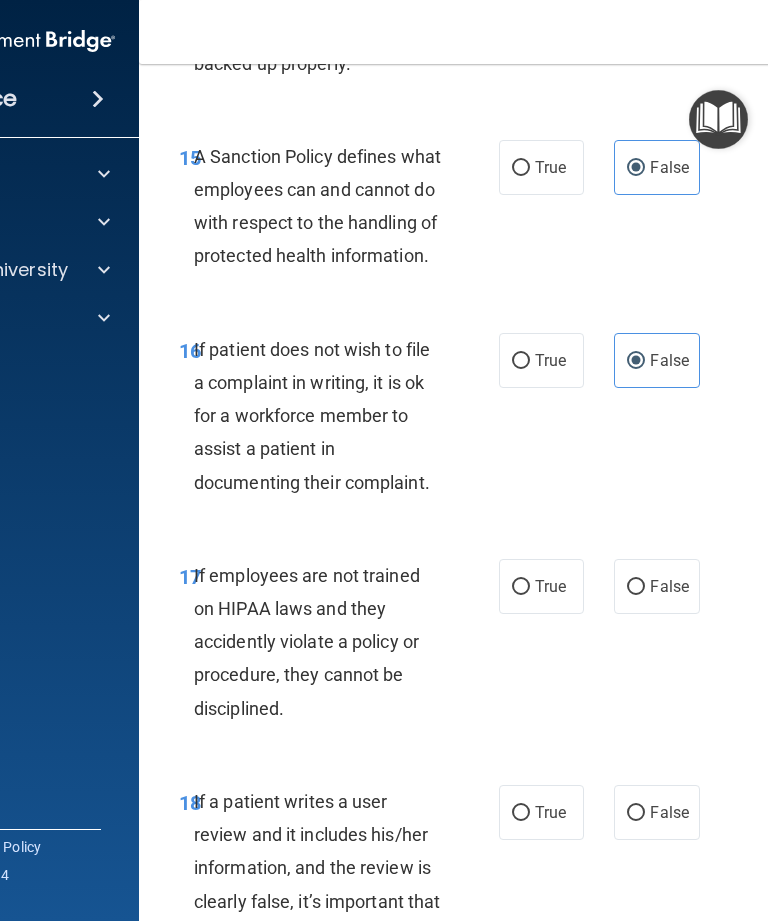 click on "False" at bounding box center (656, 586) 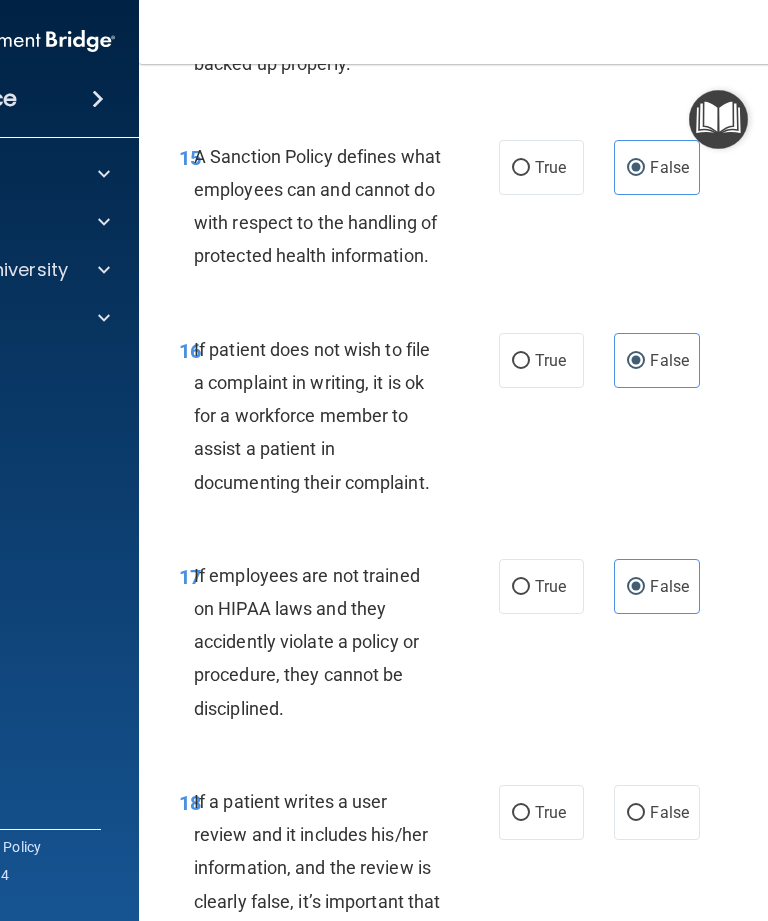 click on "True" at bounding box center (541, 360) 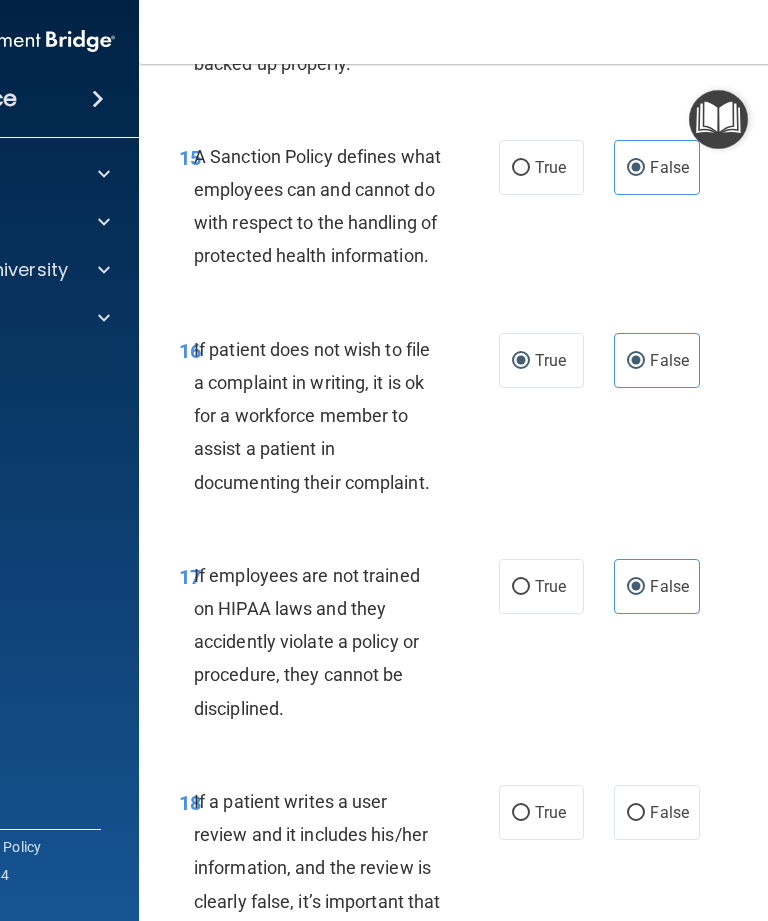 radio on "false" 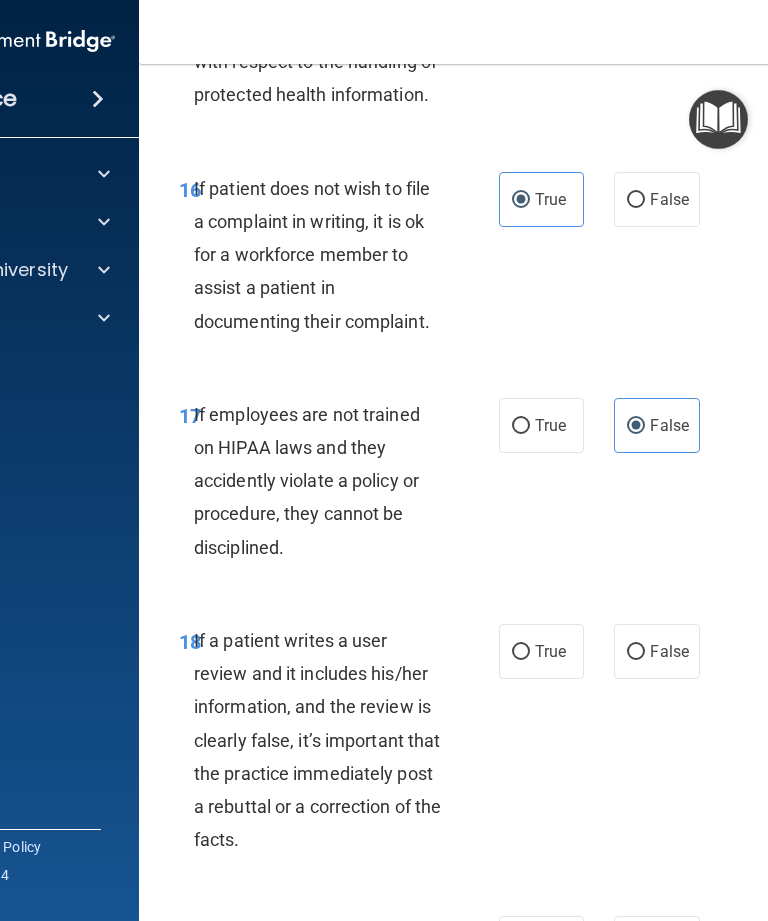 scroll, scrollTop: 4421, scrollLeft: 0, axis: vertical 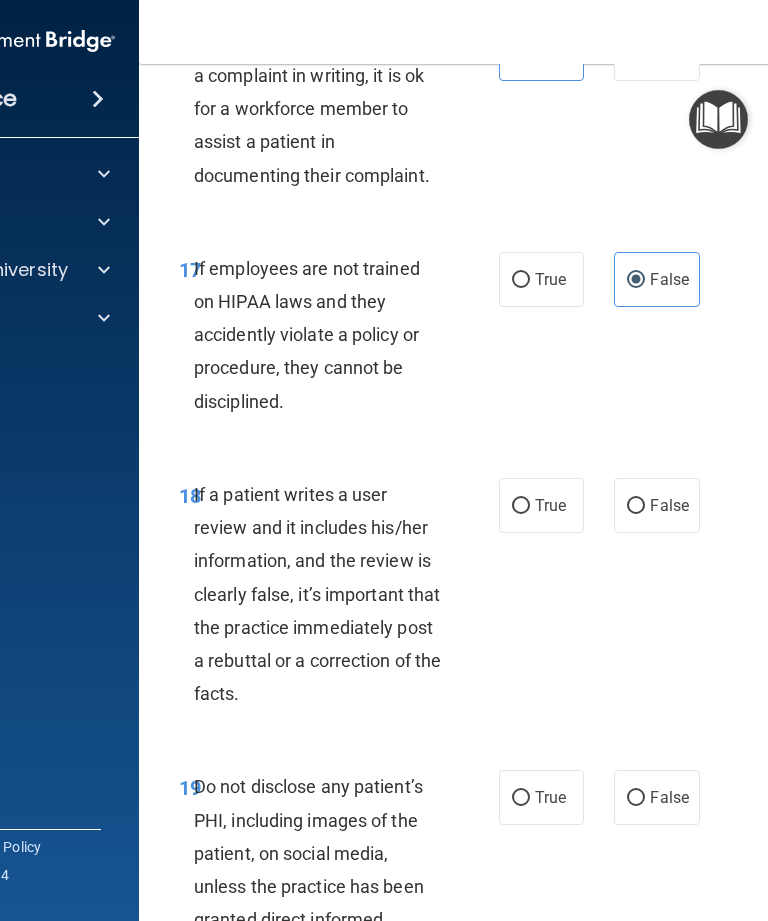 click on "False" at bounding box center [656, 505] 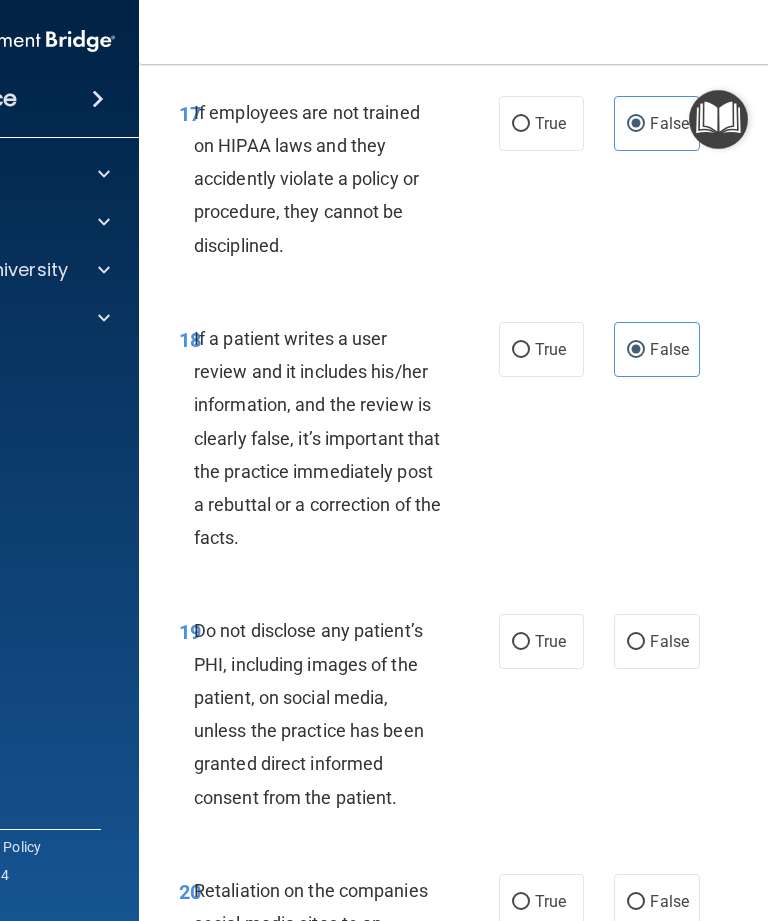 click on "True" at bounding box center [541, 641] 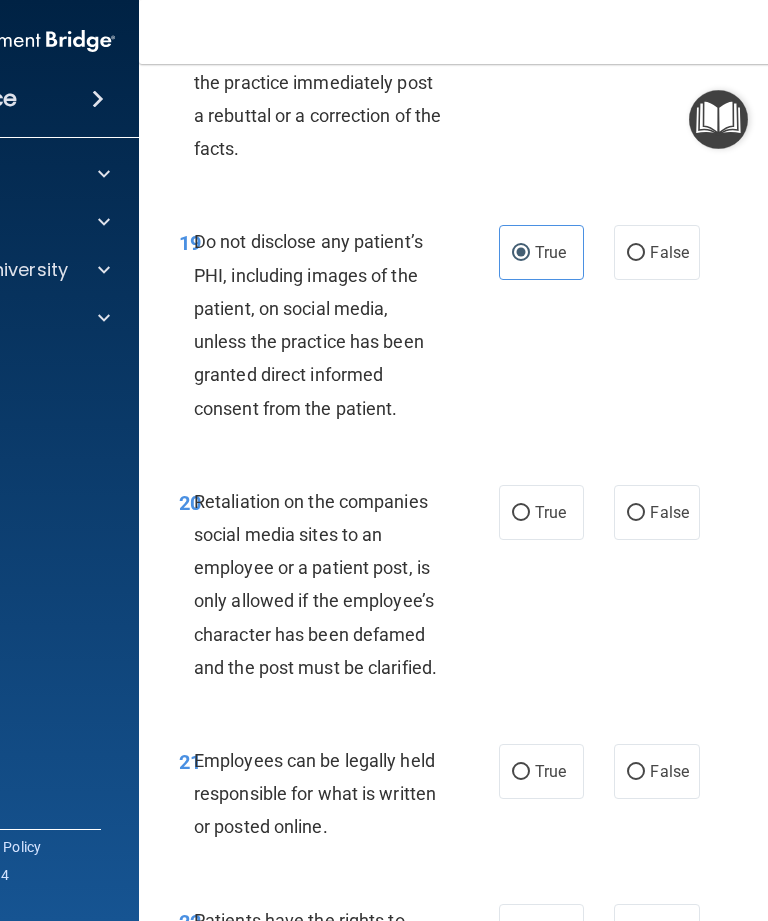 scroll, scrollTop: 4968, scrollLeft: 0, axis: vertical 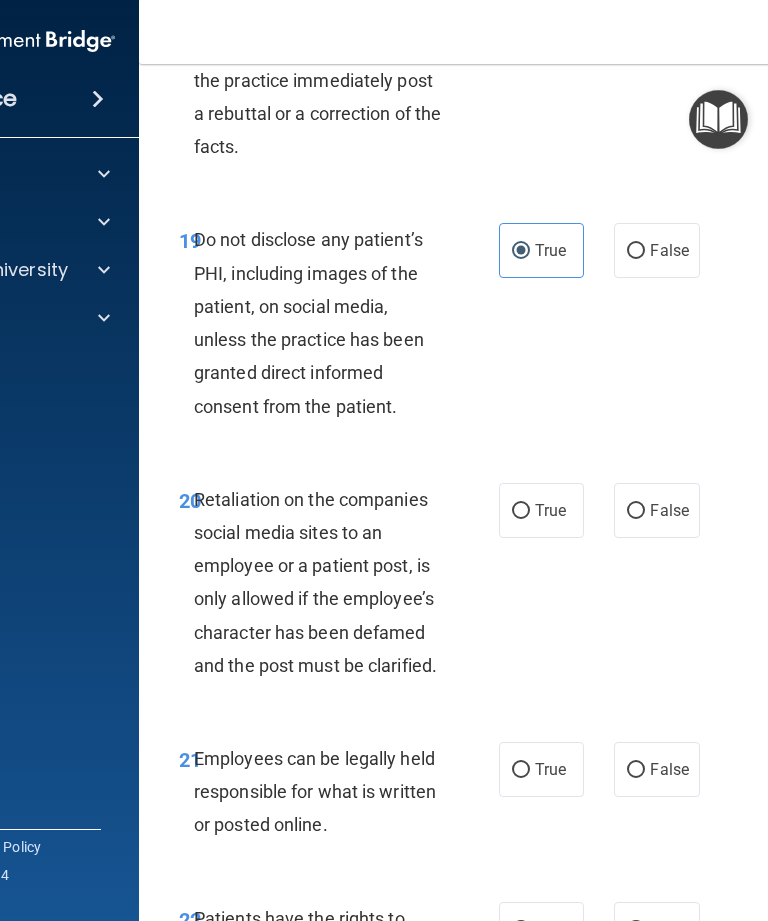 click on "False" at bounding box center (656, 510) 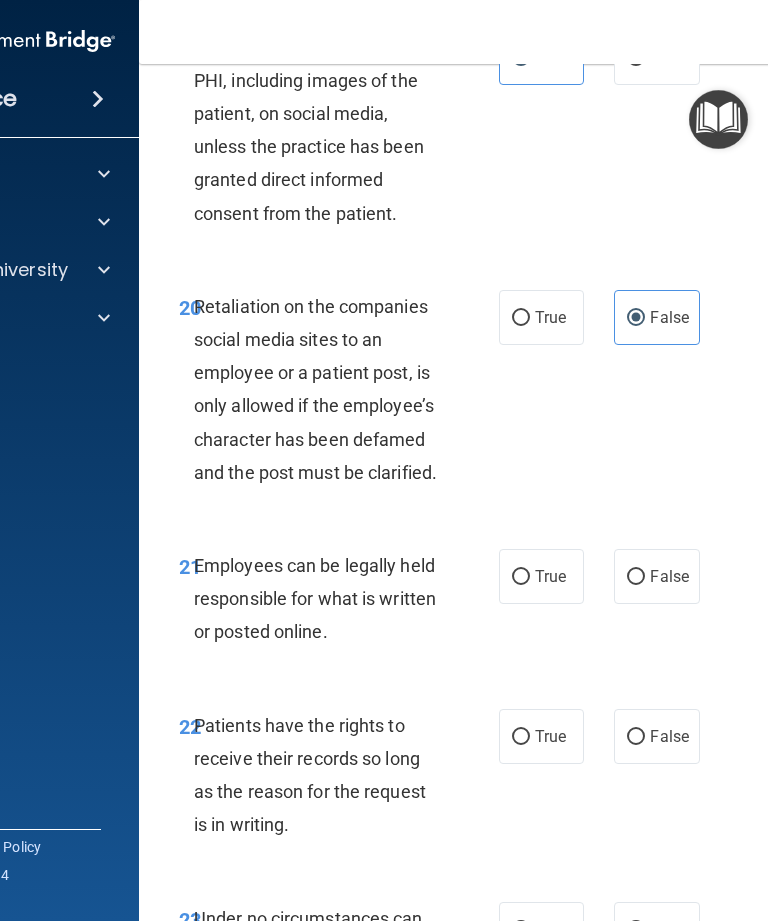 scroll, scrollTop: 5165, scrollLeft: 0, axis: vertical 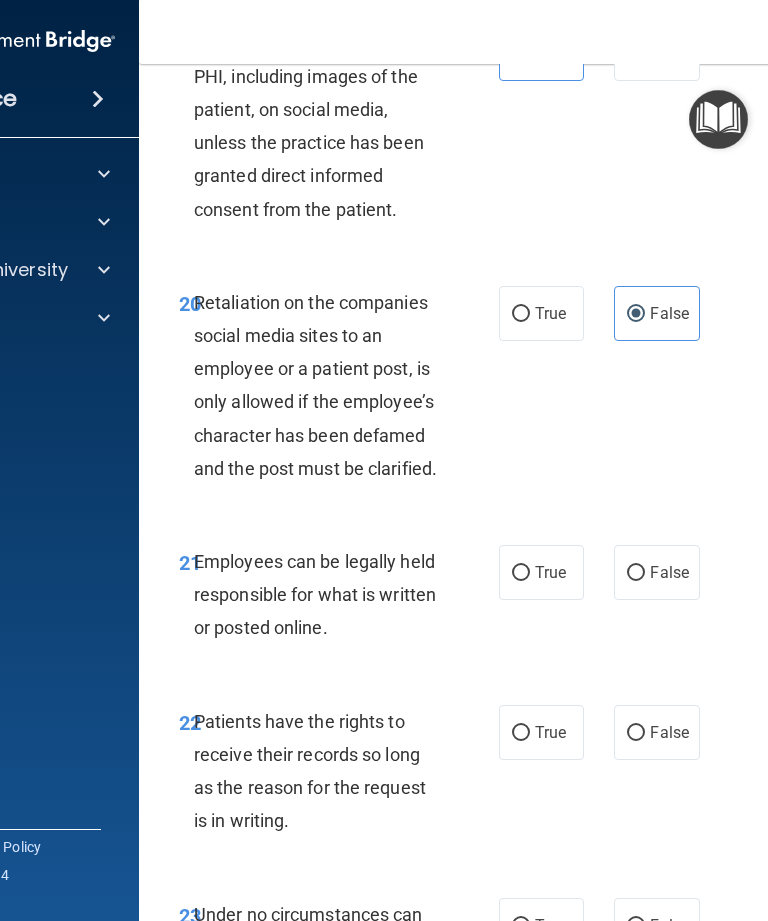 click on "True" at bounding box center [541, 572] 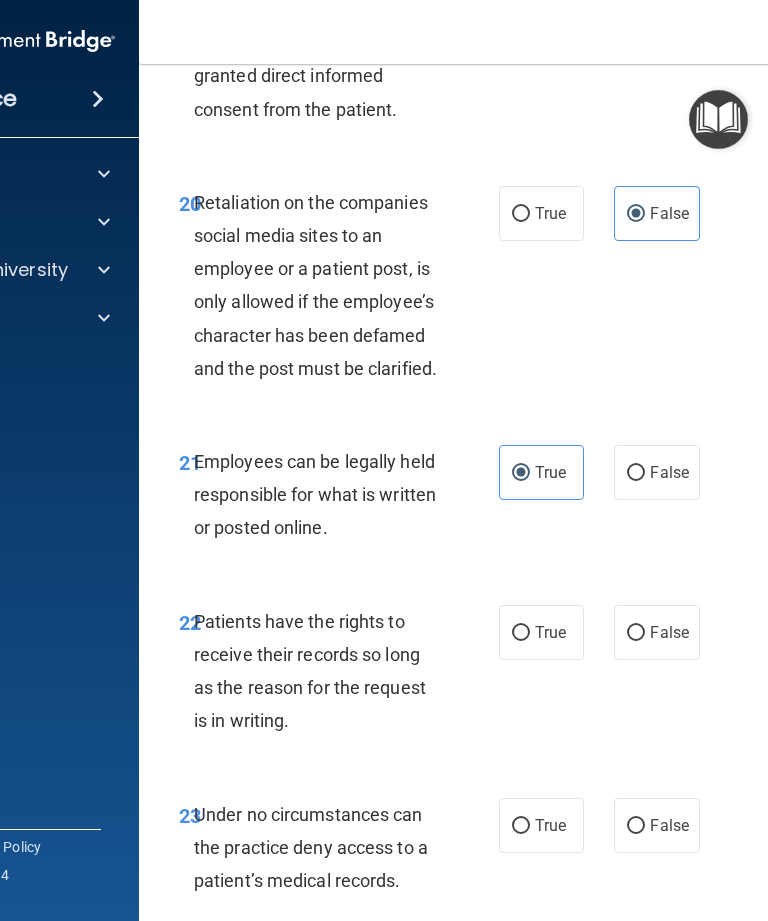 scroll, scrollTop: 5312, scrollLeft: 0, axis: vertical 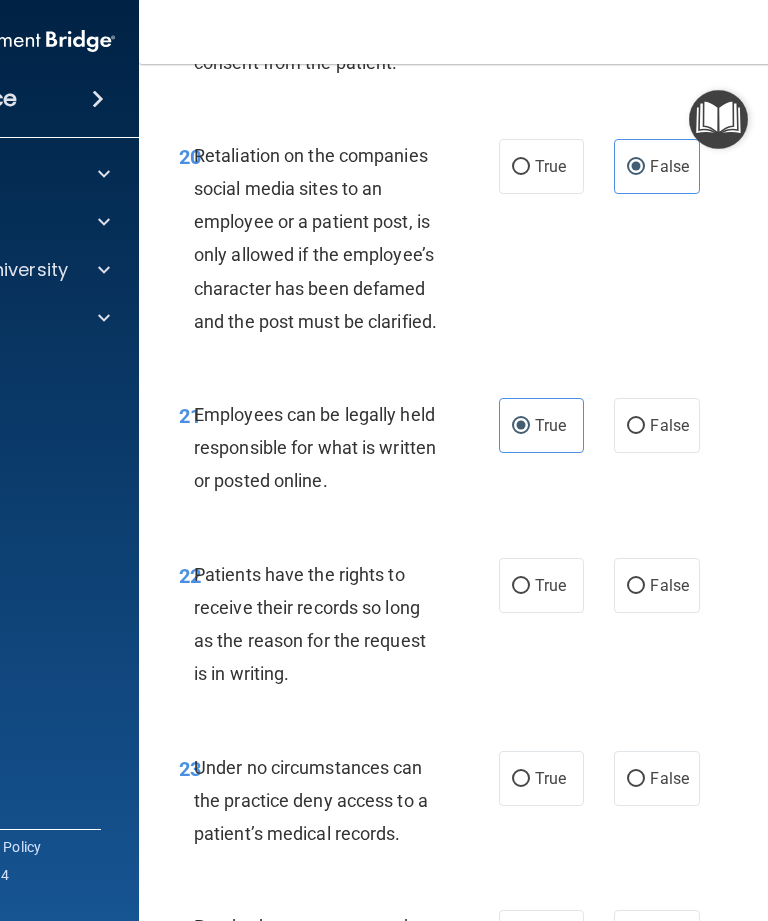 click on "False" at bounding box center [636, 586] 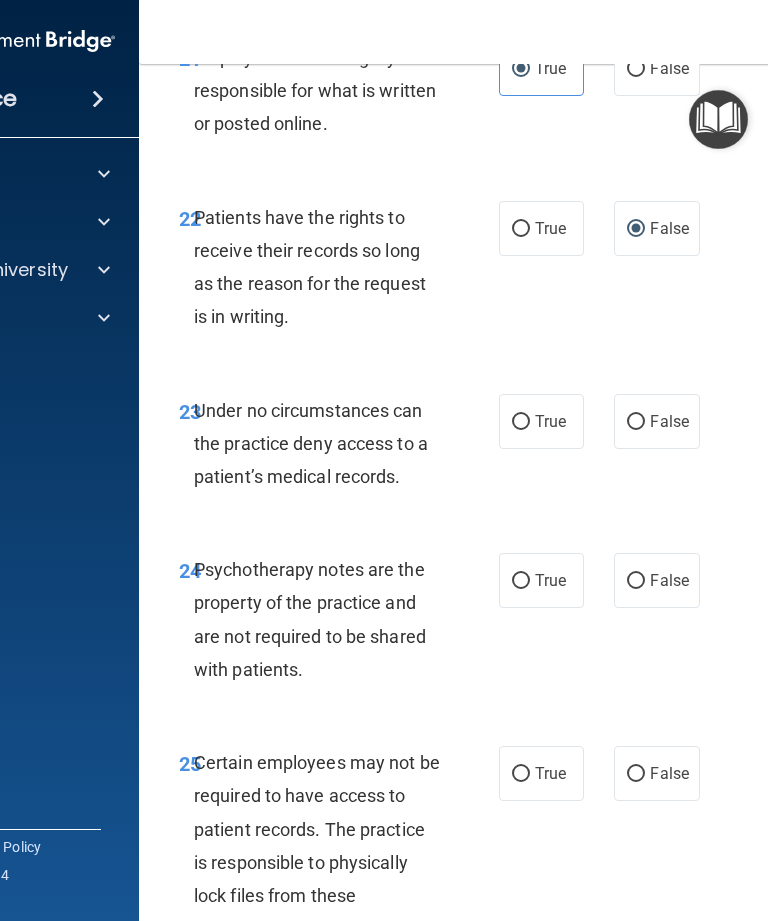 scroll, scrollTop: 5696, scrollLeft: 0, axis: vertical 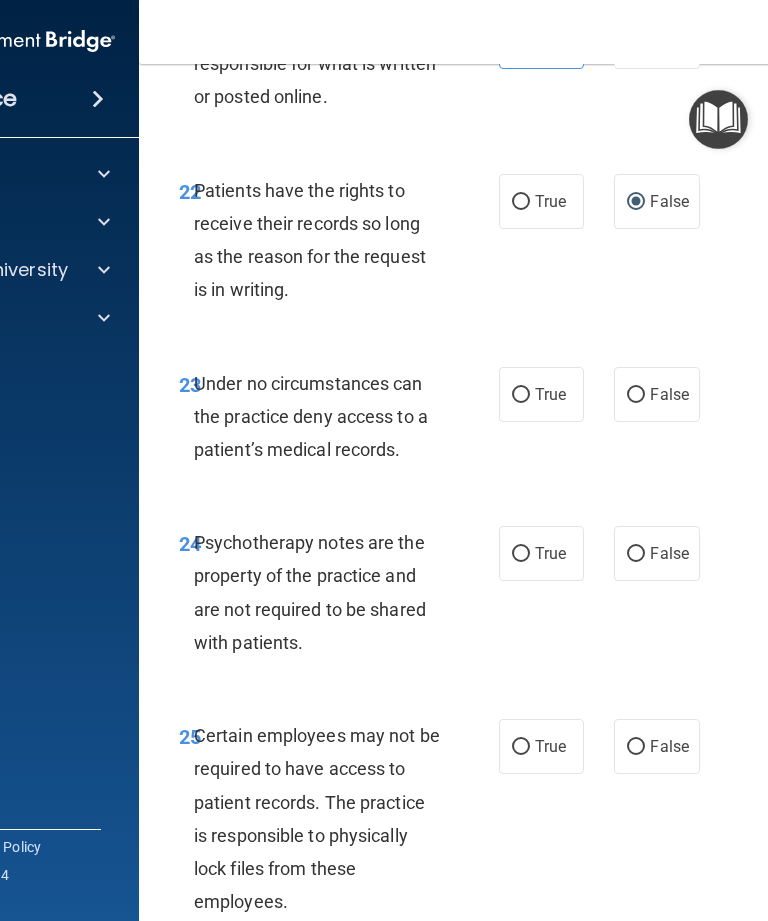 click on "False" at bounding box center [656, 394] 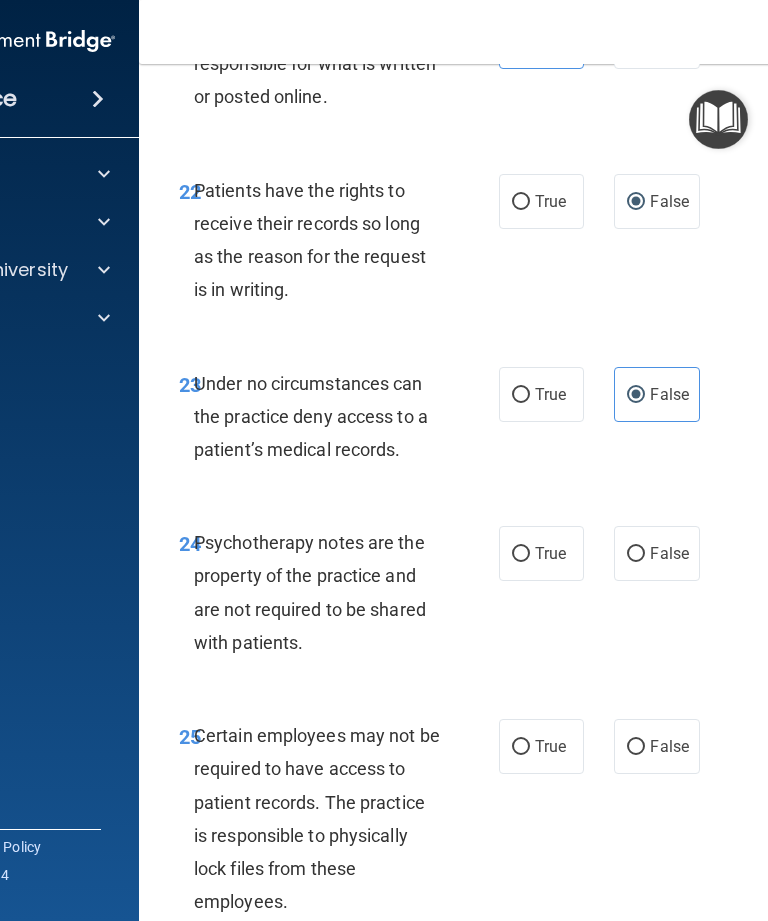 click on "True" at bounding box center [541, 553] 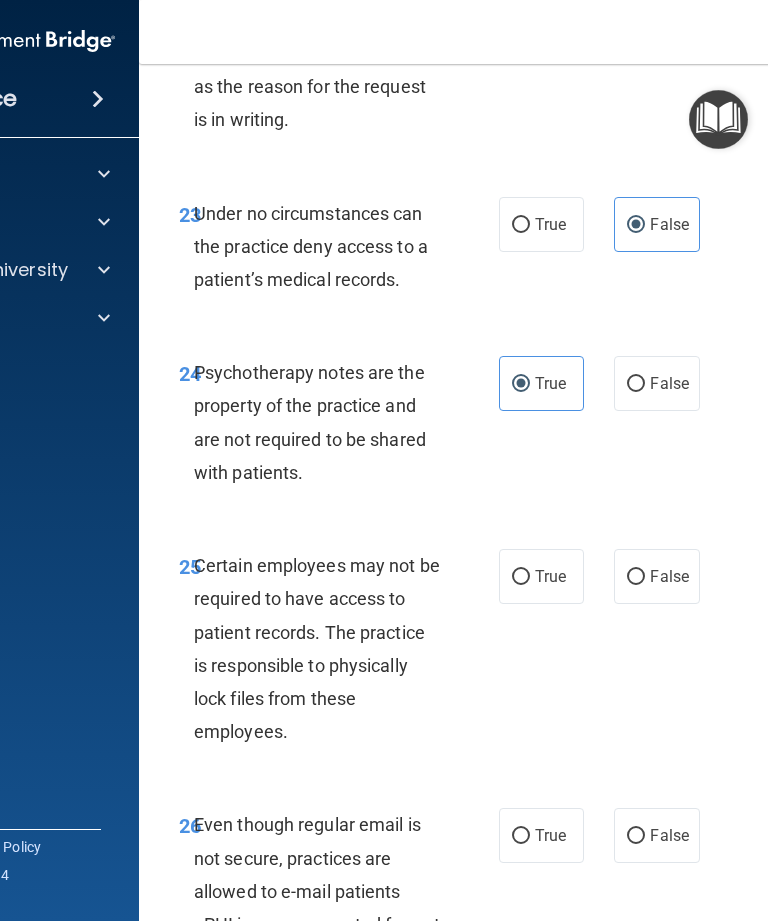 click on "True" at bounding box center (550, 576) 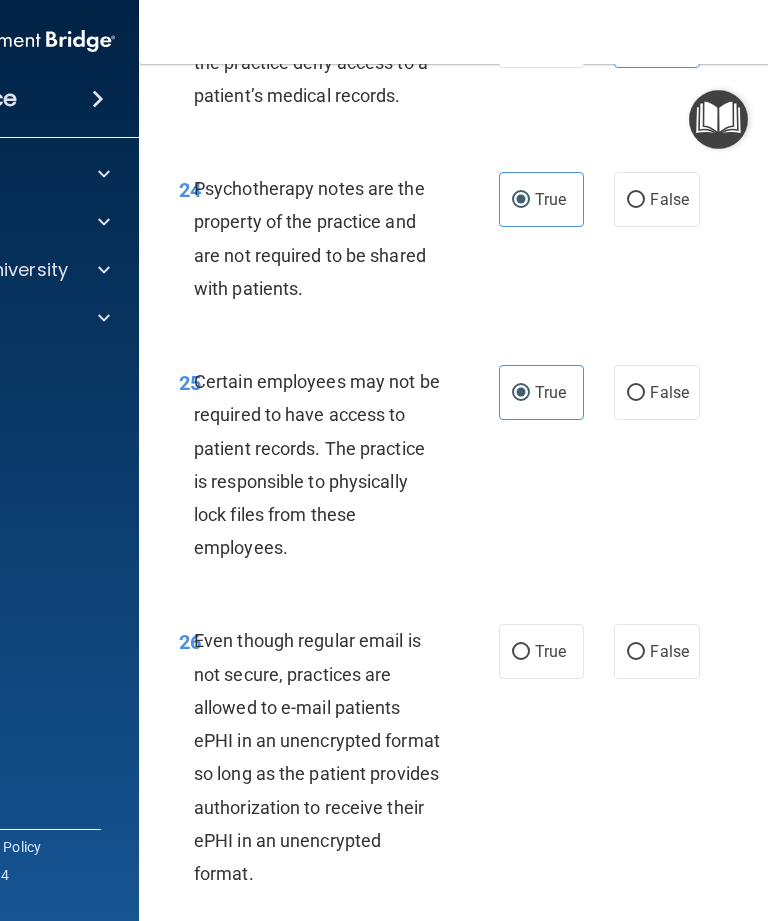 click on "True" at bounding box center (541, 651) 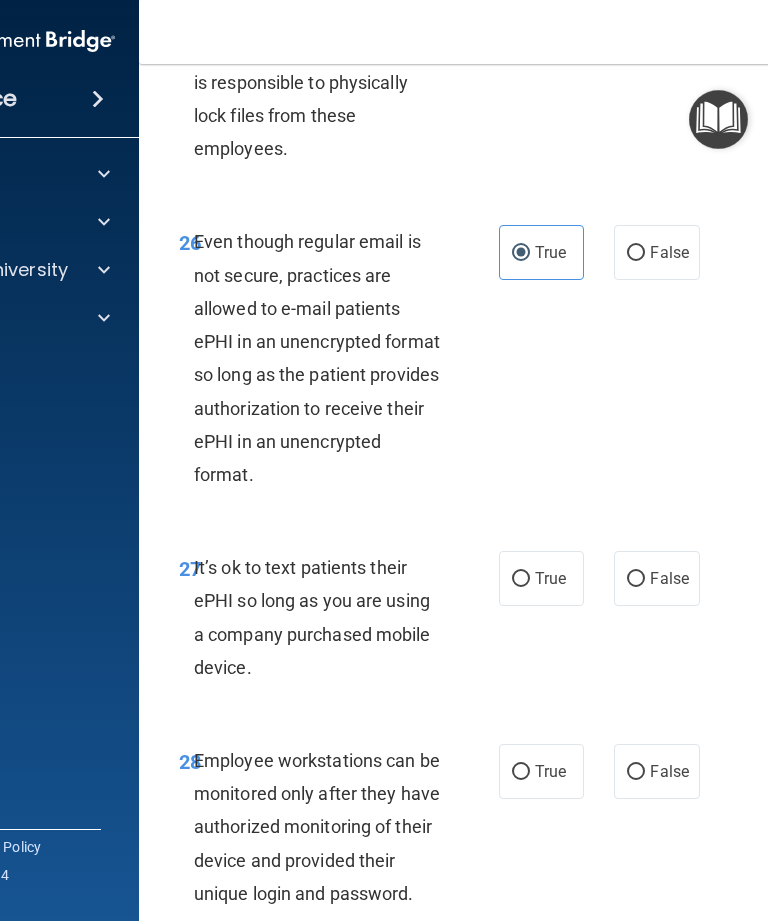 scroll, scrollTop: 6556, scrollLeft: 0, axis: vertical 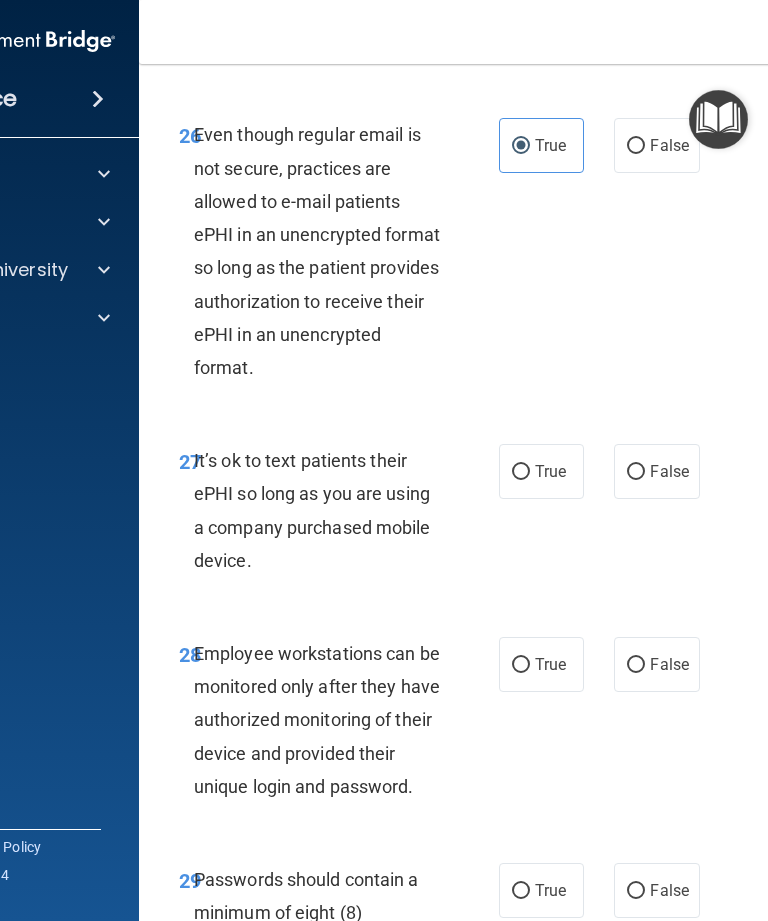 click on "27        It’s ok to text patients their ePHI so long as you are using a company purchased mobile device.                 True           False" at bounding box center (544, 515) 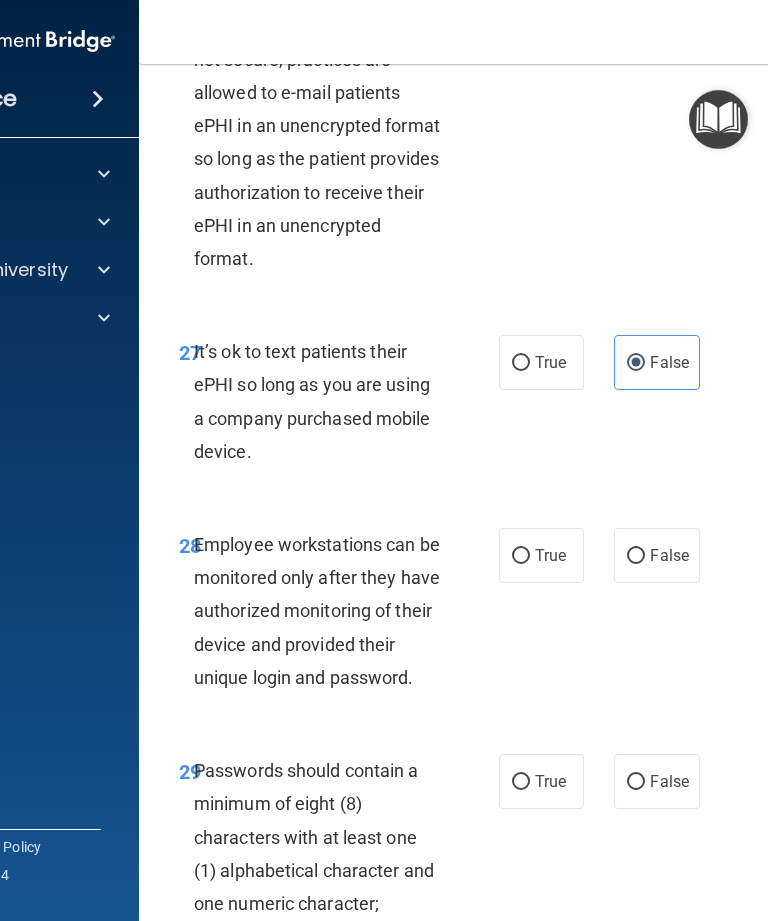 scroll, scrollTop: 6735, scrollLeft: 0, axis: vertical 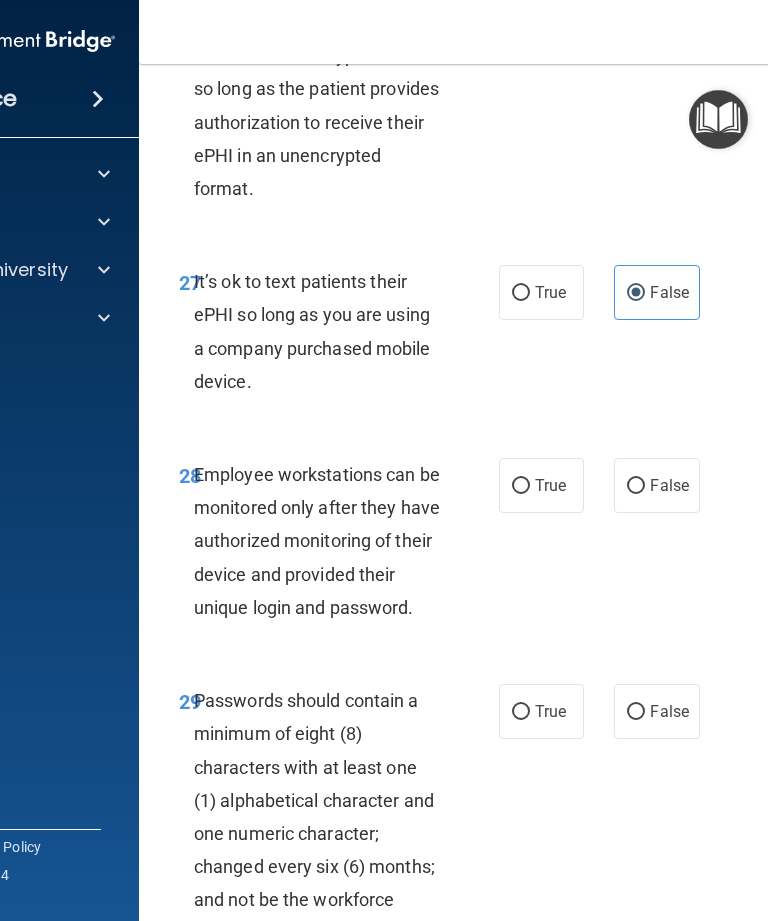 click on "False" at bounding box center (669, 485) 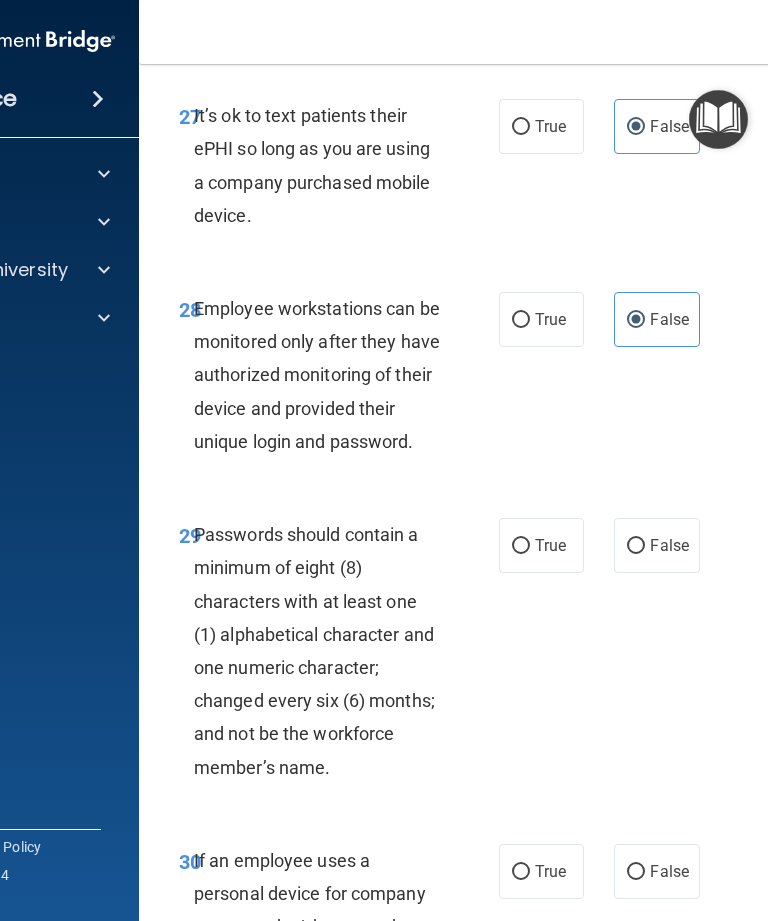 click on "True" at bounding box center [541, 545] 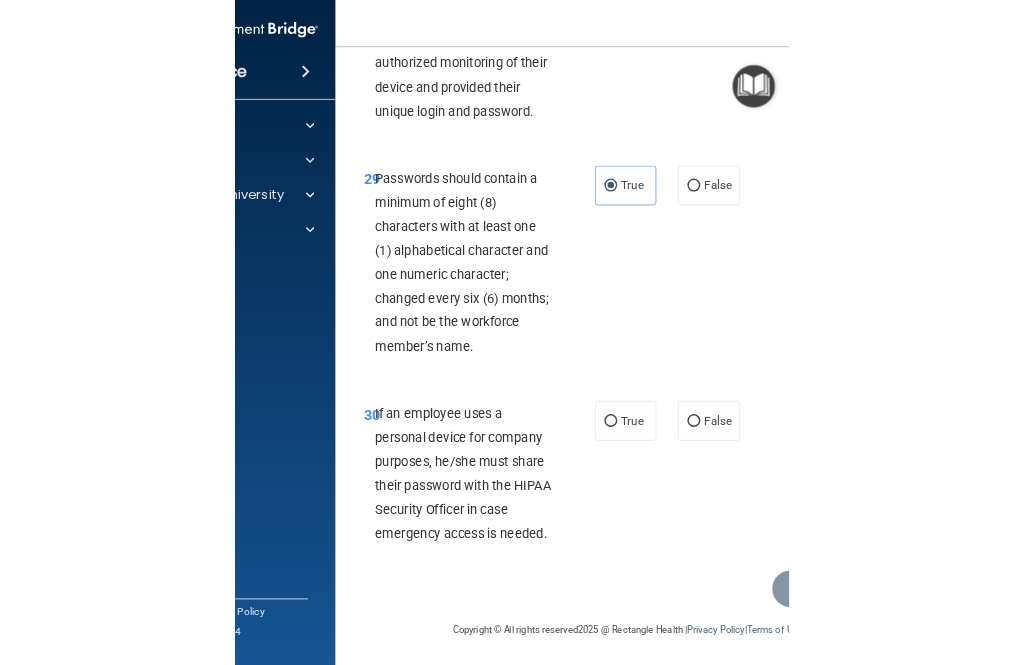scroll, scrollTop: 7214, scrollLeft: 0, axis: vertical 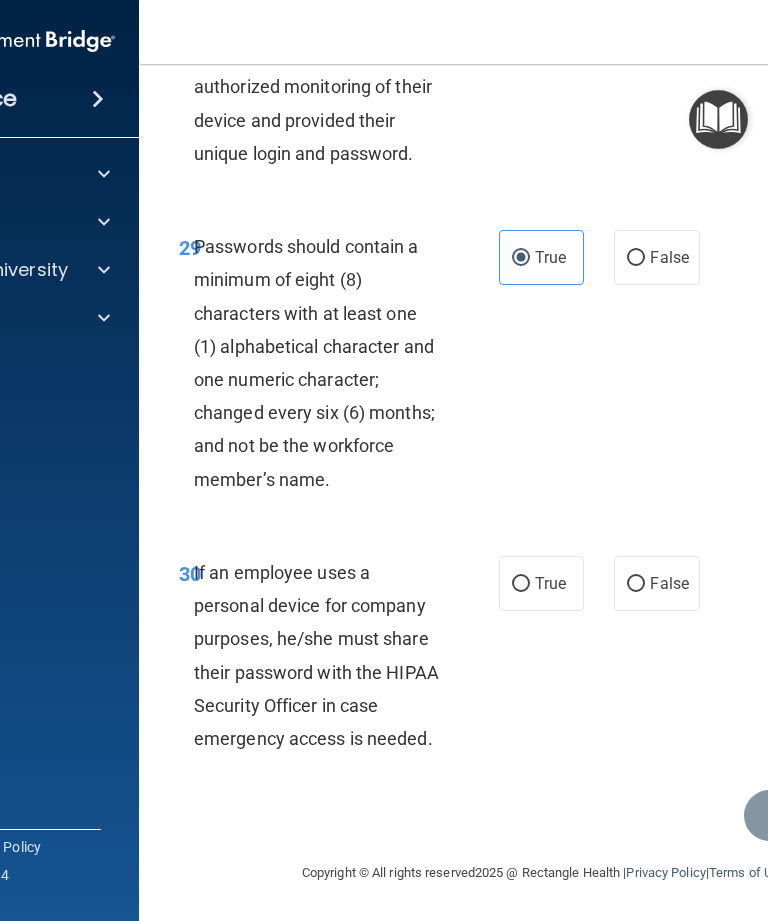 click on "False" at bounding box center (636, 584) 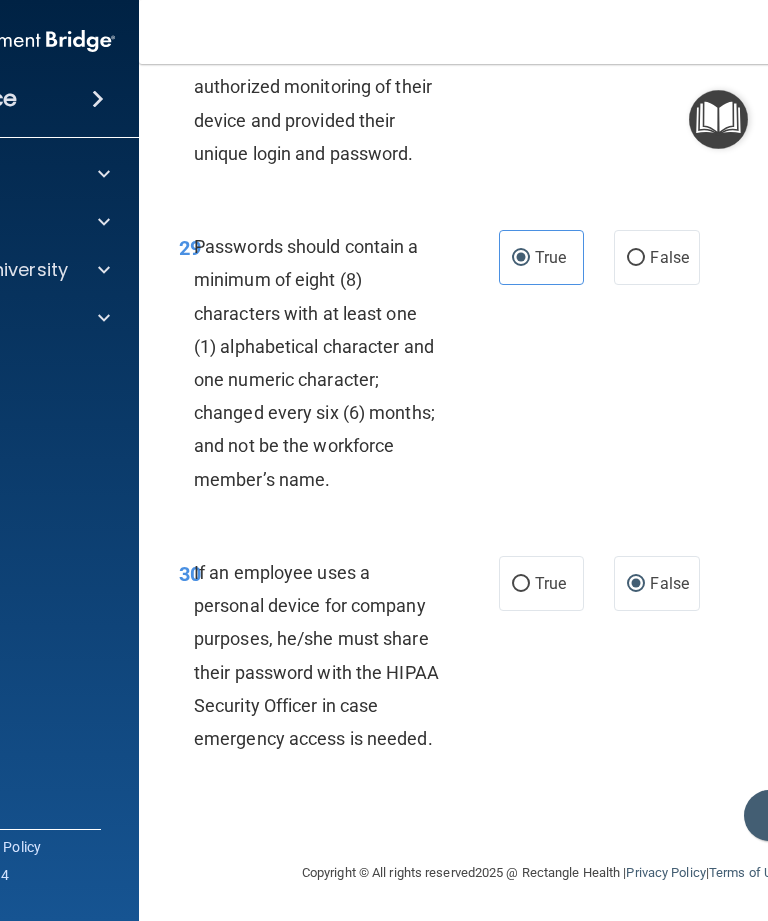click on "Submit" at bounding box center (834, 815) 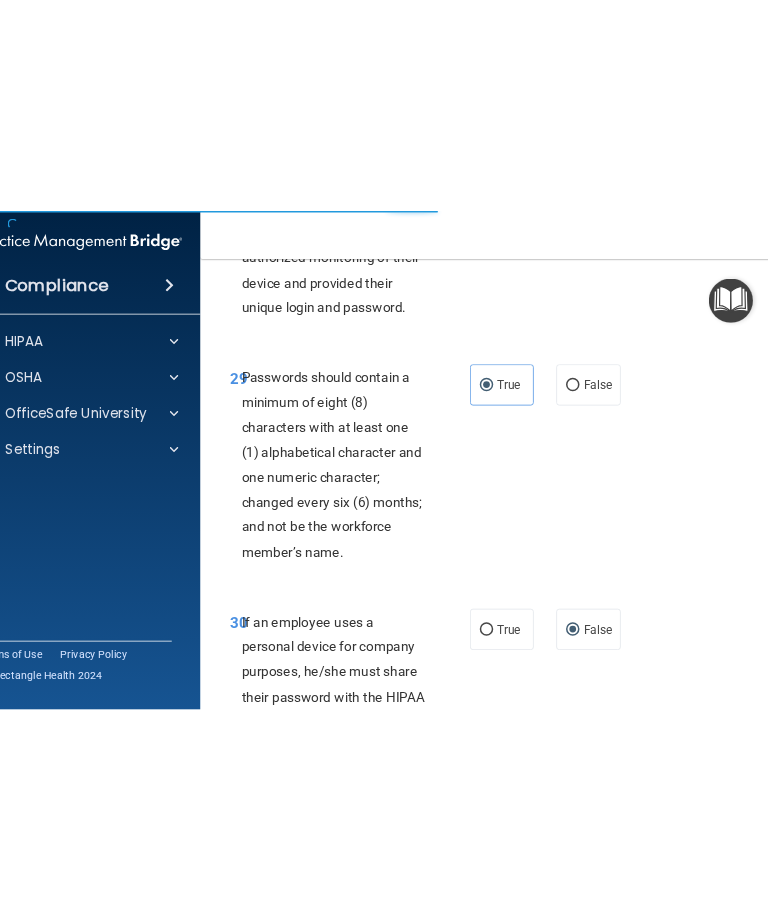 scroll, scrollTop: 0, scrollLeft: 0, axis: both 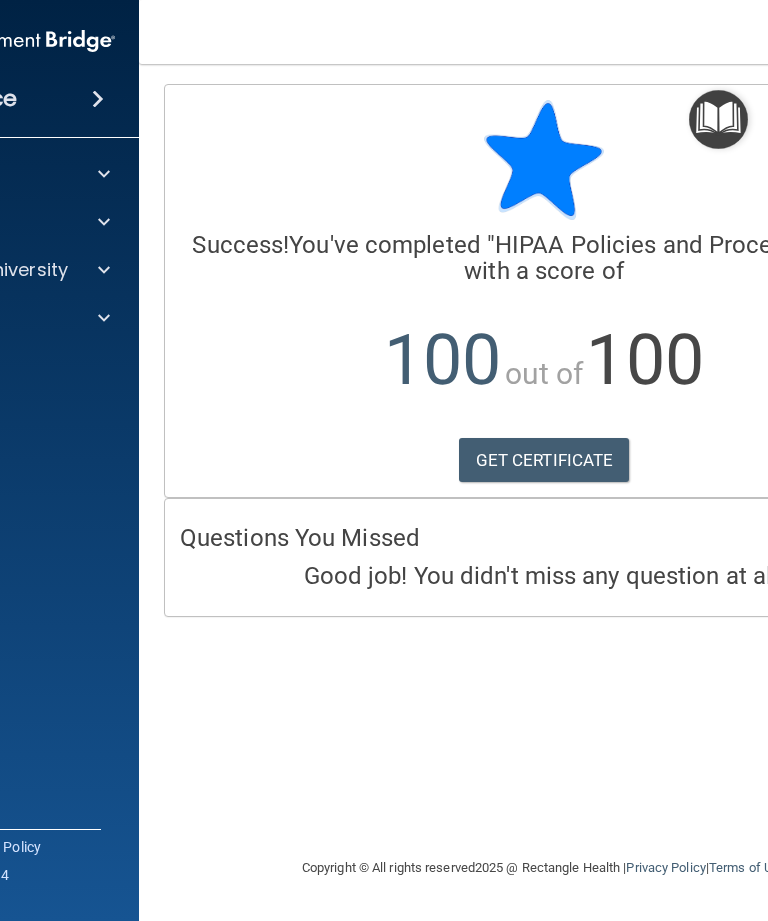 click on "GET CERTIFICATE" at bounding box center [544, 460] 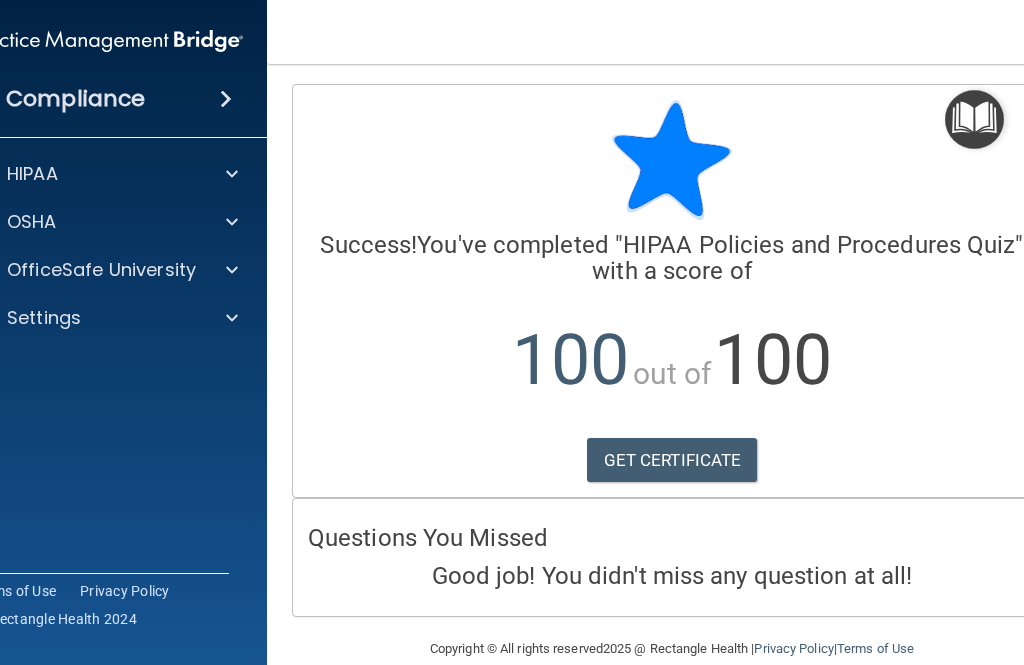 click at bounding box center [229, 270] 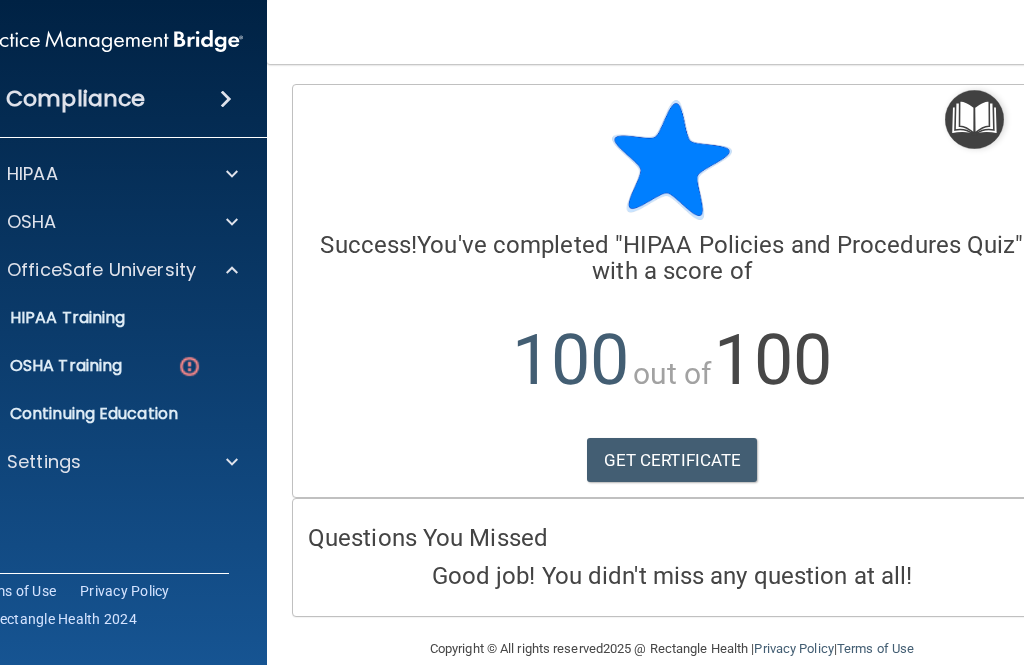 click on "OSHA Training" at bounding box center [84, 366] 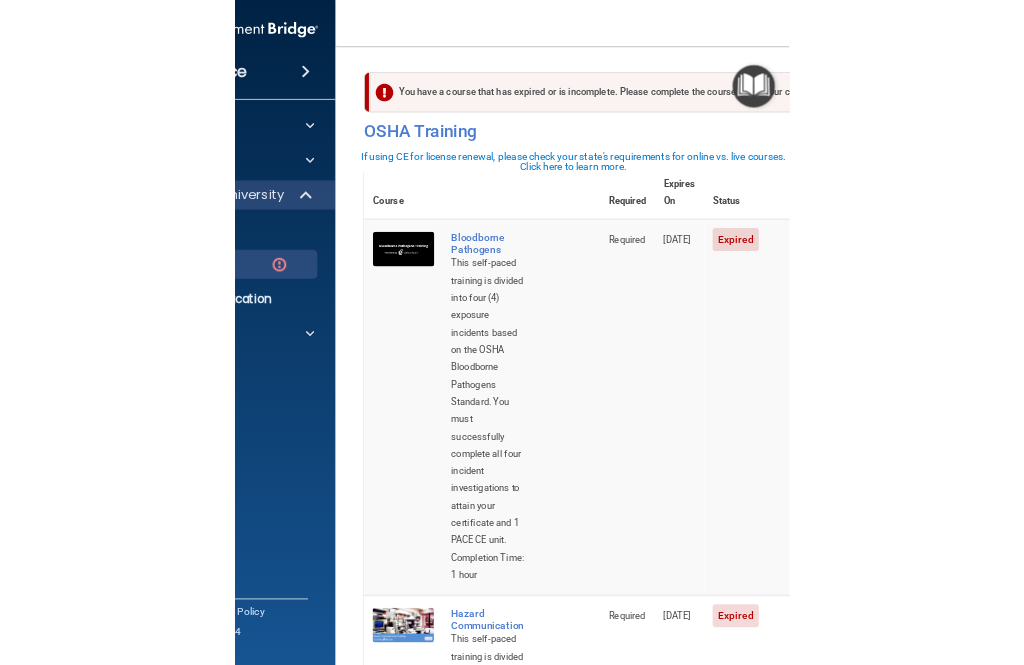 scroll, scrollTop: 0, scrollLeft: 0, axis: both 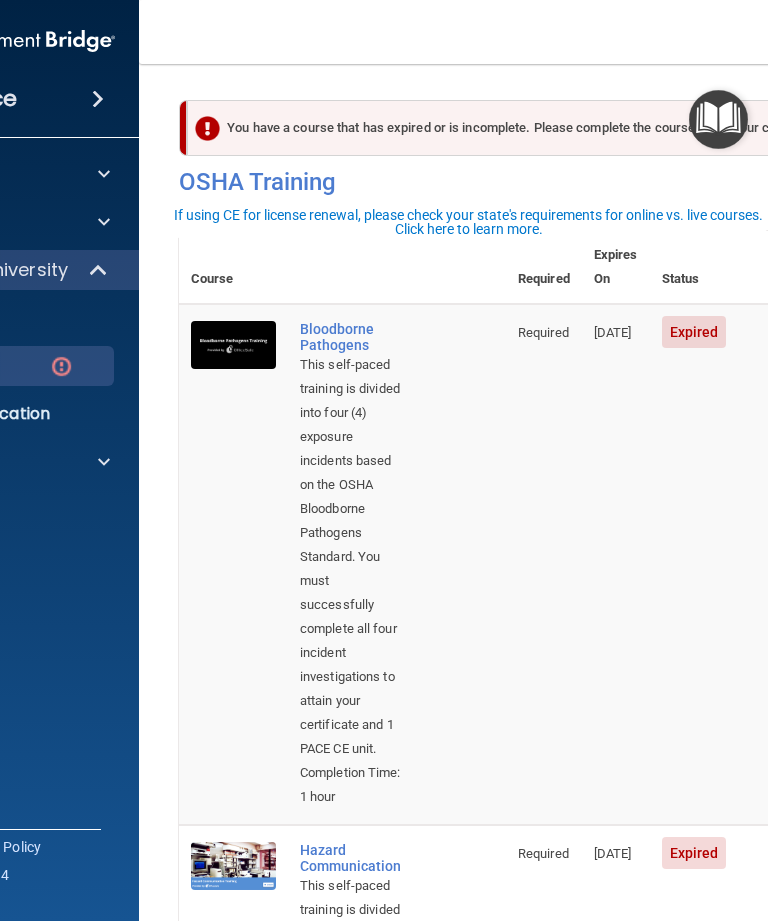 click on "Expired" at bounding box center [694, 332] 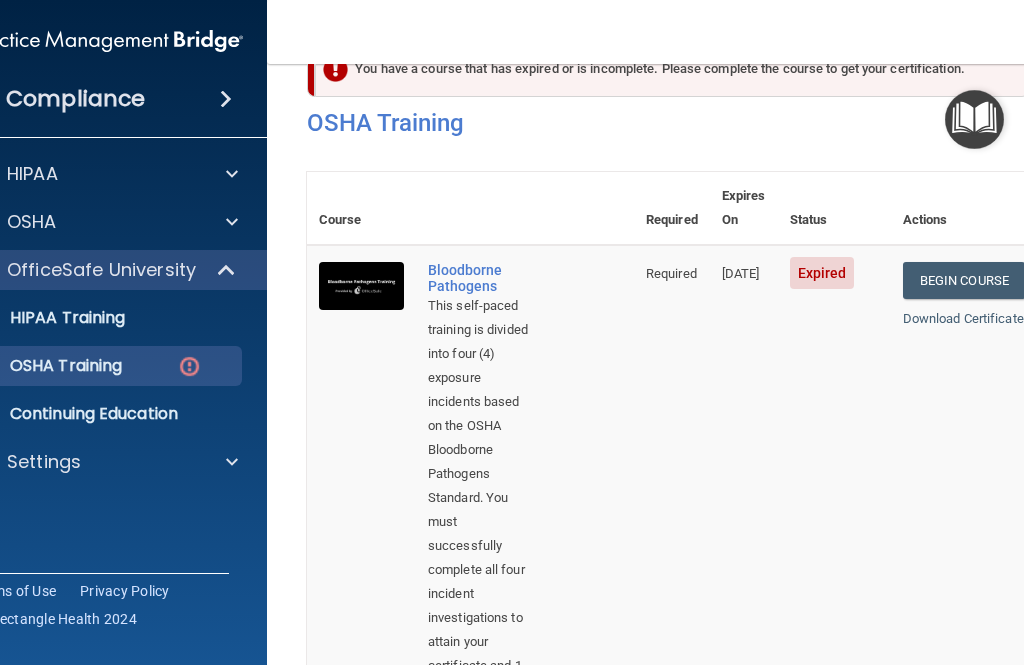 scroll, scrollTop: 46, scrollLeft: 0, axis: vertical 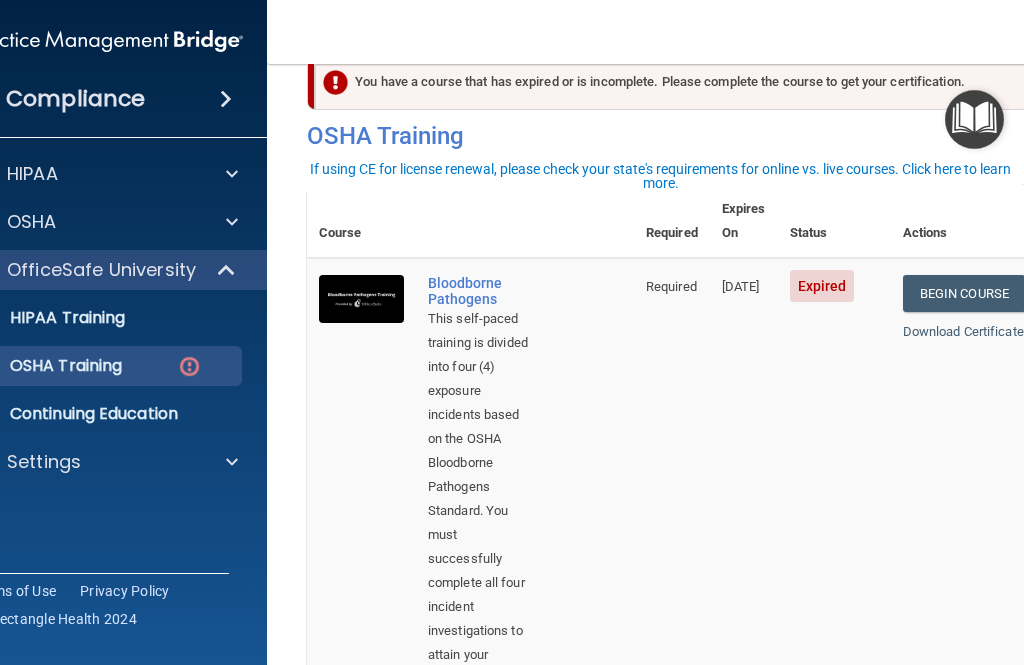click on "Begin Course" at bounding box center (964, 293) 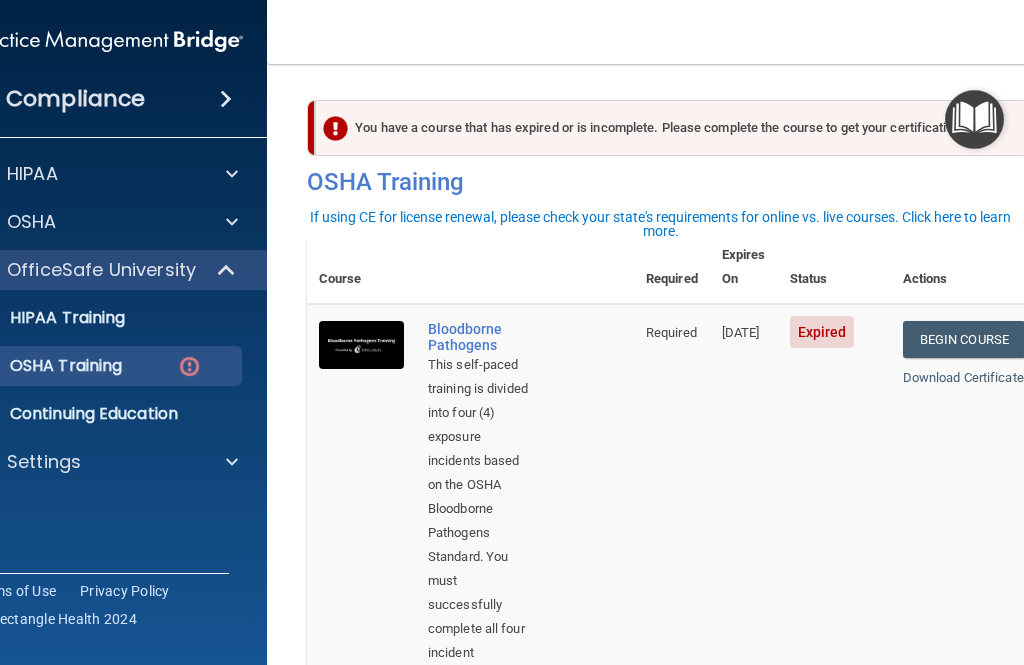 scroll, scrollTop: 0, scrollLeft: 0, axis: both 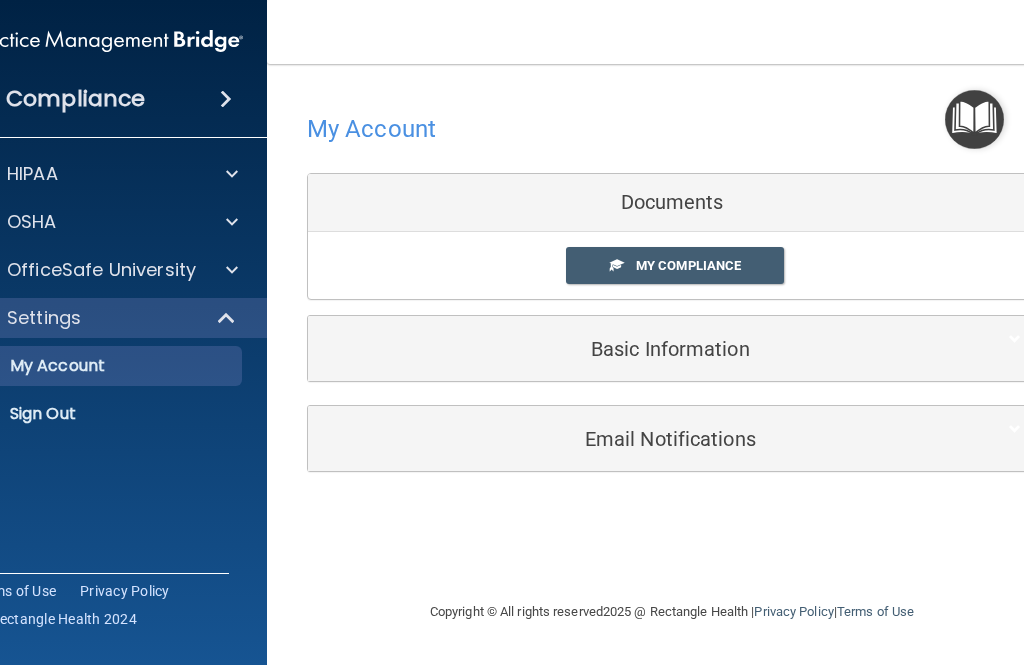 click on "My Compliance" at bounding box center (675, 265) 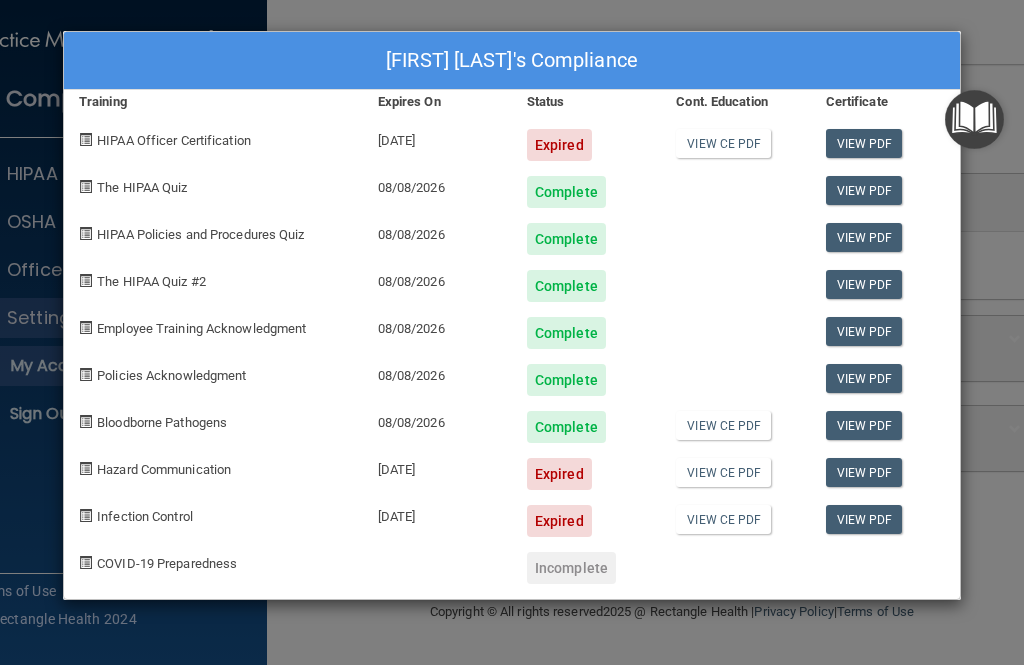 click on "Teagan Malsam's Compliance      Training   Expires On   Status   Cont. Education   Certificate         HIPAA Officer Certification      10/30/2023       Expired        View CE PDF       View PDF         The HIPAA Quiz      08/08/2026       Complete              View PDF         HIPAA Policies and Procedures Quiz      08/08/2026       Complete              View PDF         The HIPAA Quiz #2      08/08/2026       Complete              View PDF         Employee Training Acknowledgment      08/08/2026       Complete              View PDF         Policies Acknowledgment      08/08/2026       Complete              View PDF         Bloodborne Pathogens      08/08/2026       Complete        View CE PDF       View PDF         Hazard Communication      04/26/2025       Expired        View CE PDF       View PDF         Infection Control      04/26/2025       Expired        View CE PDF       View PDF         COVID-19 Preparedness             Incomplete" at bounding box center [512, 332] 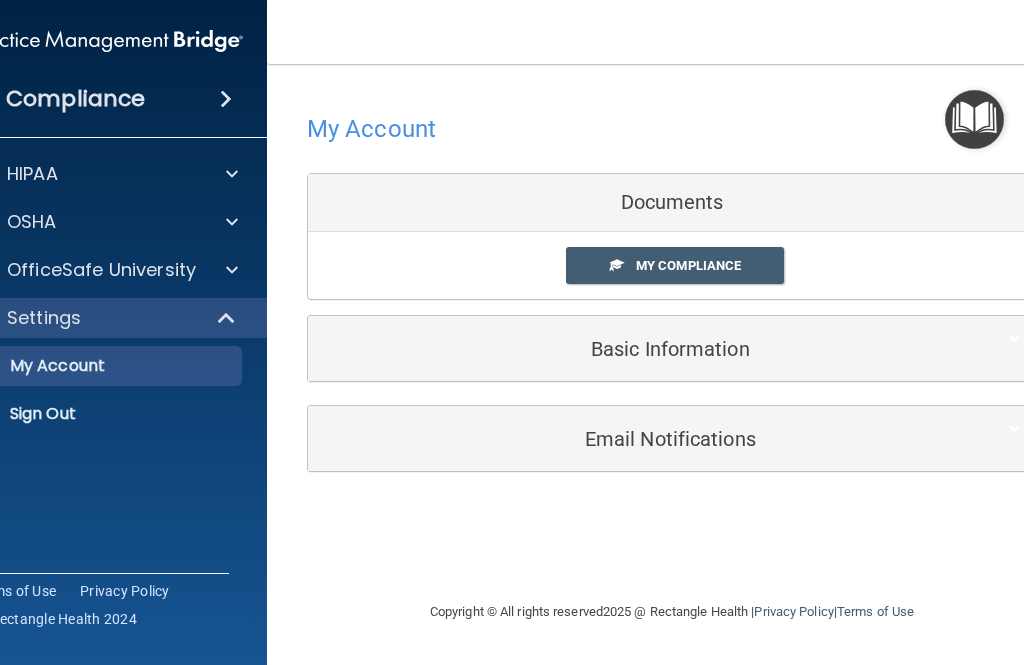 click on "OfficeSafe University" at bounding box center [101, 270] 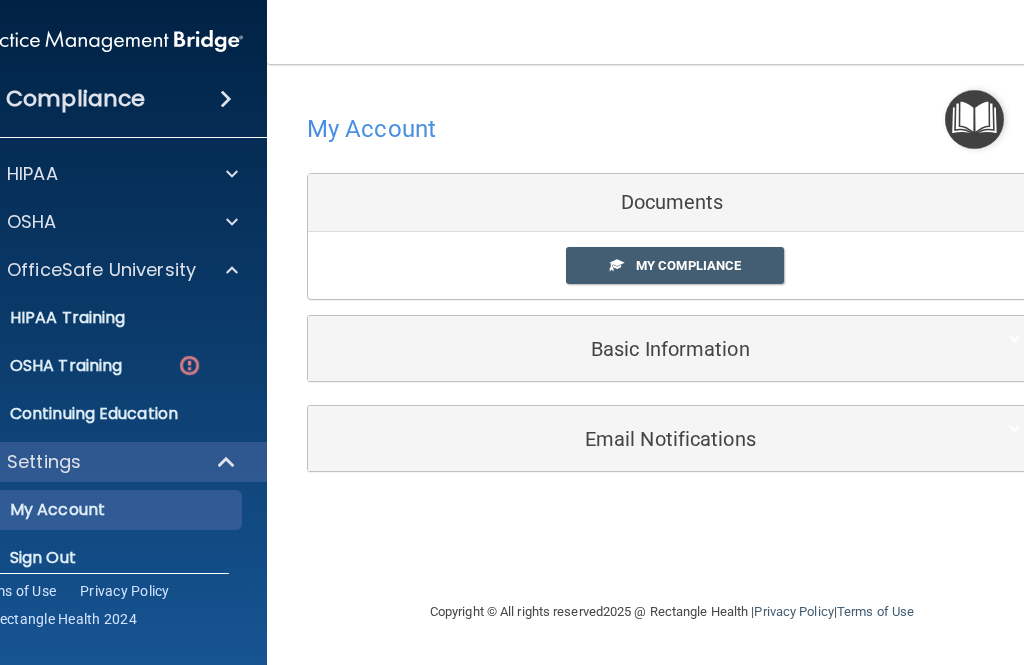 click at bounding box center [189, 365] 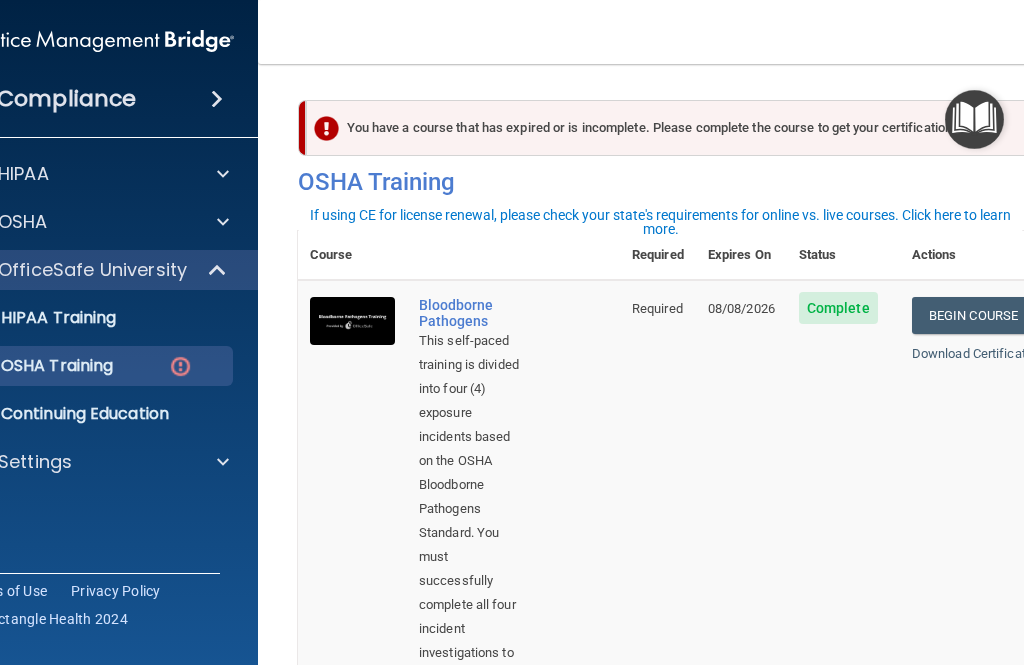 click on "Download Certificate" at bounding box center (972, 353) 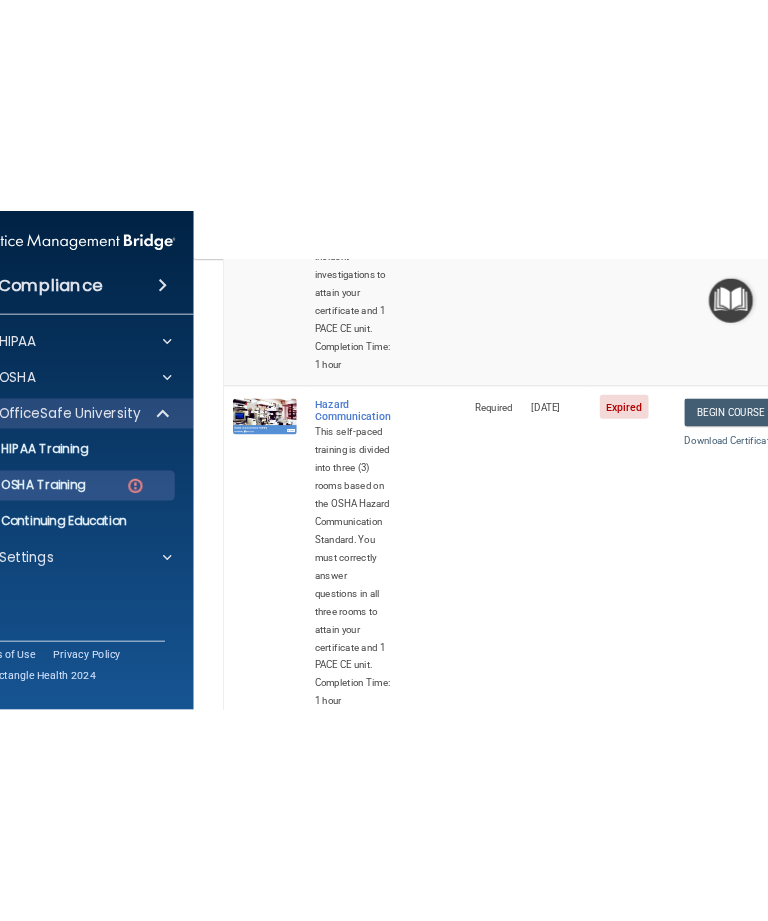 scroll, scrollTop: 574, scrollLeft: 0, axis: vertical 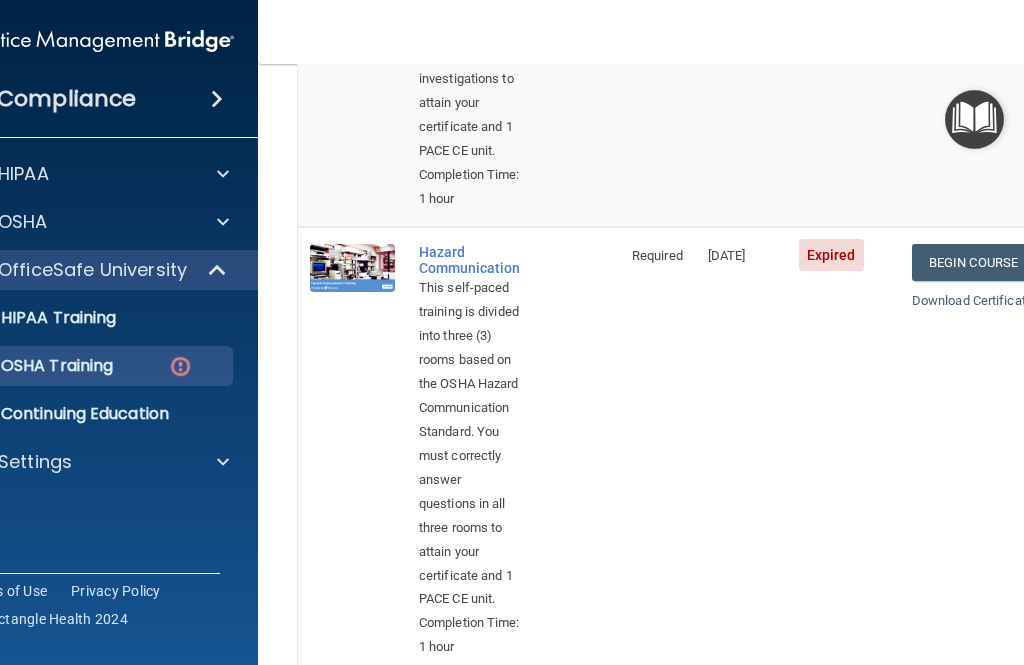 click on "Begin Course" at bounding box center (973, 262) 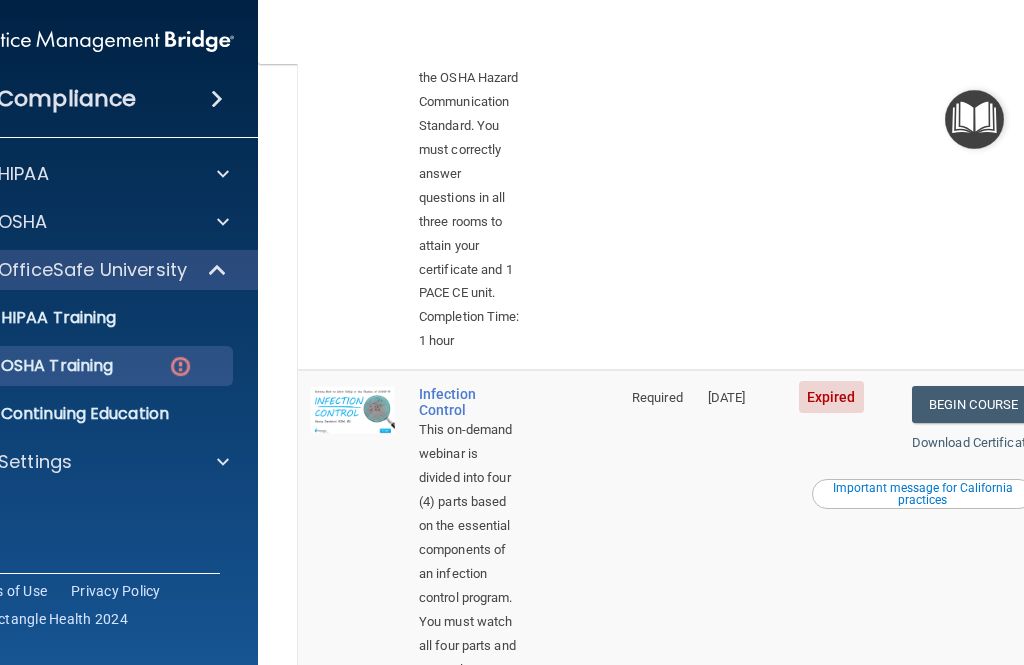 scroll, scrollTop: 883, scrollLeft: 0, axis: vertical 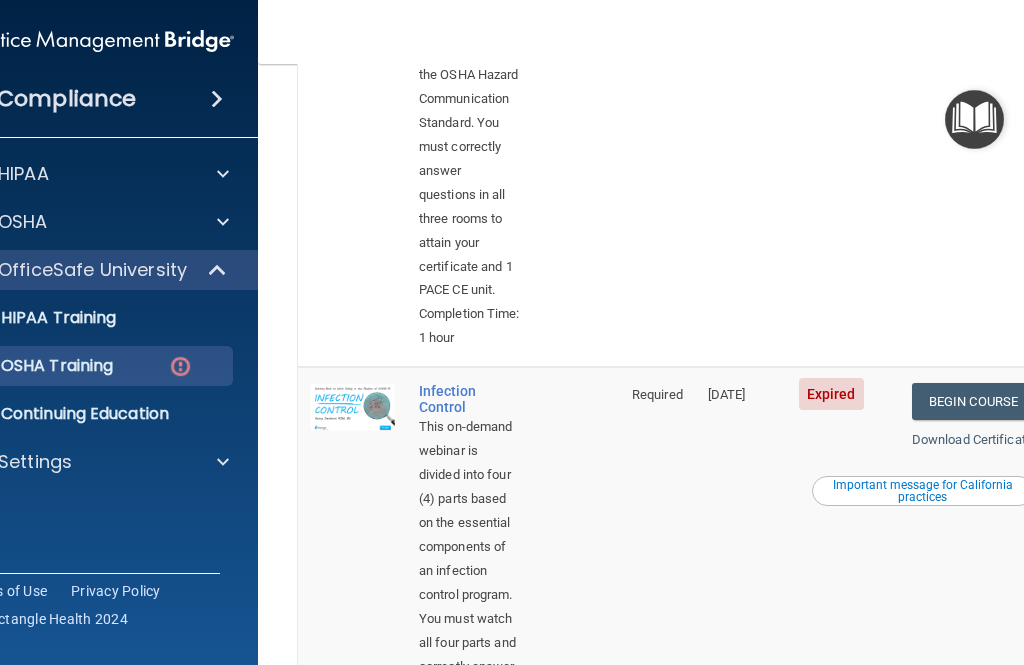 click on "Begin Course" at bounding box center (973, 401) 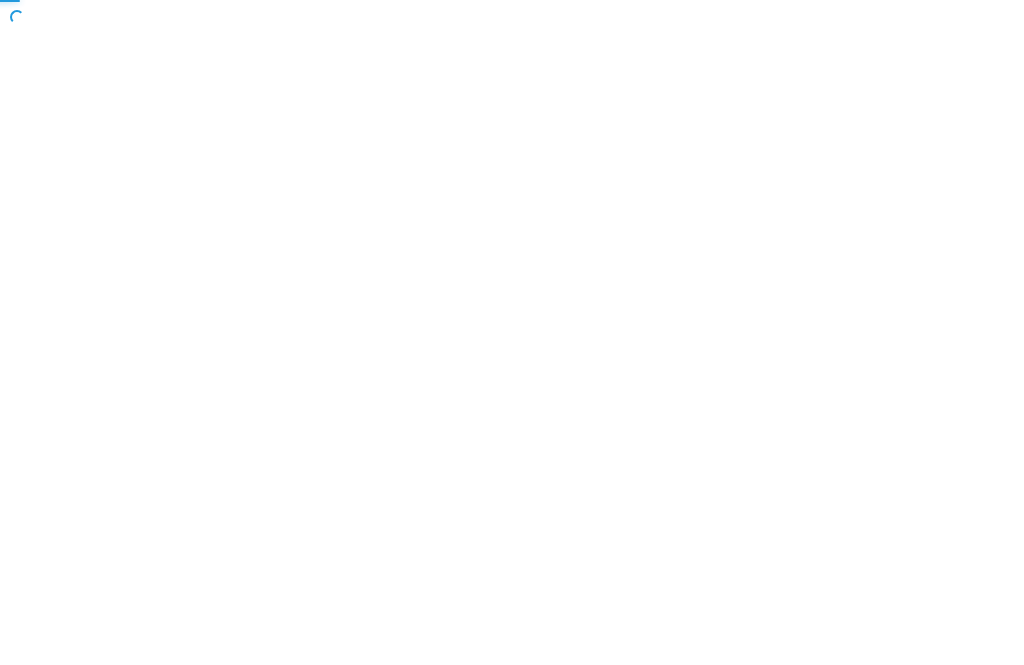 scroll, scrollTop: 0, scrollLeft: 0, axis: both 